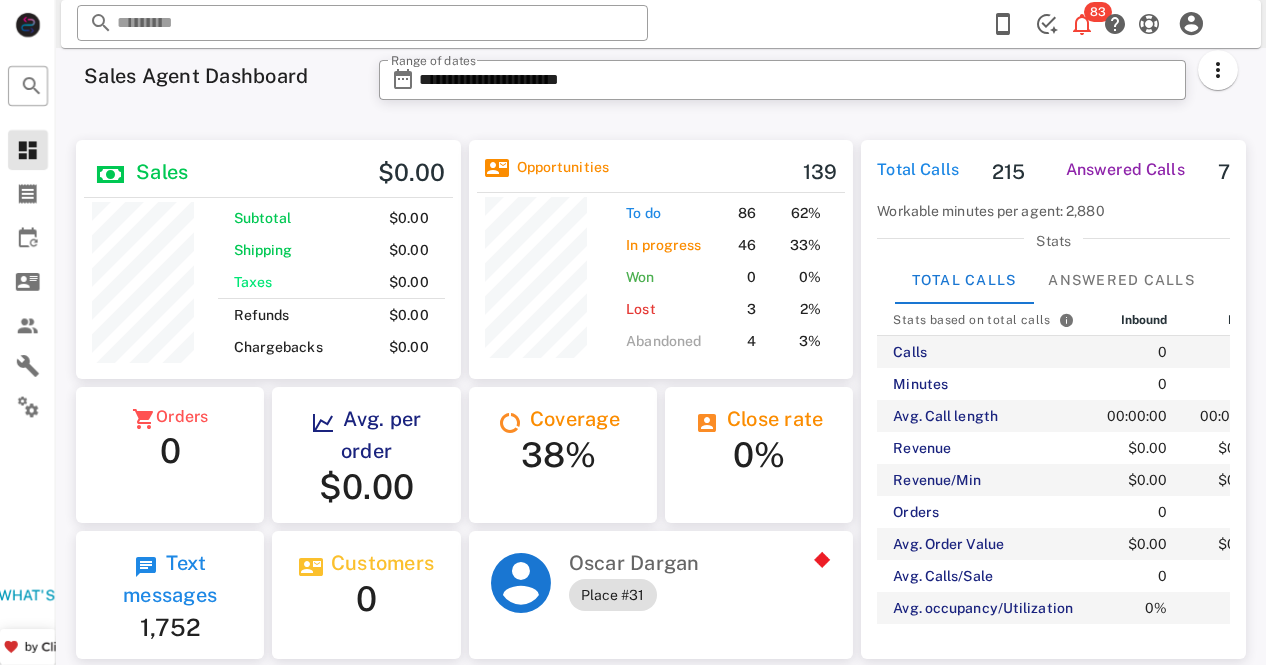 scroll, scrollTop: 0, scrollLeft: 0, axis: both 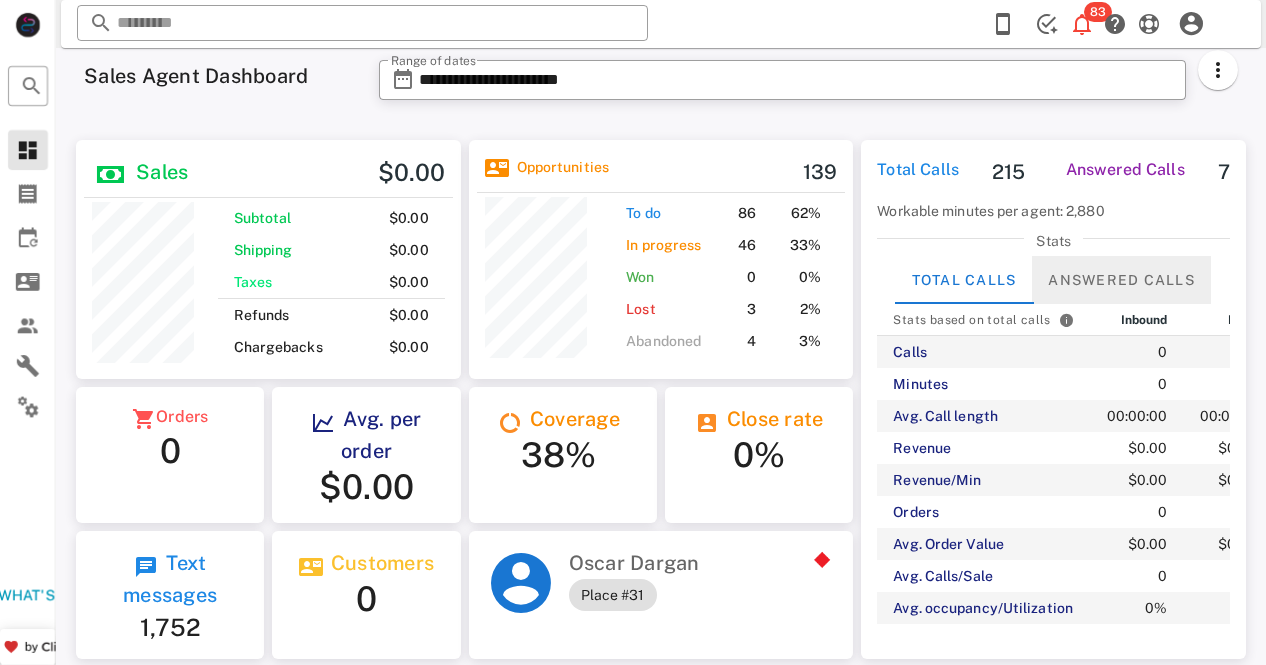 click on "Answered Calls" at bounding box center (1122, 280) 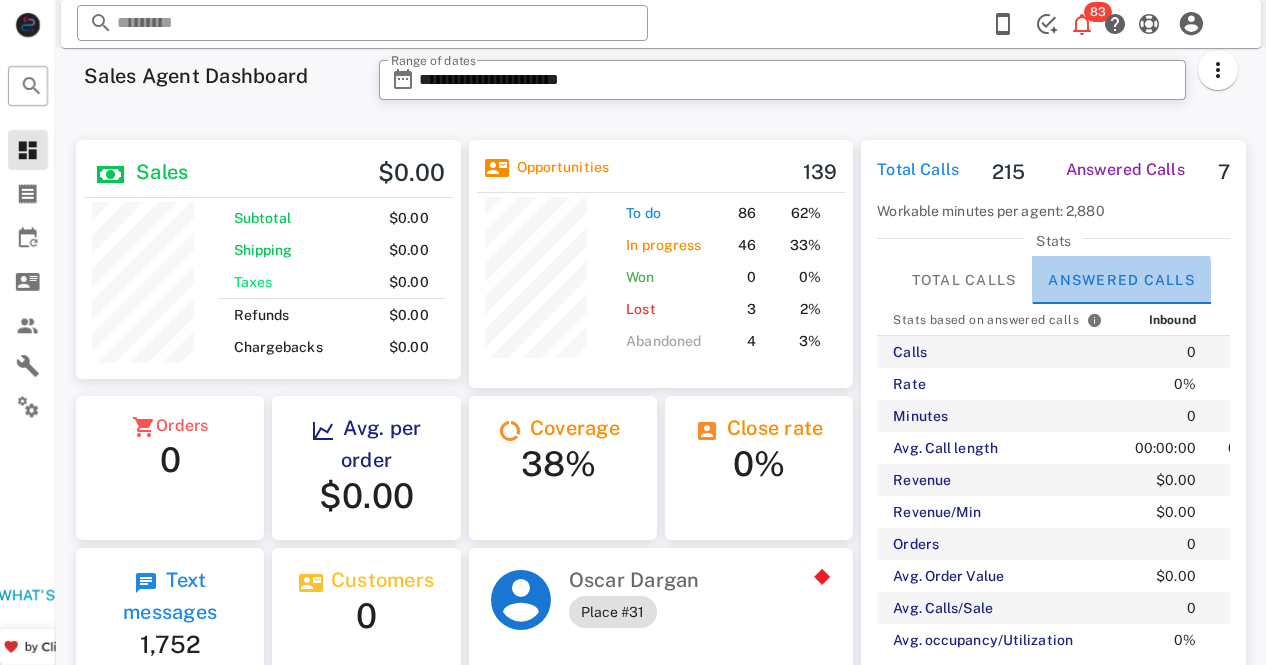 scroll, scrollTop: 999747, scrollLeft: 999615, axis: both 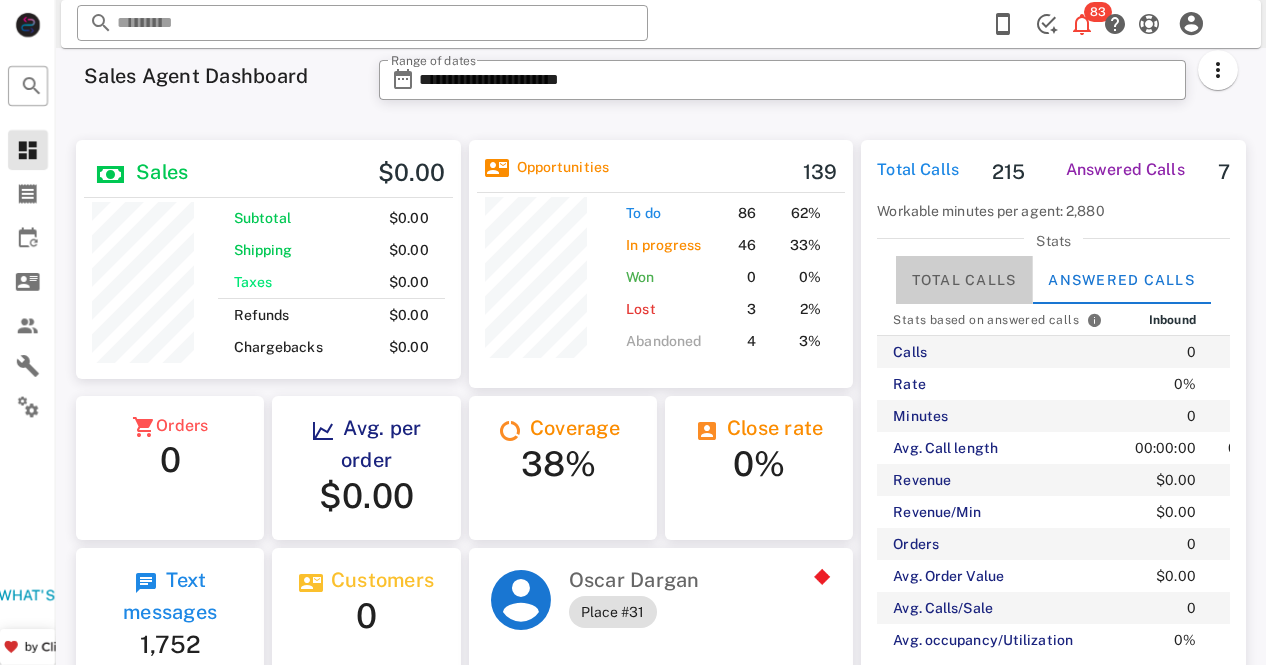 click on "Total Calls" at bounding box center (964, 280) 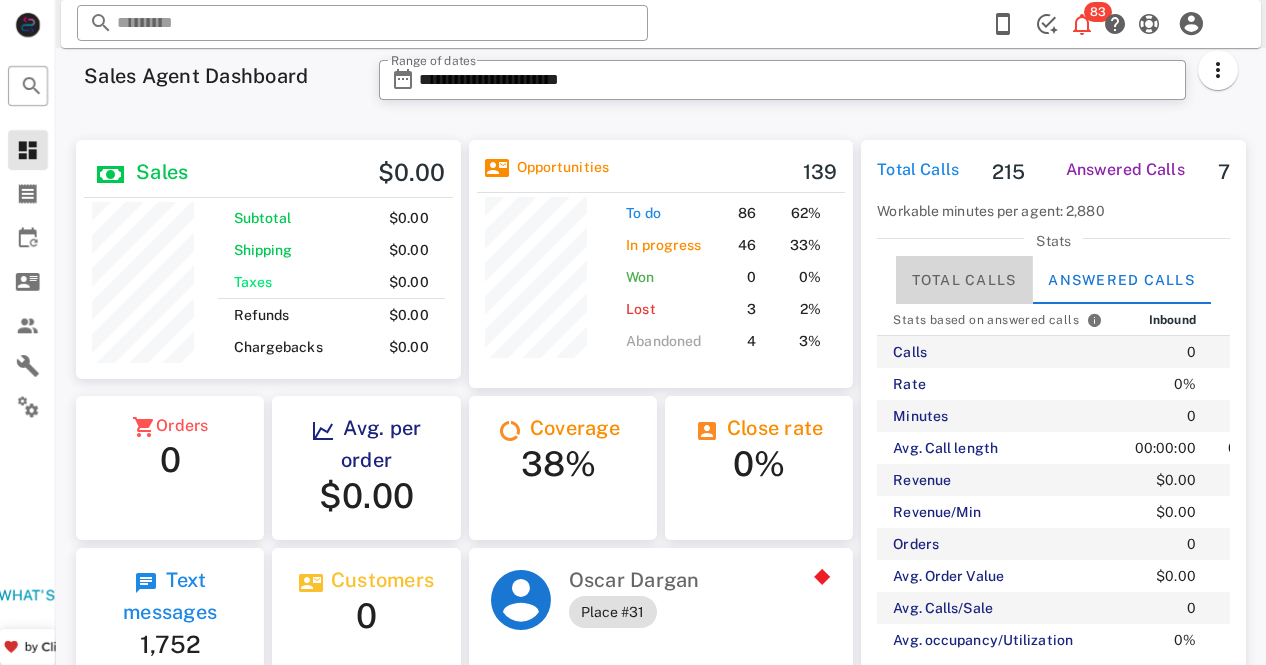 scroll, scrollTop: 245, scrollLeft: 384, axis: both 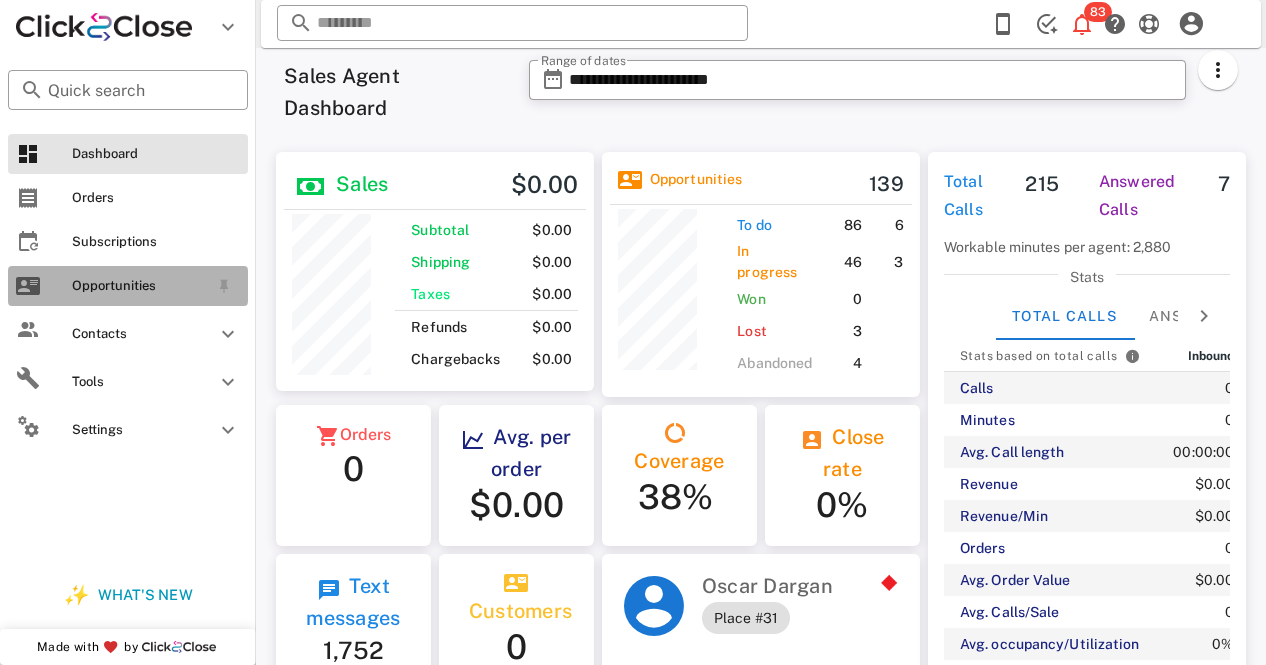 click on "Opportunities" at bounding box center (140, 286) 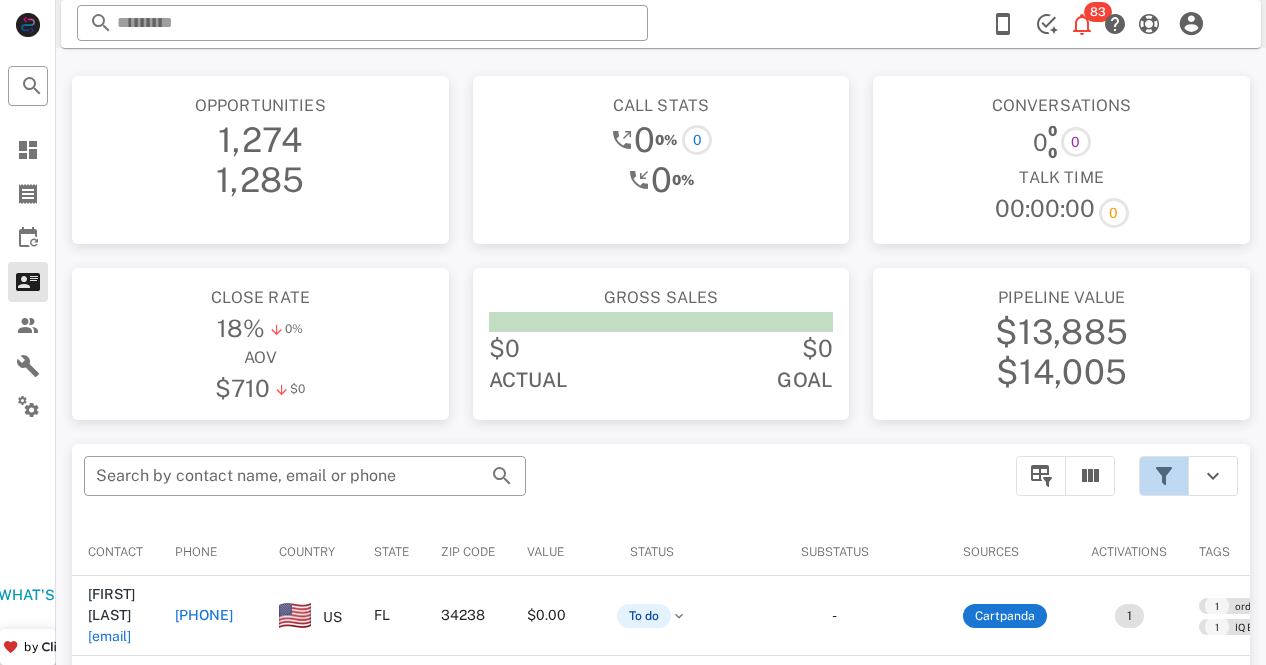 click at bounding box center (1164, 476) 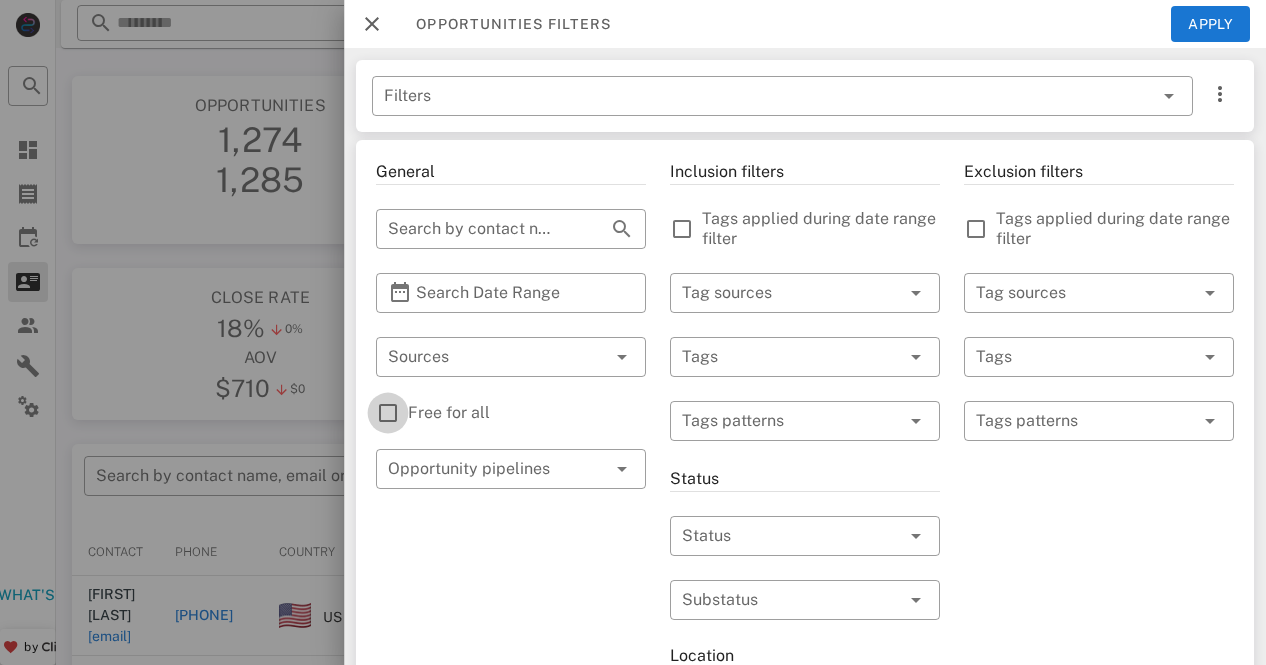 click at bounding box center (388, 413) 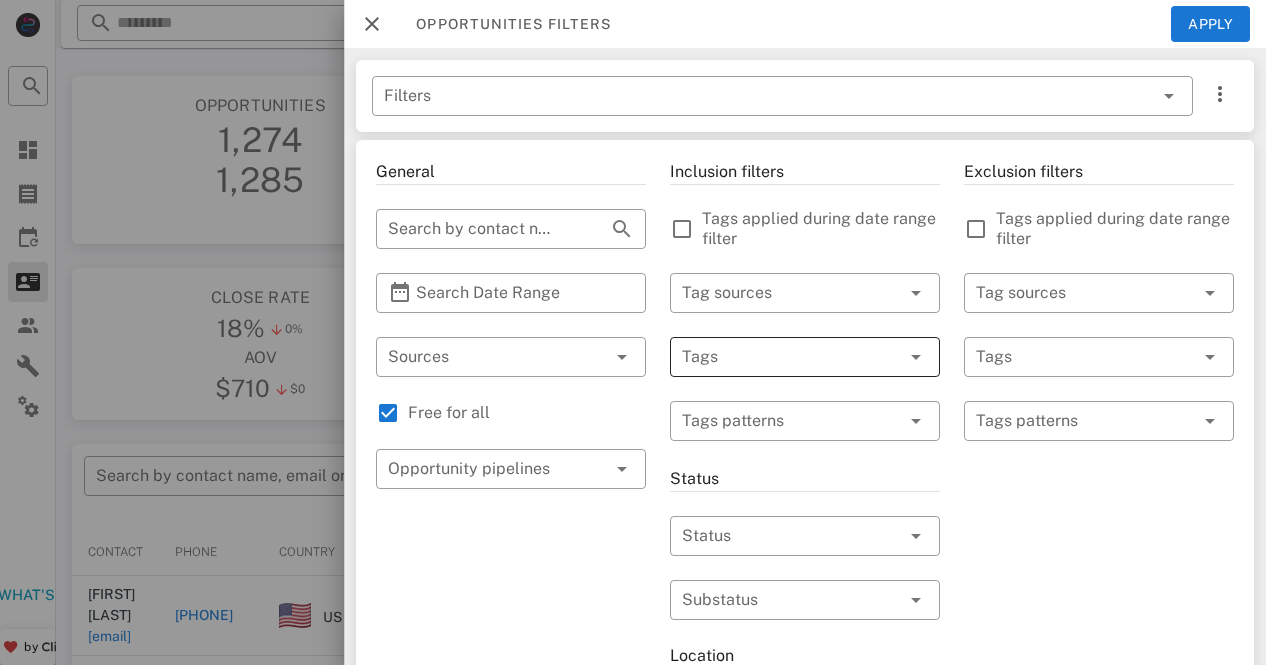 click at bounding box center (777, 357) 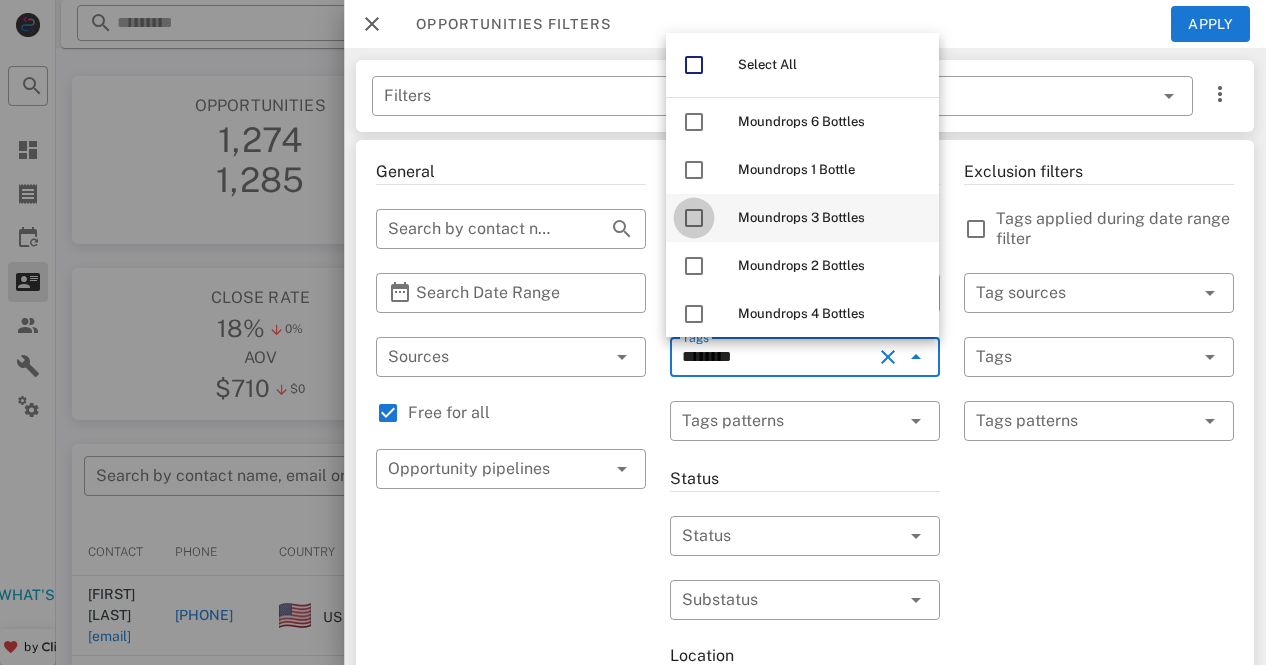 click at bounding box center (694, 218) 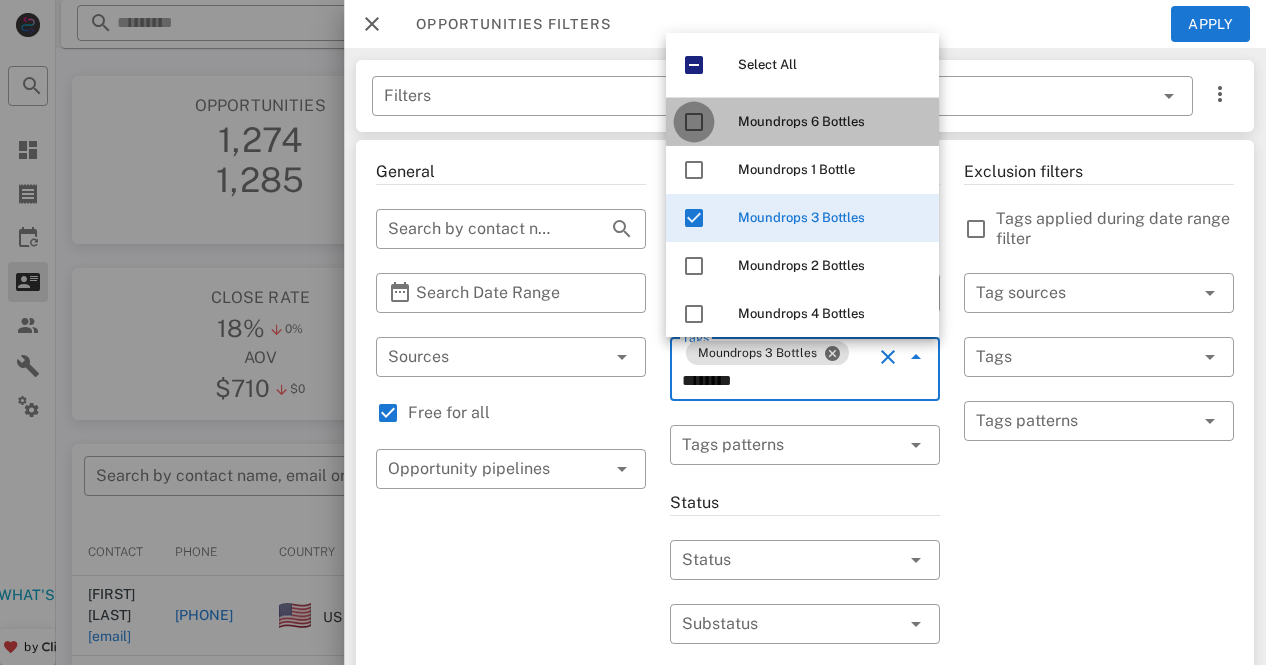 click at bounding box center [694, 122] 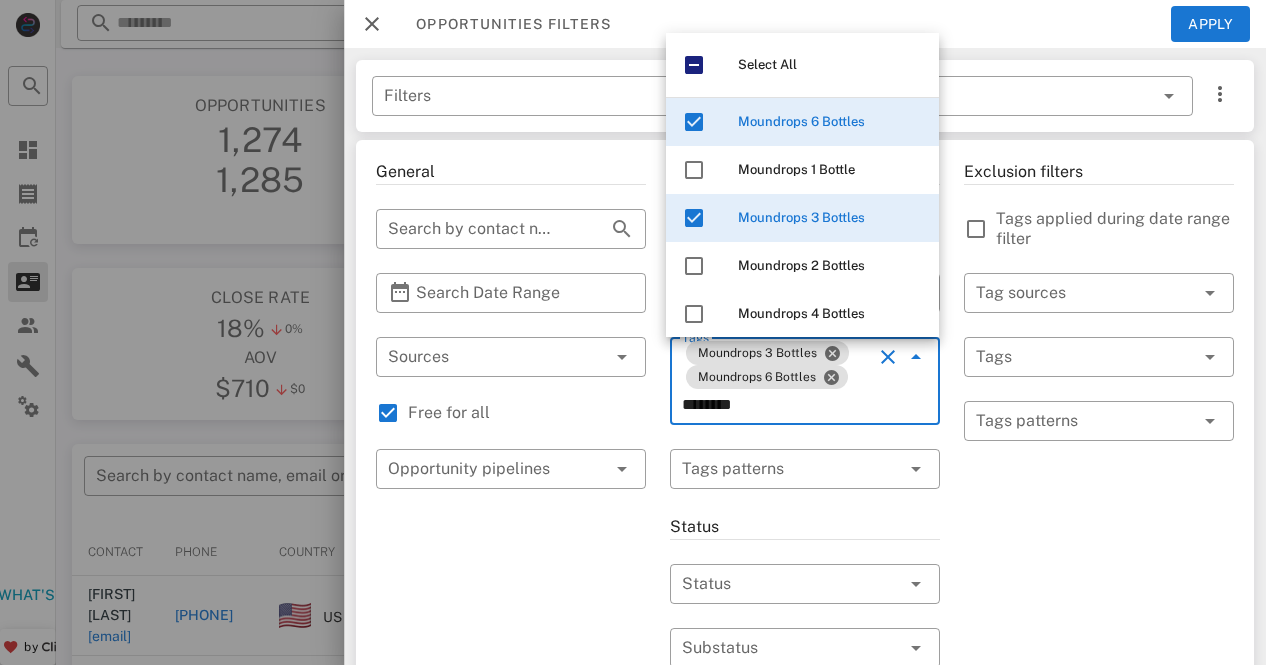 type on "********" 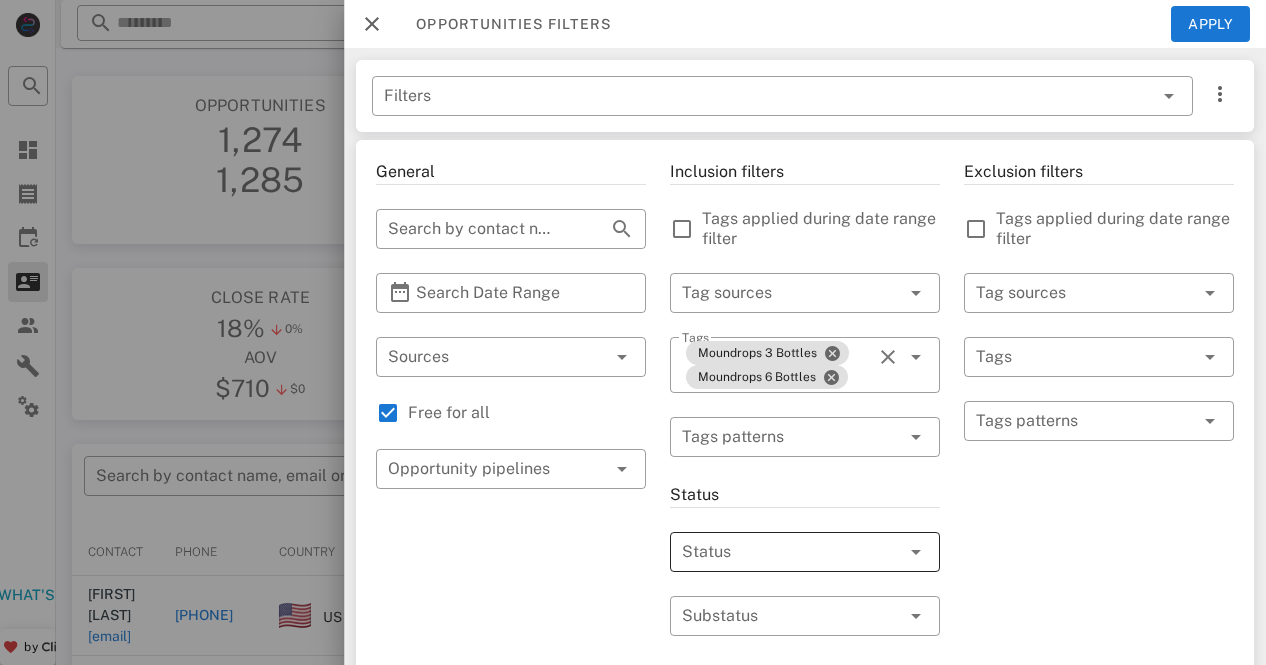 click at bounding box center (916, 552) 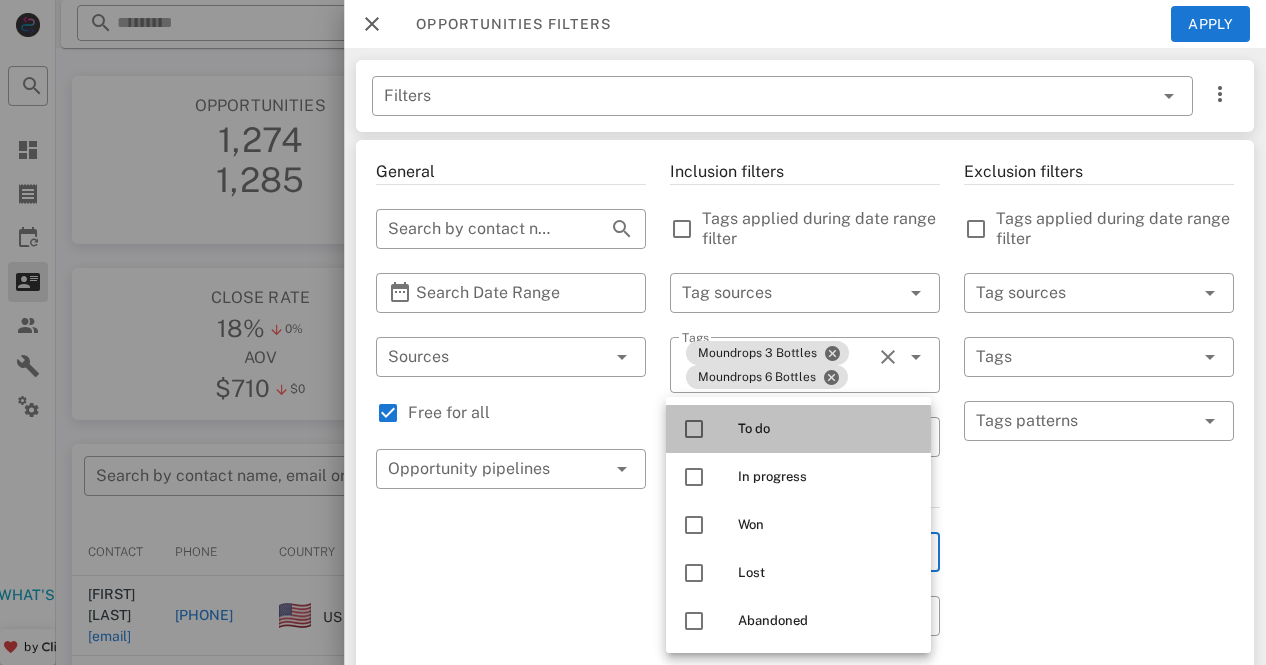click at bounding box center (694, 429) 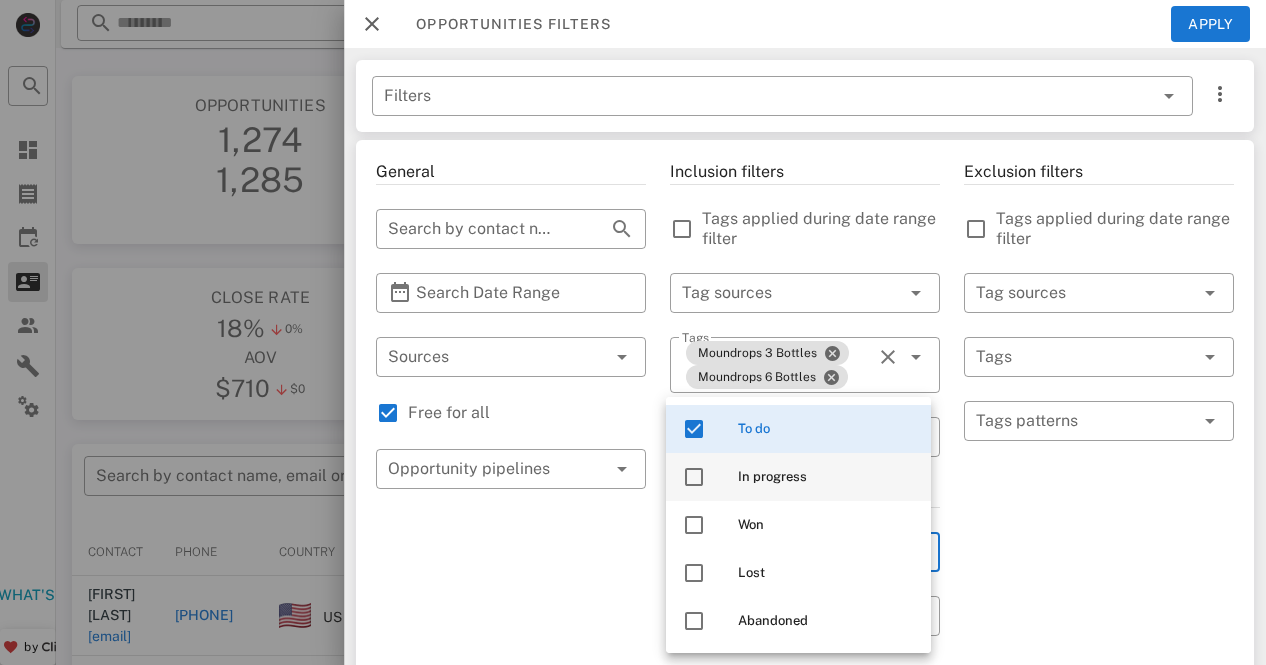 click at bounding box center (694, 477) 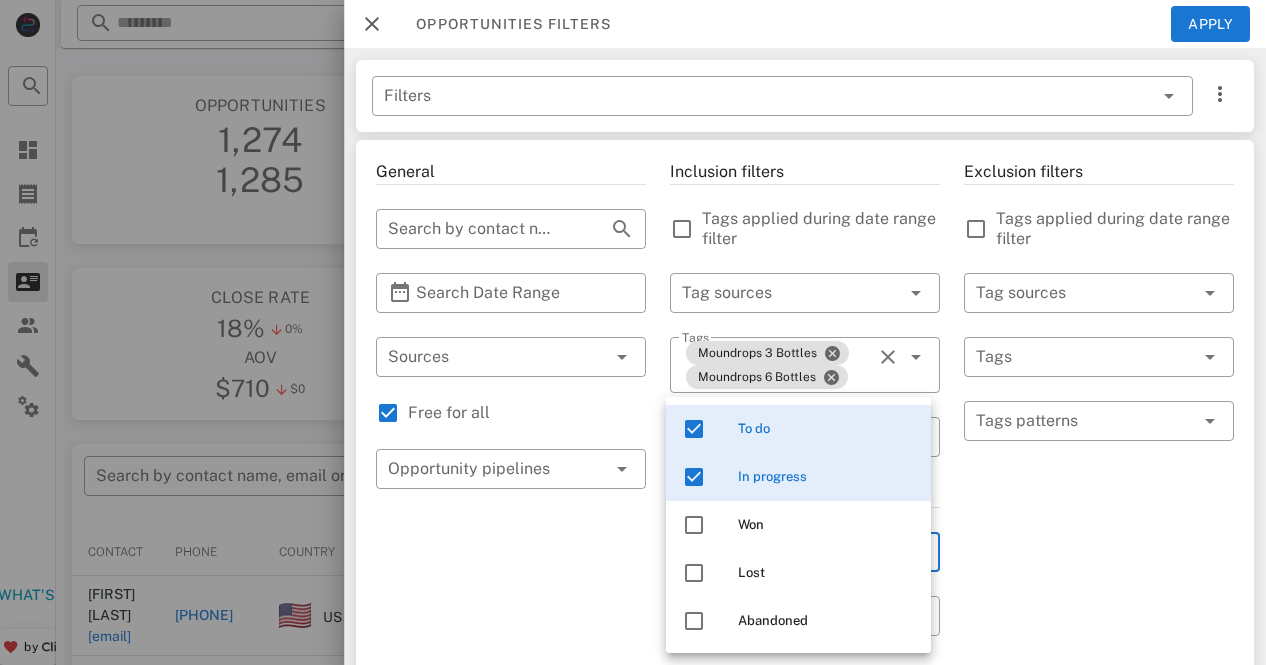 click on "Exclusion filters Tags applied during date range filter ​ Tag sources ​ Tags ​ Tags patterns" at bounding box center [1099, 725] 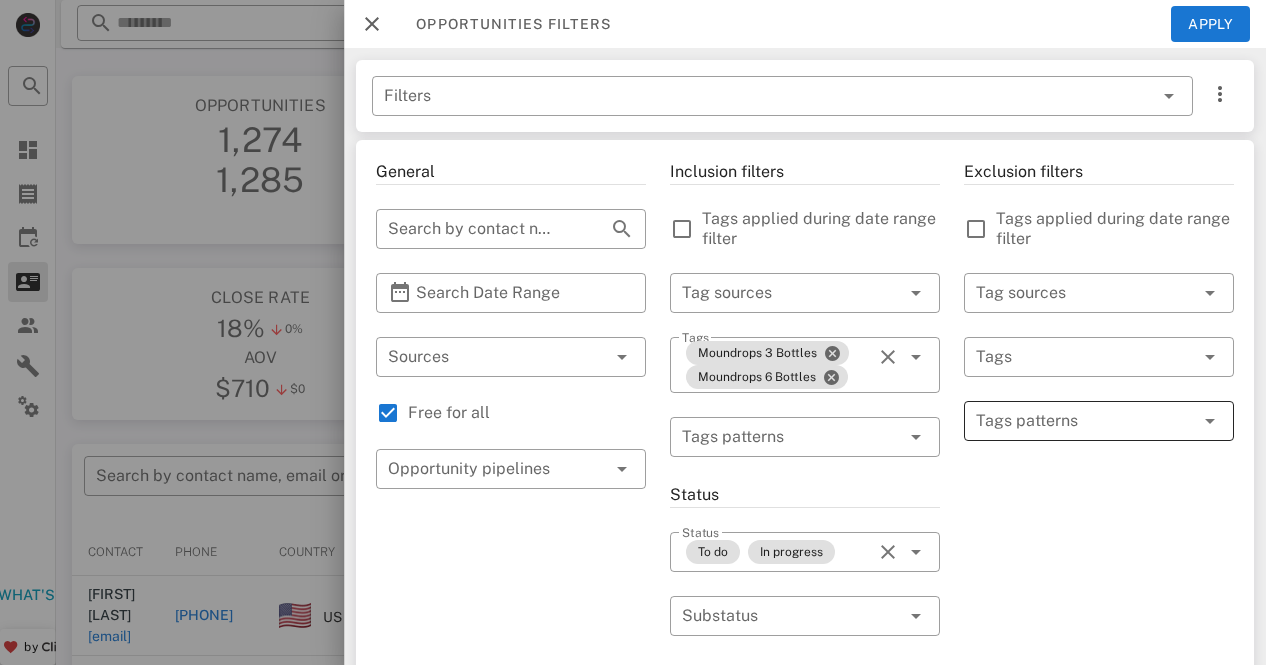 click at bounding box center (1085, 421) 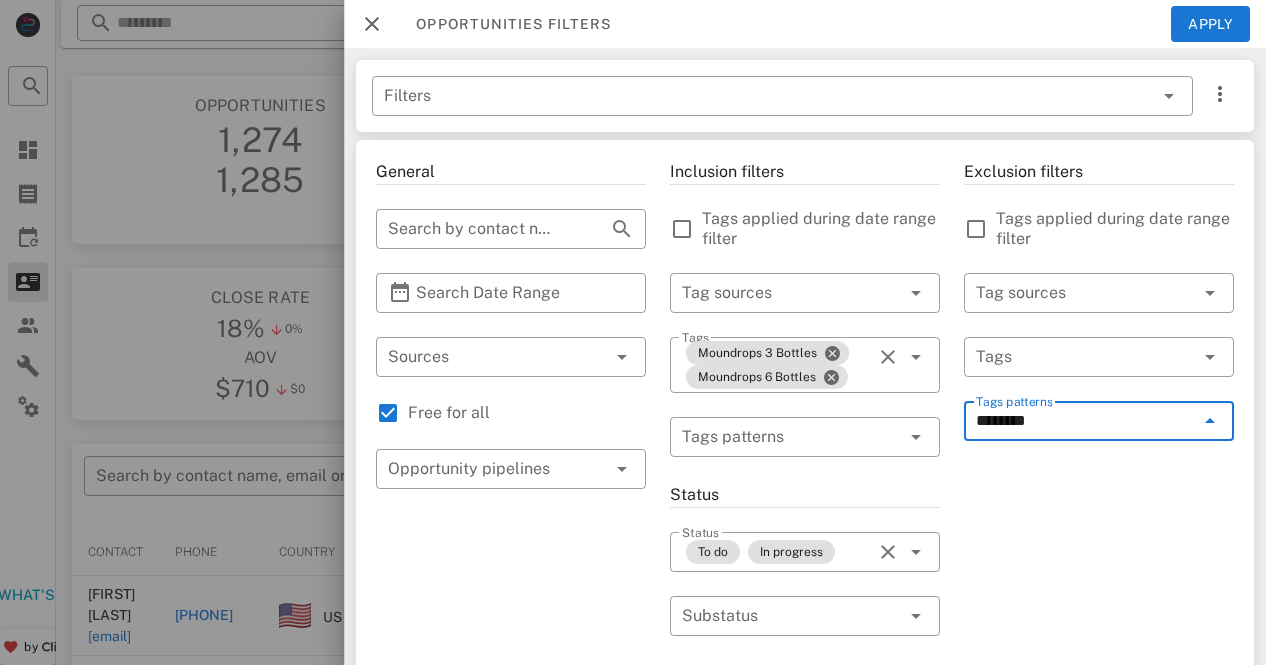 type on "*********" 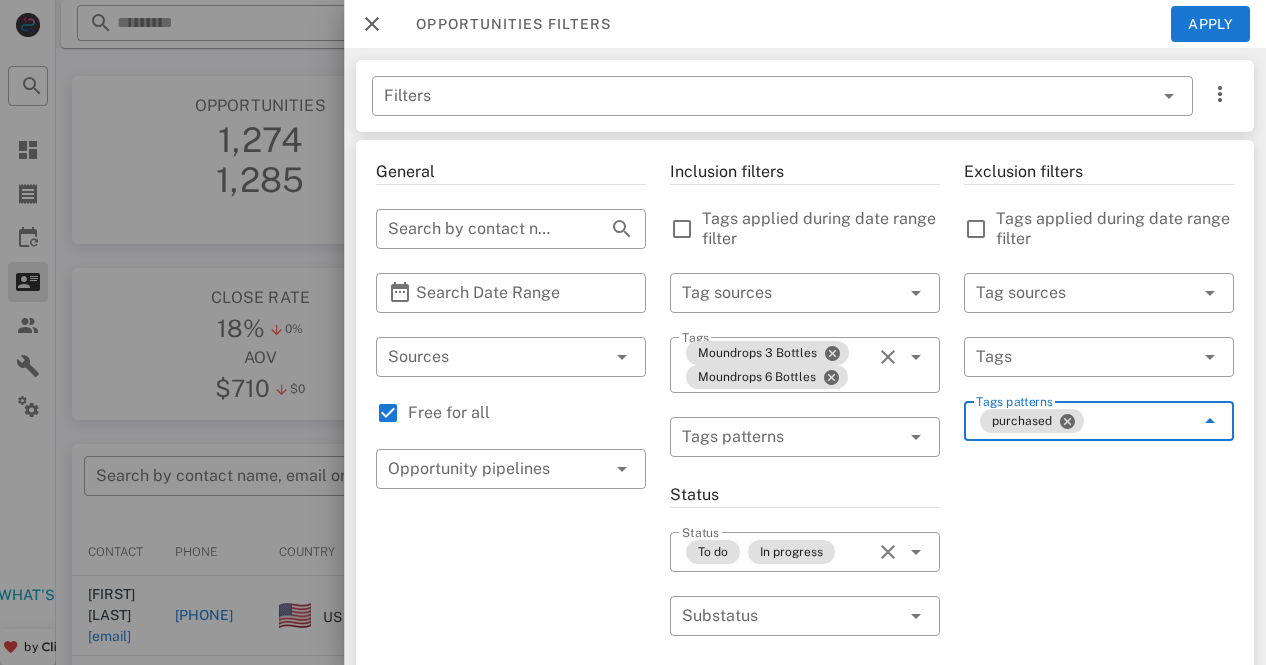 click on "Tags patterns" at bounding box center [1141, 421] 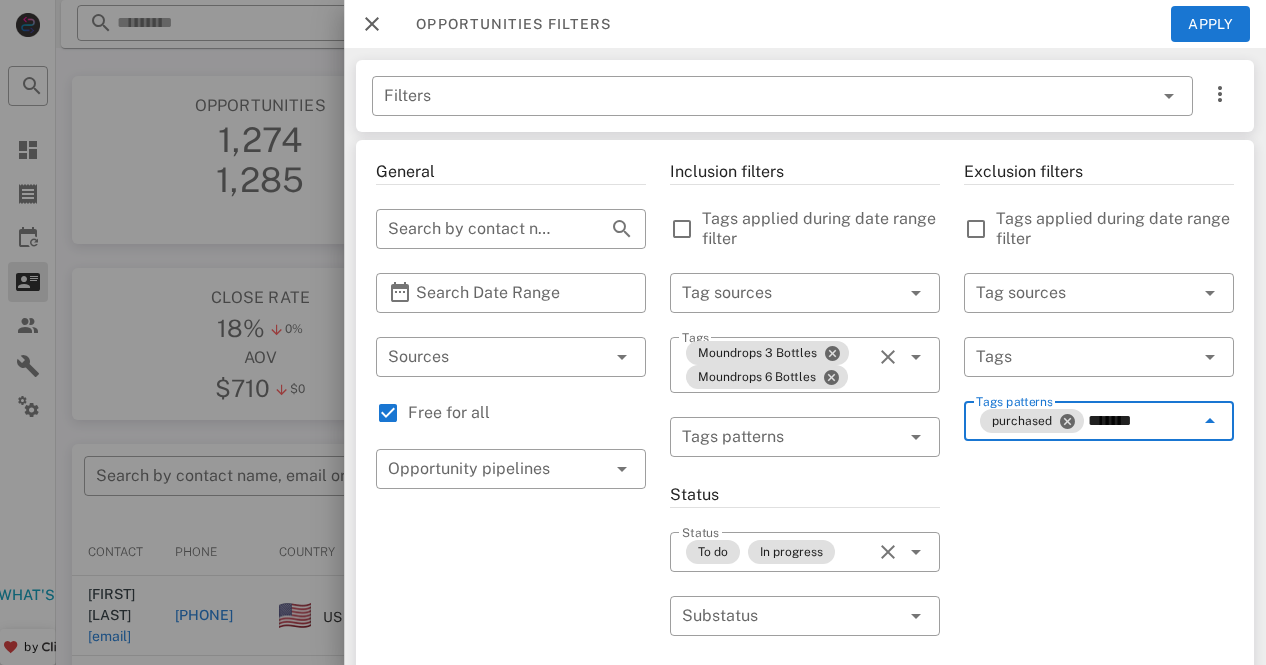 type on "********" 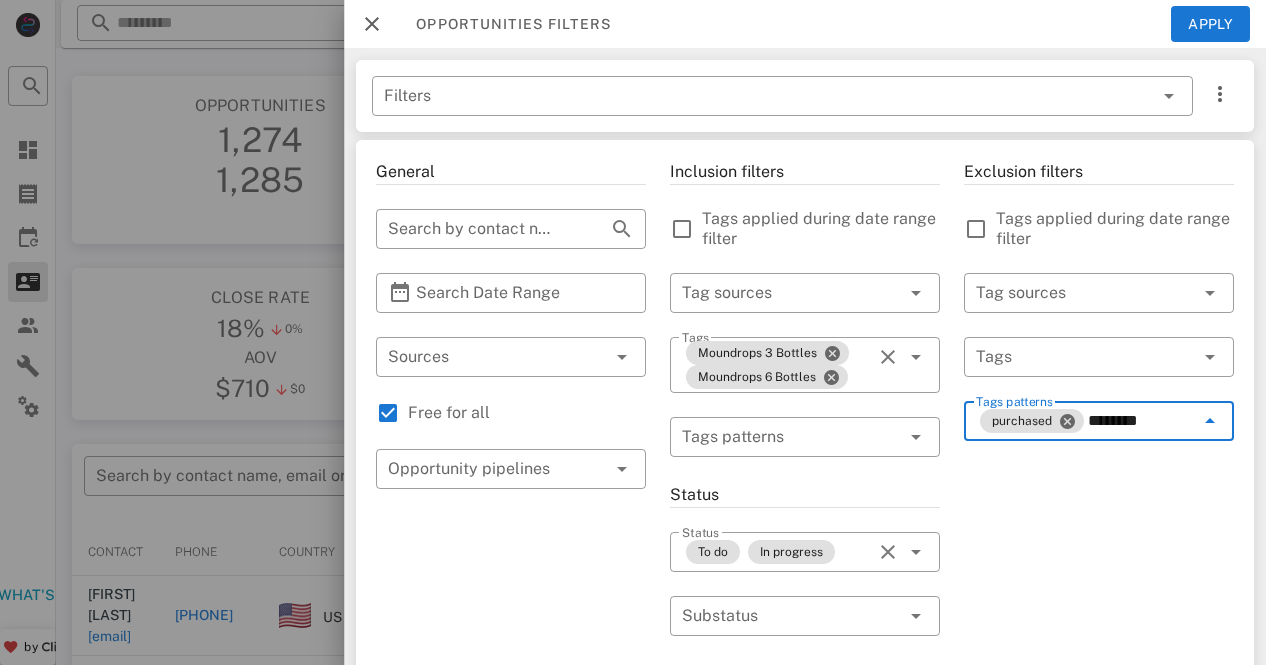 type 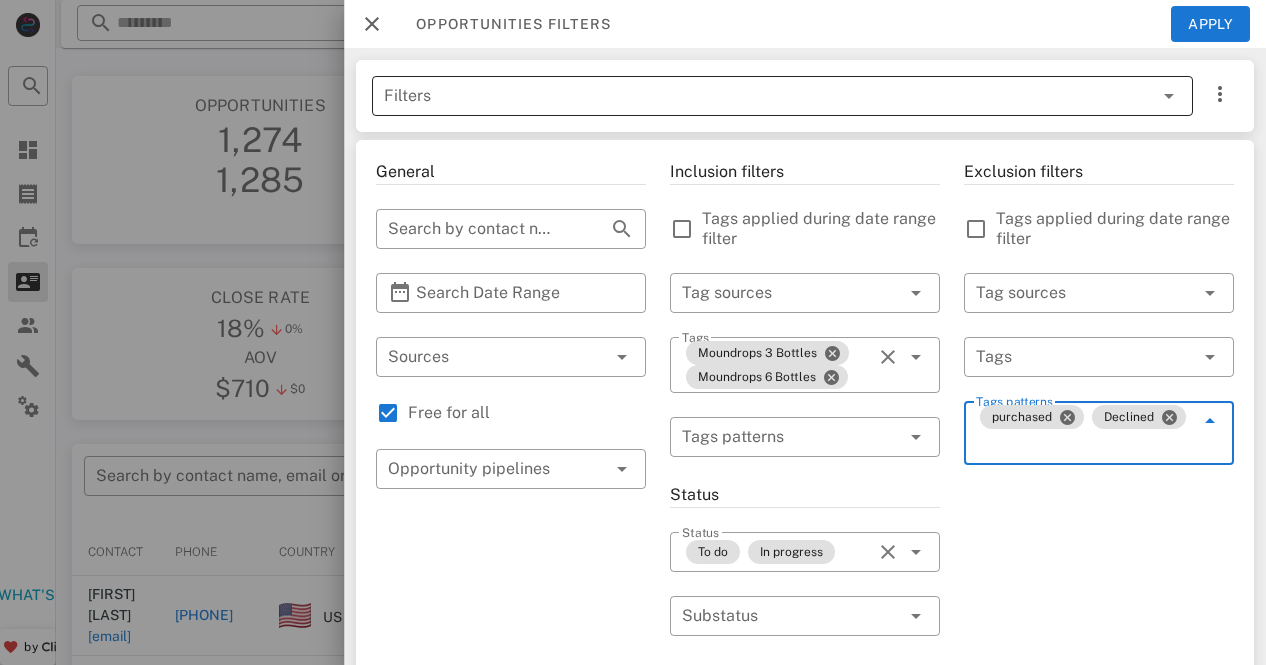 click on "Filters" at bounding box center [782, 96] 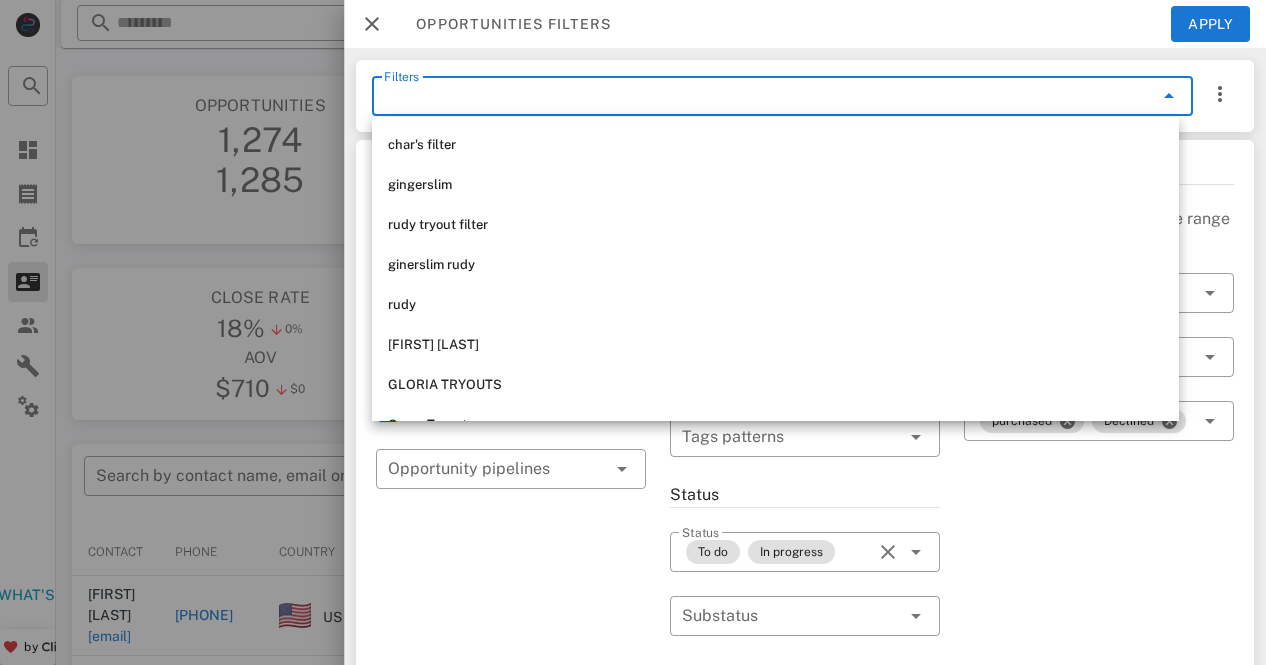 scroll, scrollTop: 32, scrollLeft: 0, axis: vertical 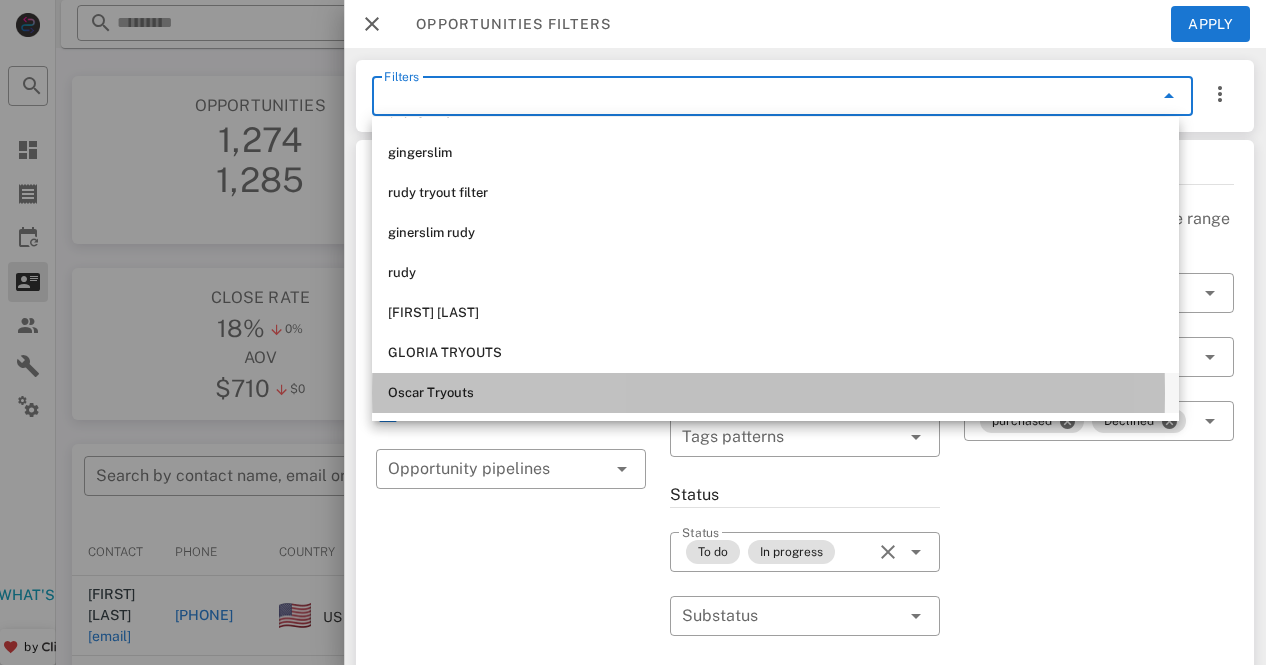 click on "Oscar Tryouts" at bounding box center (775, 393) 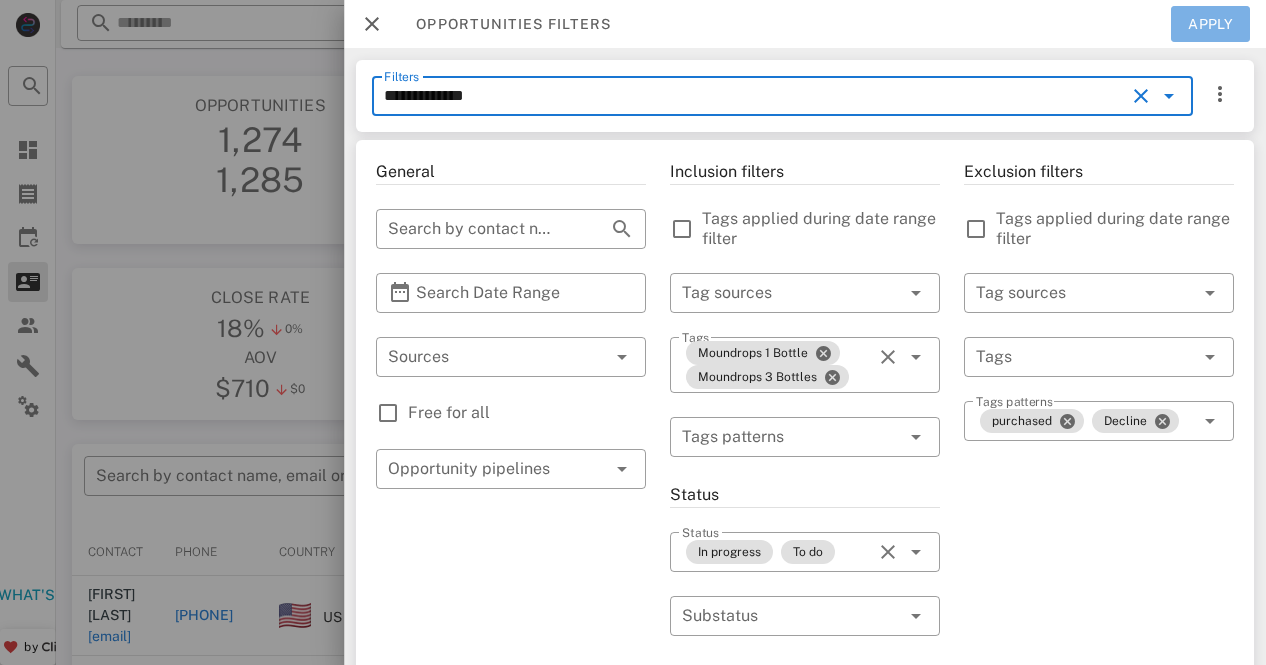 click on "Apply" at bounding box center (1211, 24) 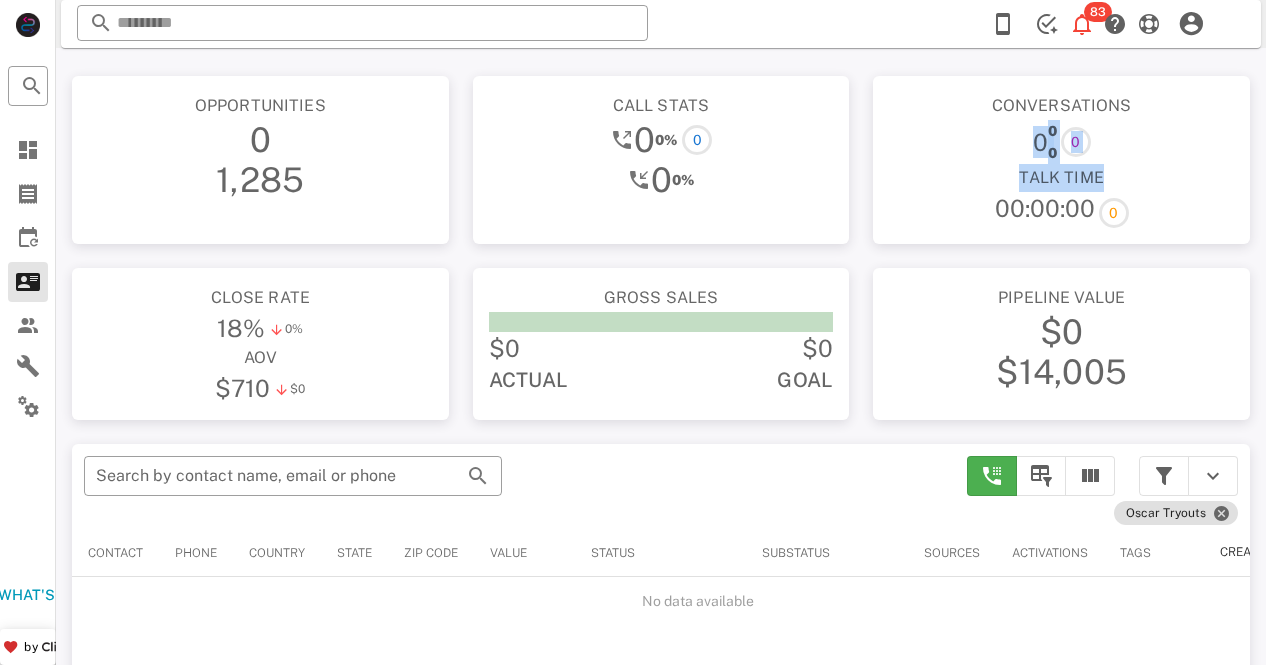 drag, startPoint x: 1250, startPoint y: 114, endPoint x: 1242, endPoint y: 172, distance: 58.549126 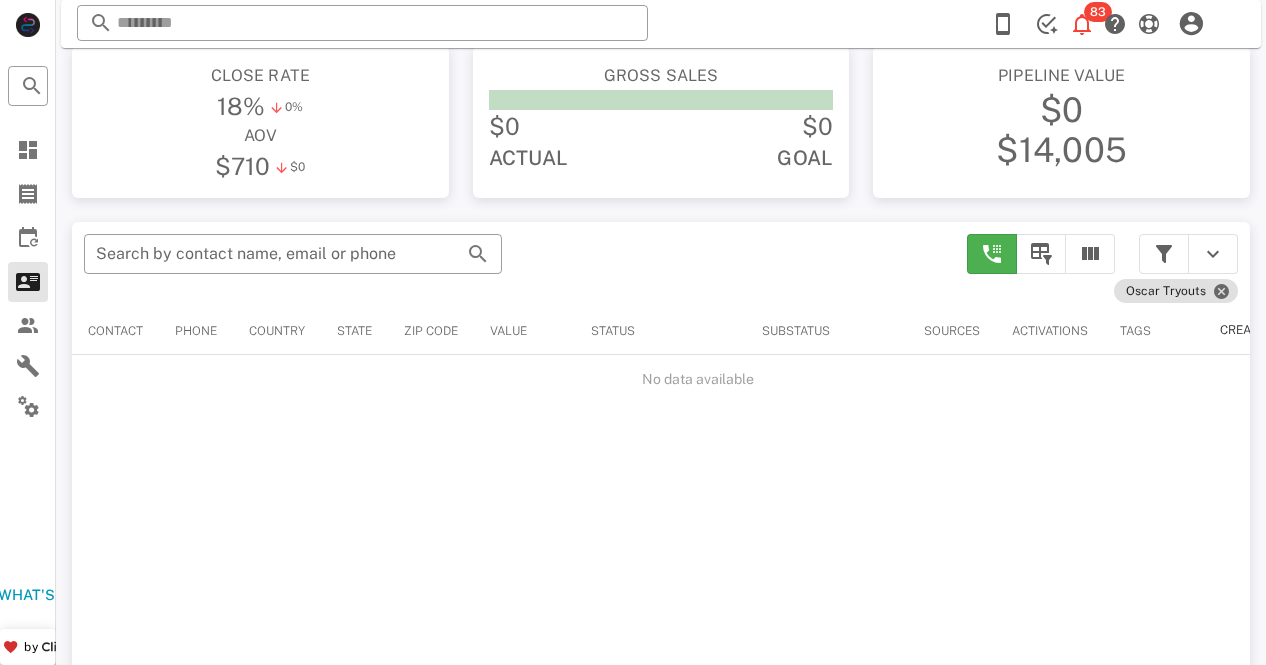 scroll, scrollTop: 204, scrollLeft: 0, axis: vertical 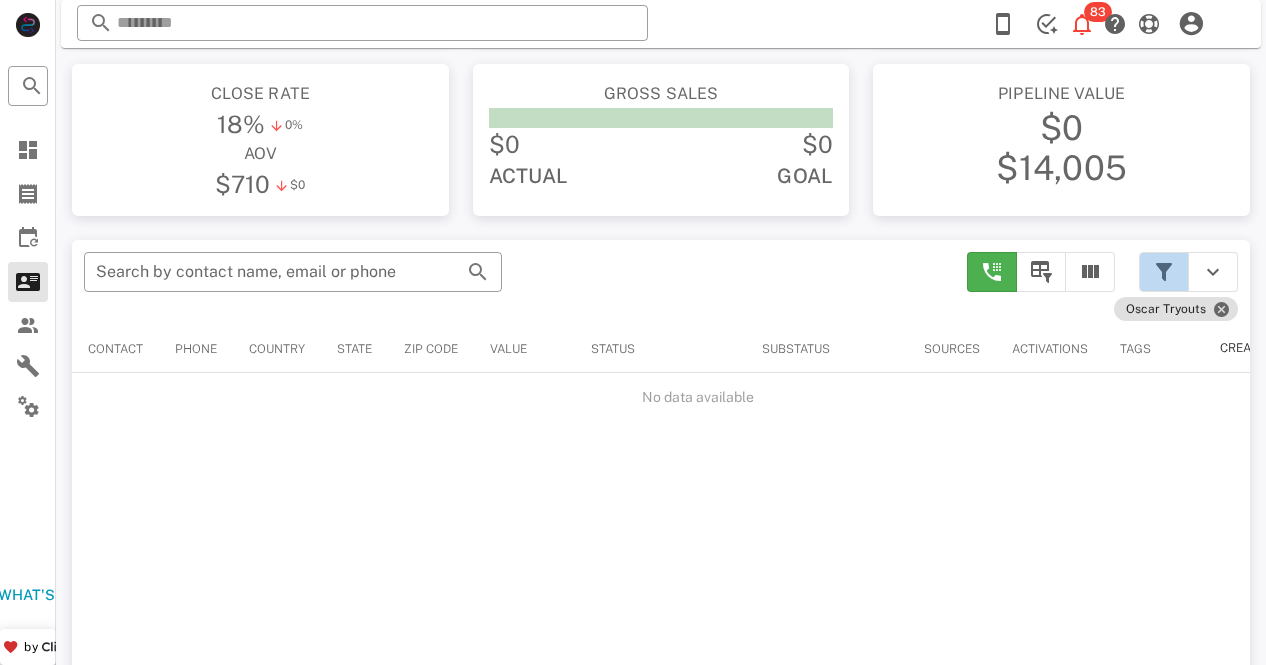 click at bounding box center [1164, 272] 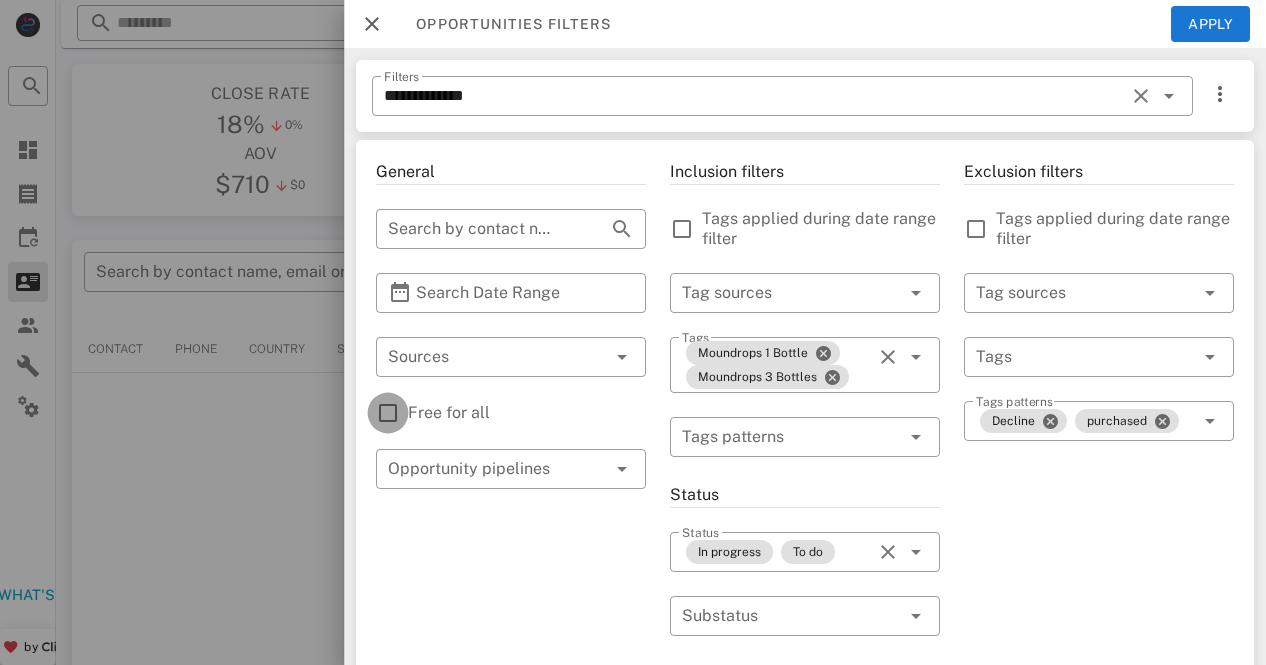 click at bounding box center (388, 413) 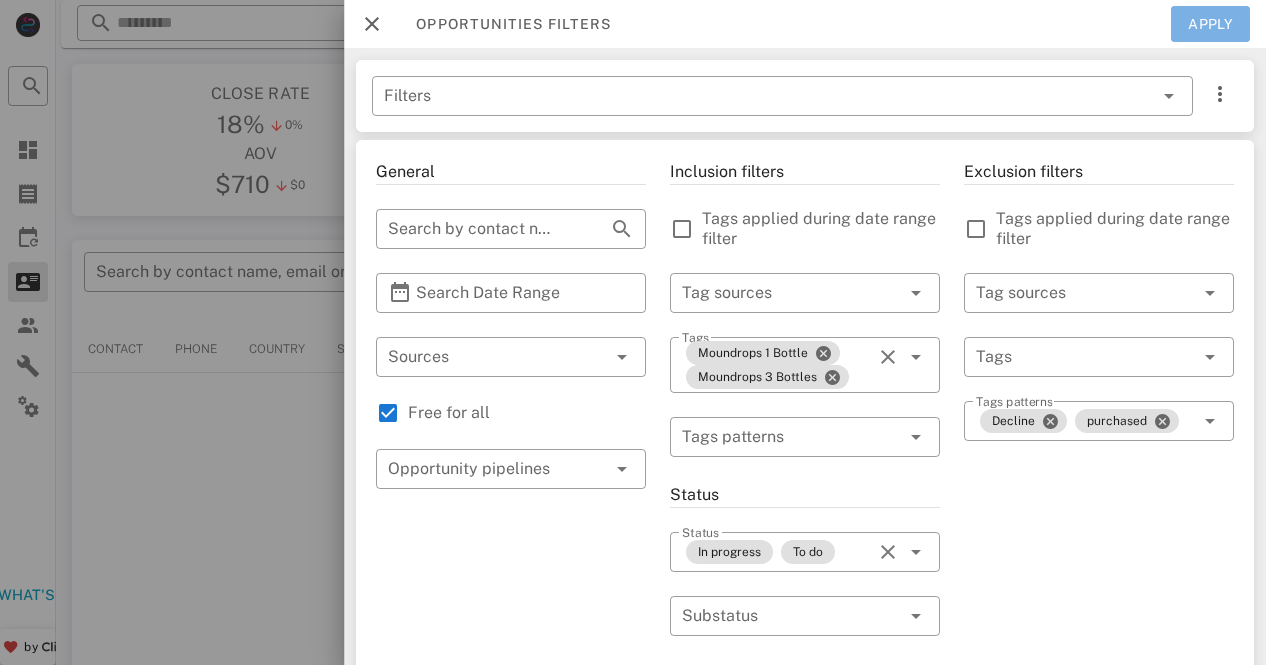 click on "Apply" at bounding box center (1211, 24) 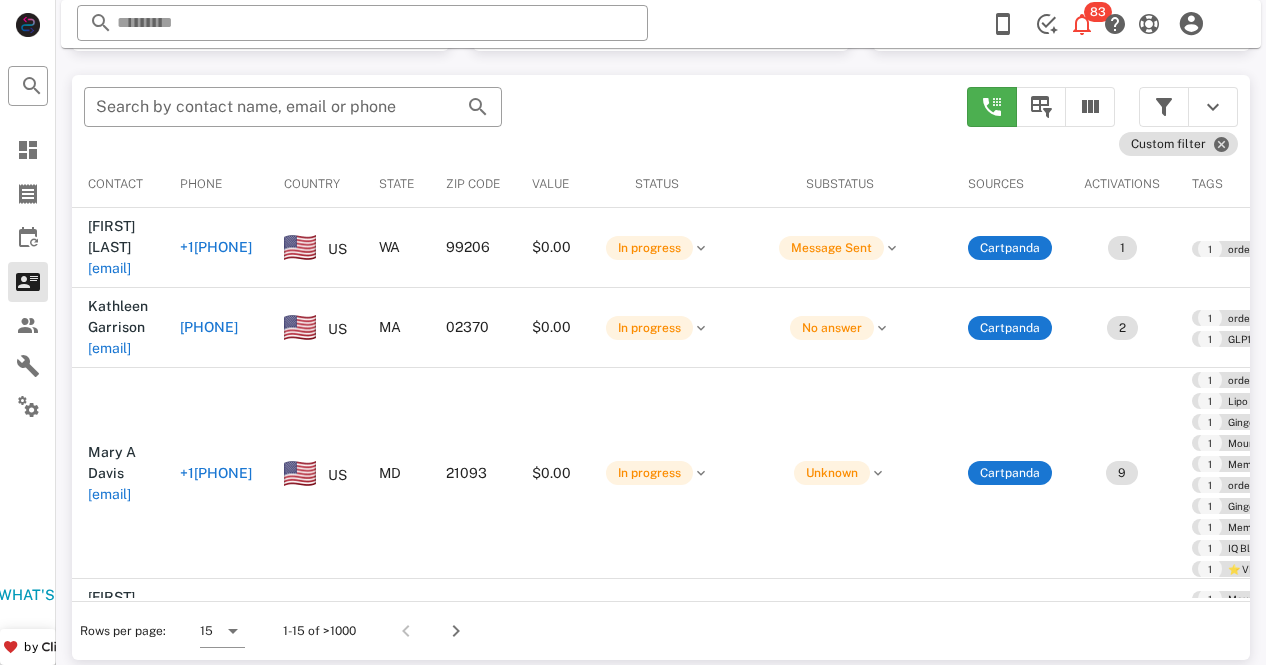 scroll, scrollTop: 380, scrollLeft: 0, axis: vertical 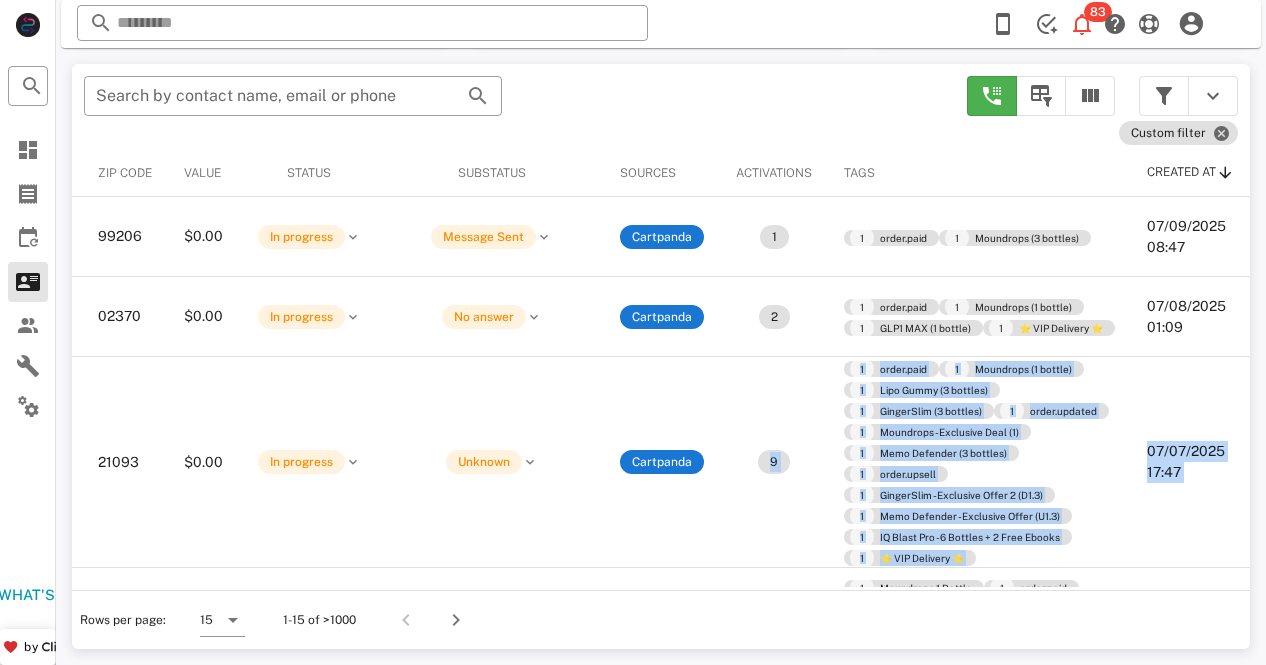 drag, startPoint x: 1250, startPoint y: 407, endPoint x: 705, endPoint y: 595, distance: 576.5145 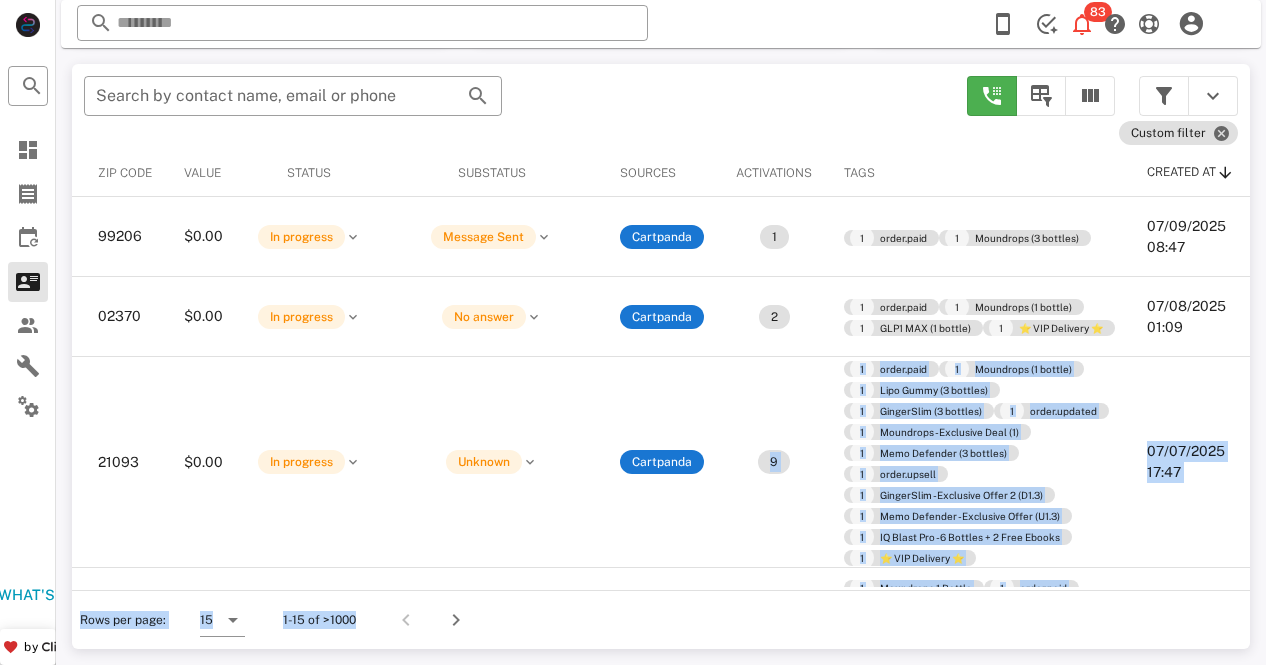scroll, scrollTop: 68, scrollLeft: 514, axis: both 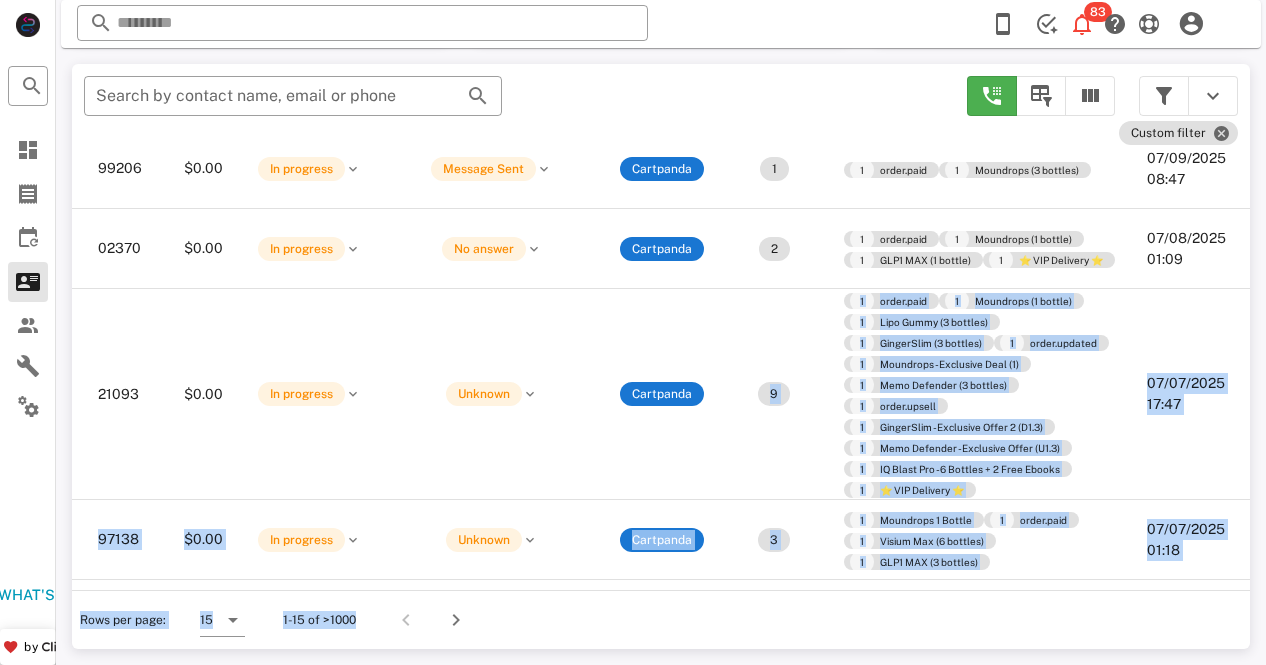 click on "Rows per page: 15  1-15 of >1000" at bounding box center (661, 619) 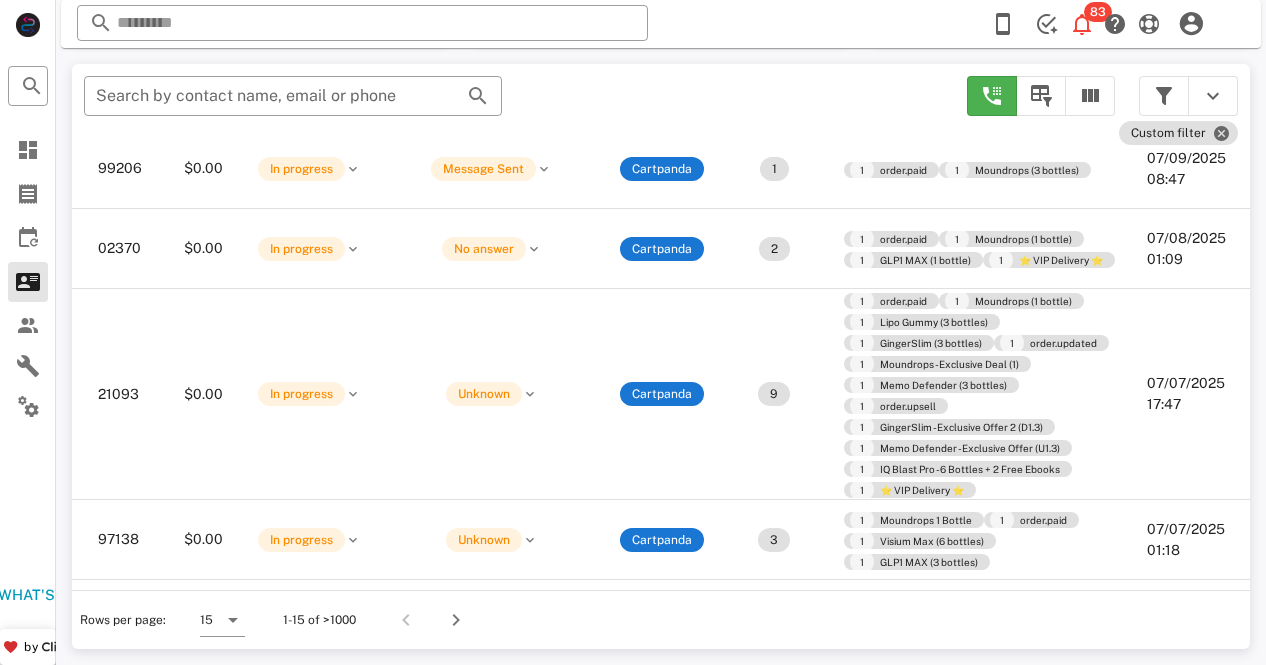 click on "Rows per page: 15  1-15 of >1000" at bounding box center [661, 619] 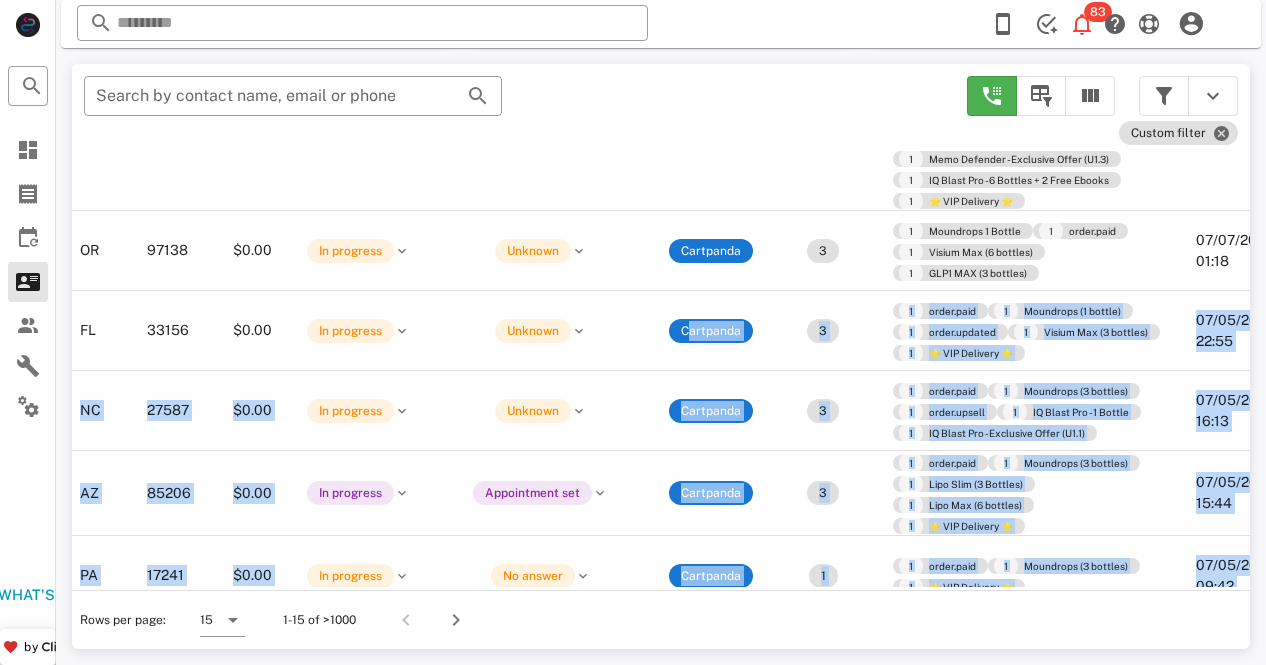 drag, startPoint x: 498, startPoint y: 571, endPoint x: 398, endPoint y: 565, distance: 100.17984 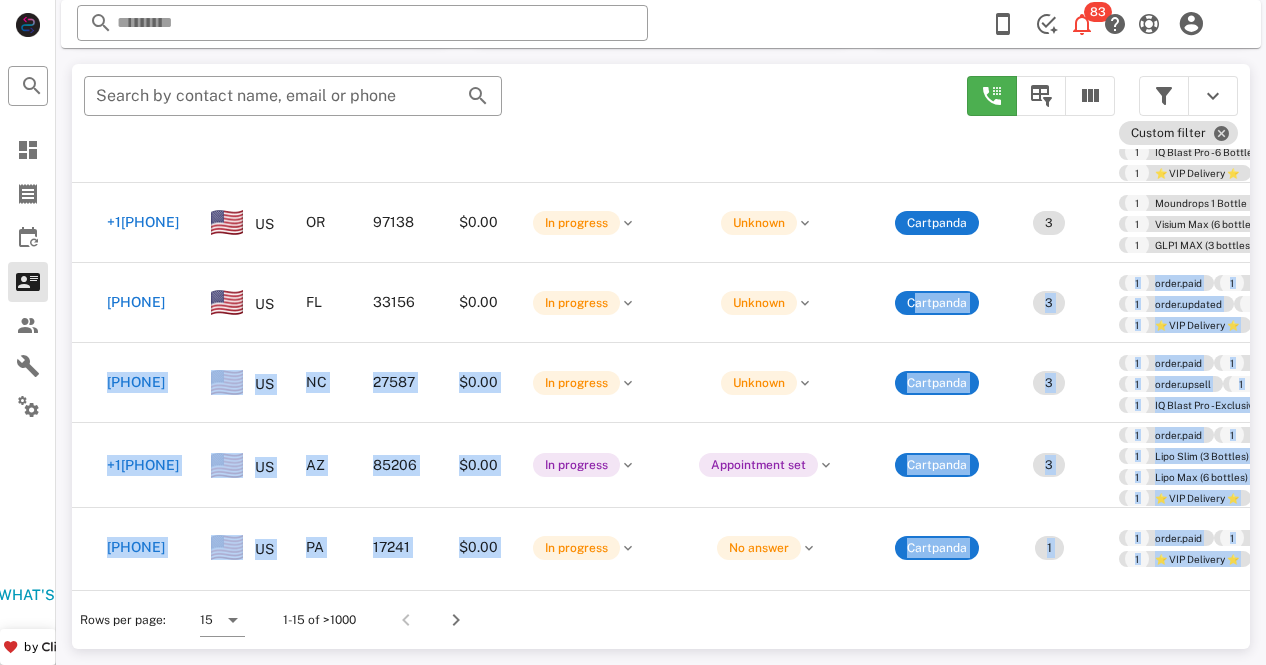 scroll, scrollTop: 385, scrollLeft: 0, axis: vertical 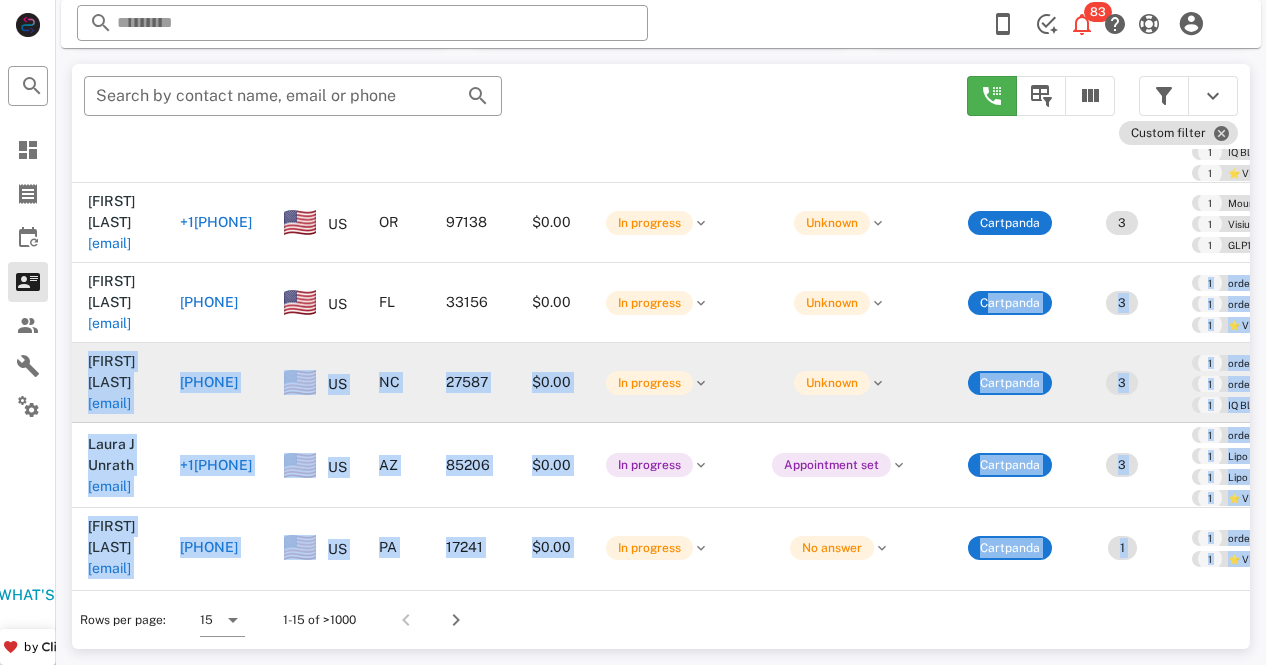 click on "[PHONE]" at bounding box center (209, 382) 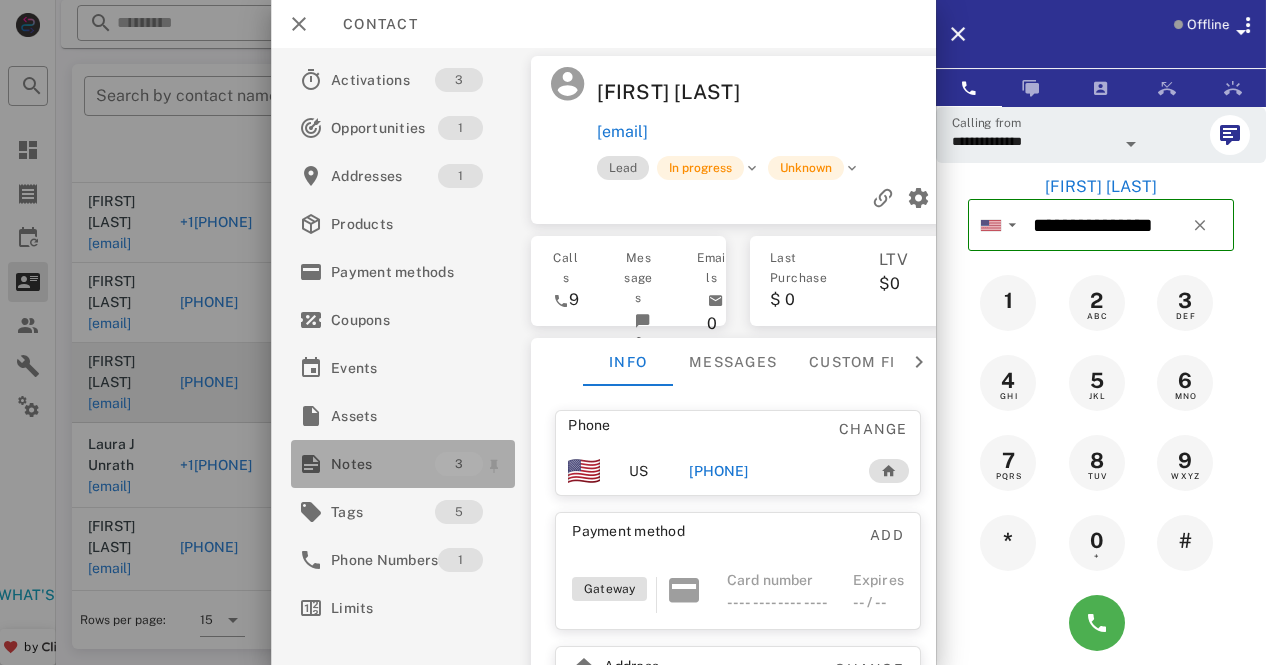 click on "Notes" at bounding box center (383, 464) 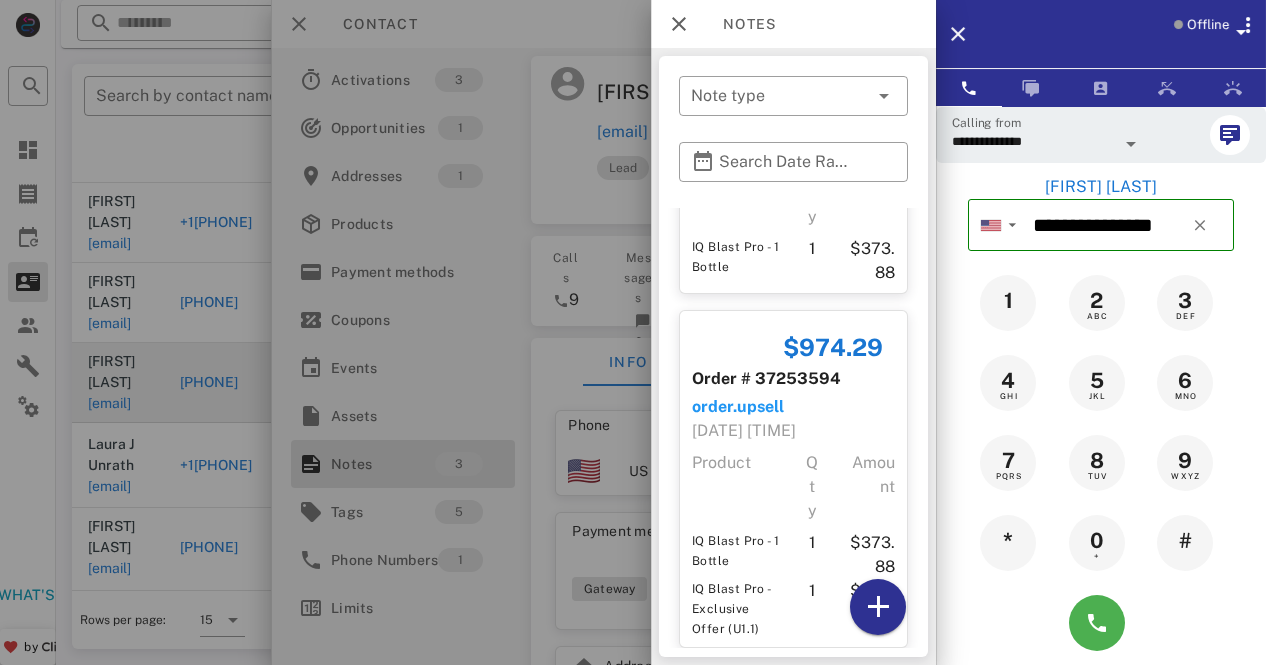 scroll, scrollTop: 511, scrollLeft: 0, axis: vertical 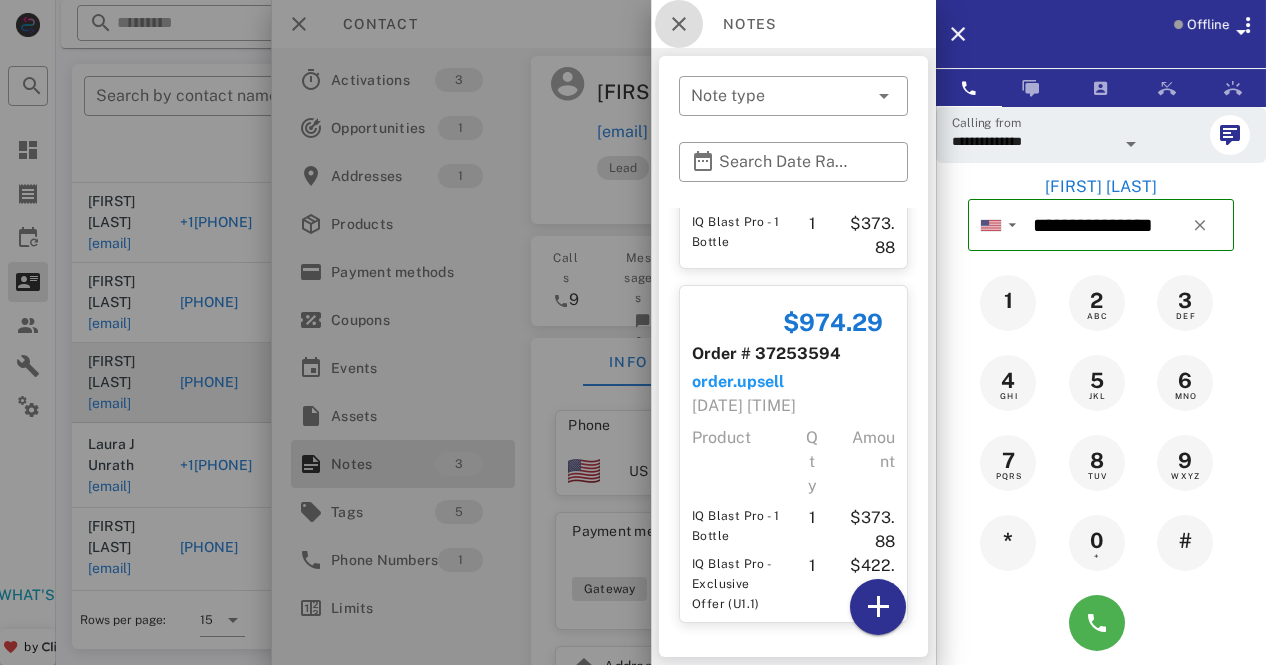 click at bounding box center [679, 24] 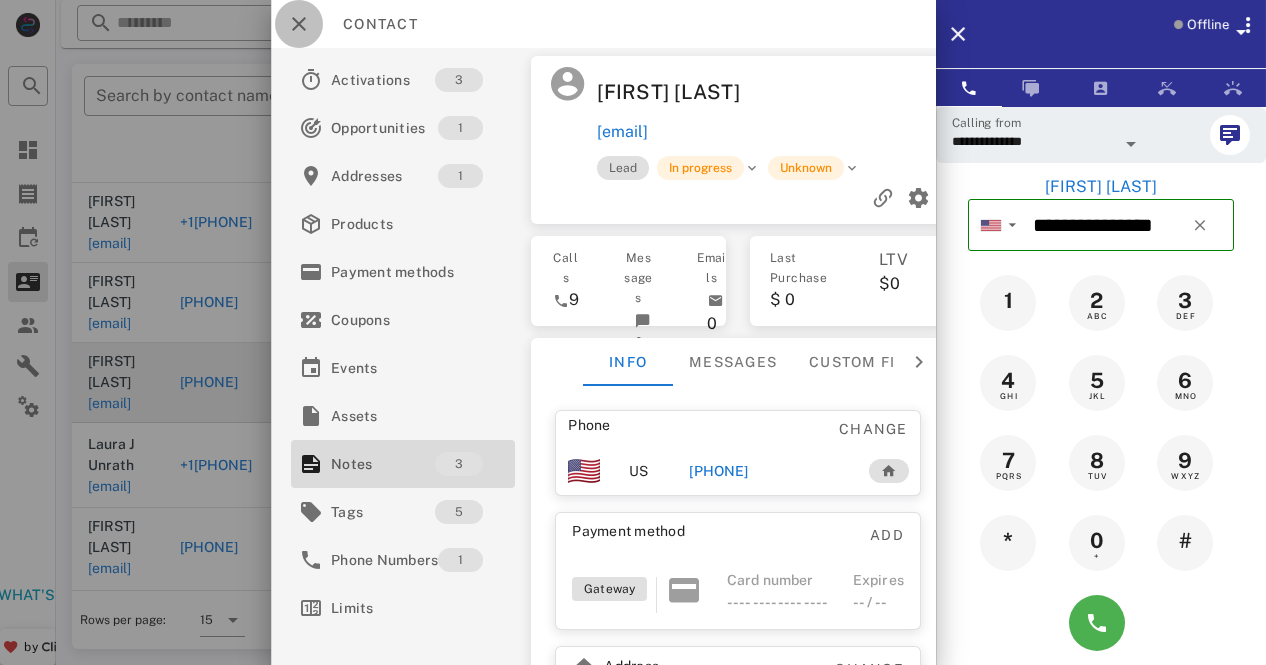 click at bounding box center [299, 24] 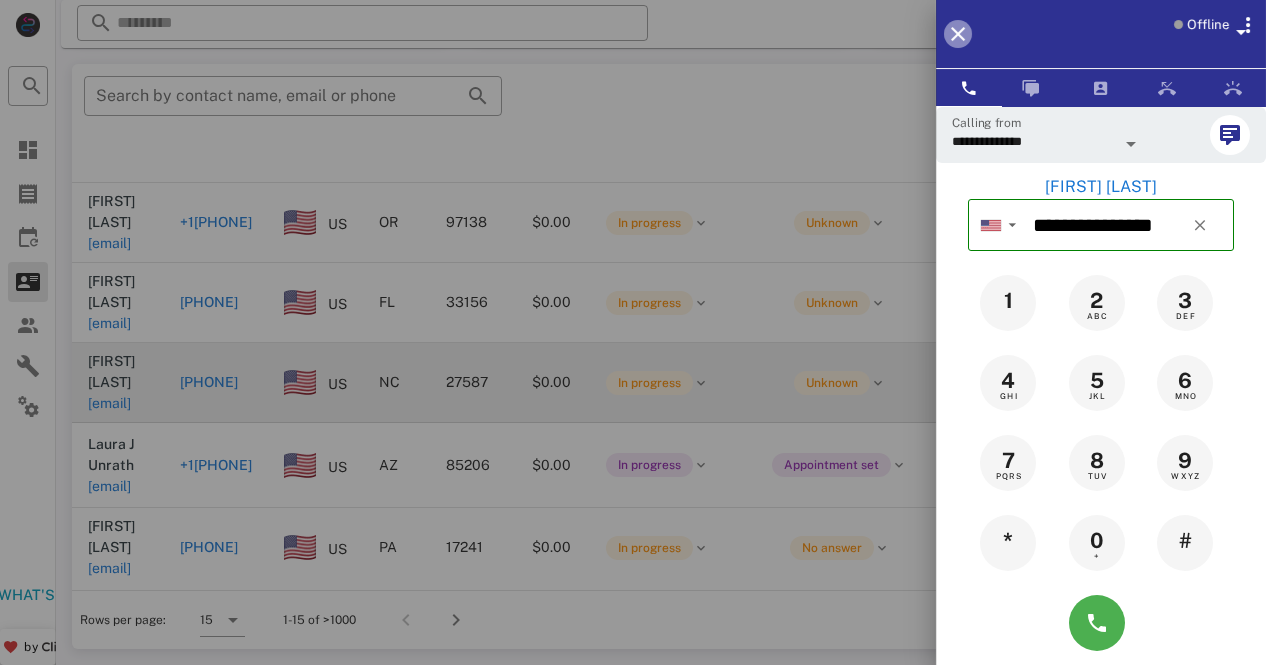 click at bounding box center (958, 34) 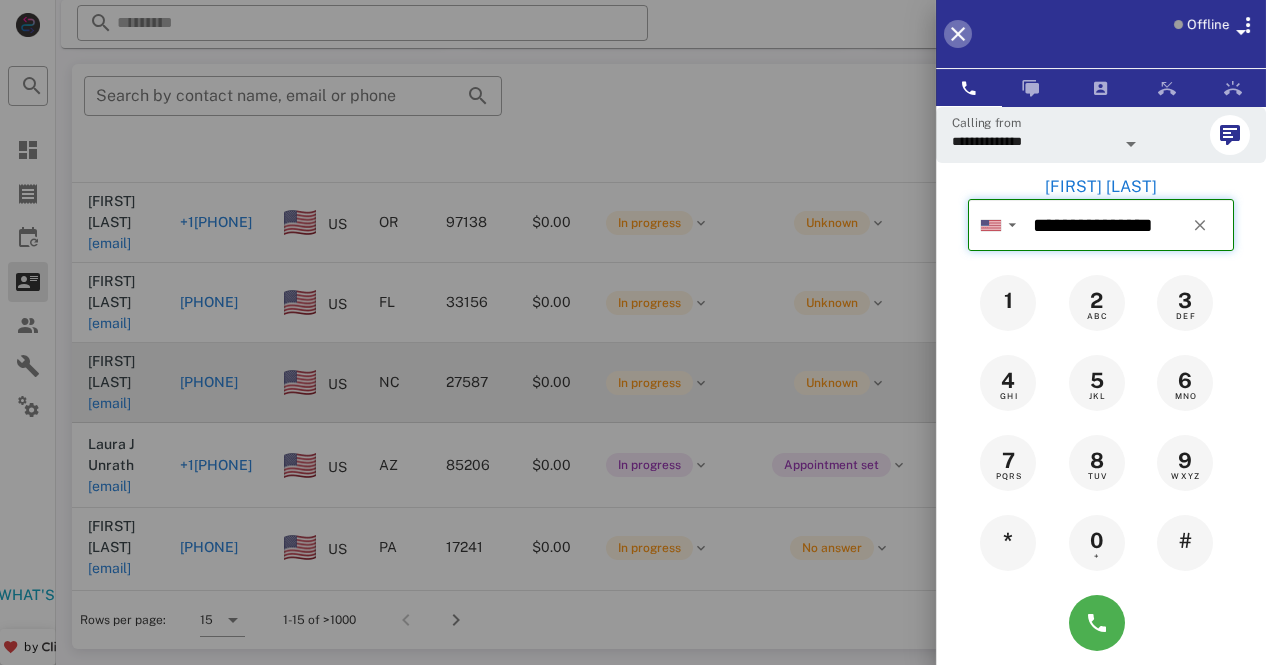 type 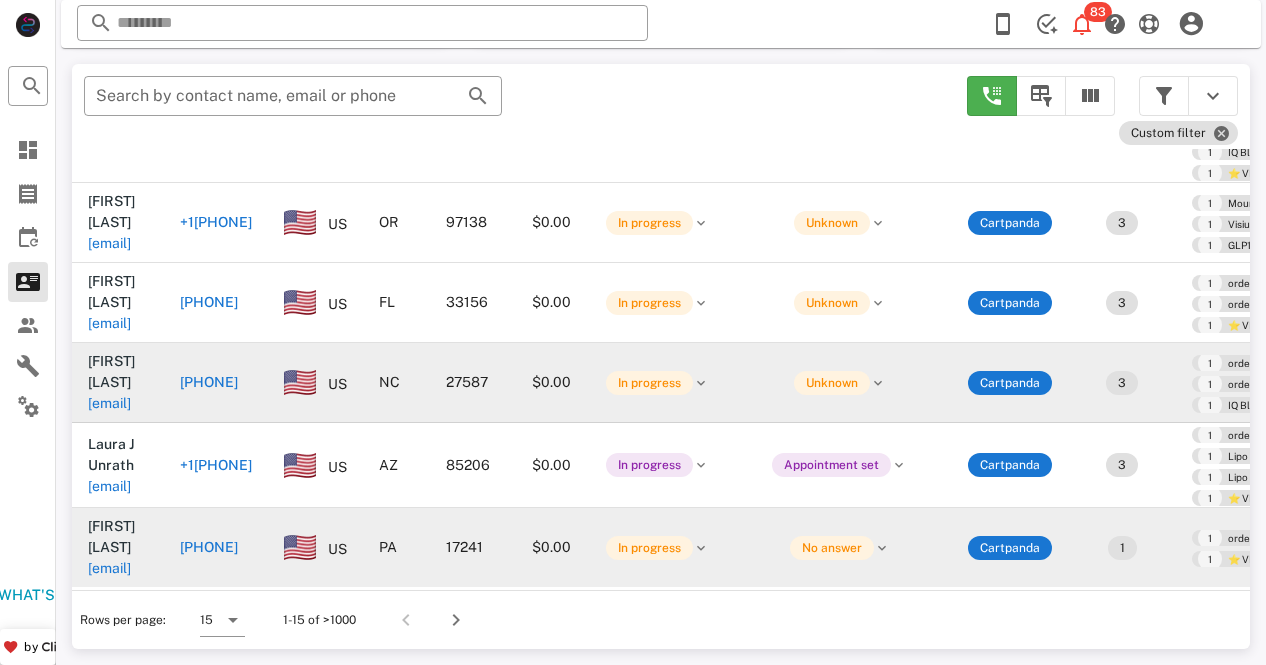 click on "[PHONE]" at bounding box center (209, 547) 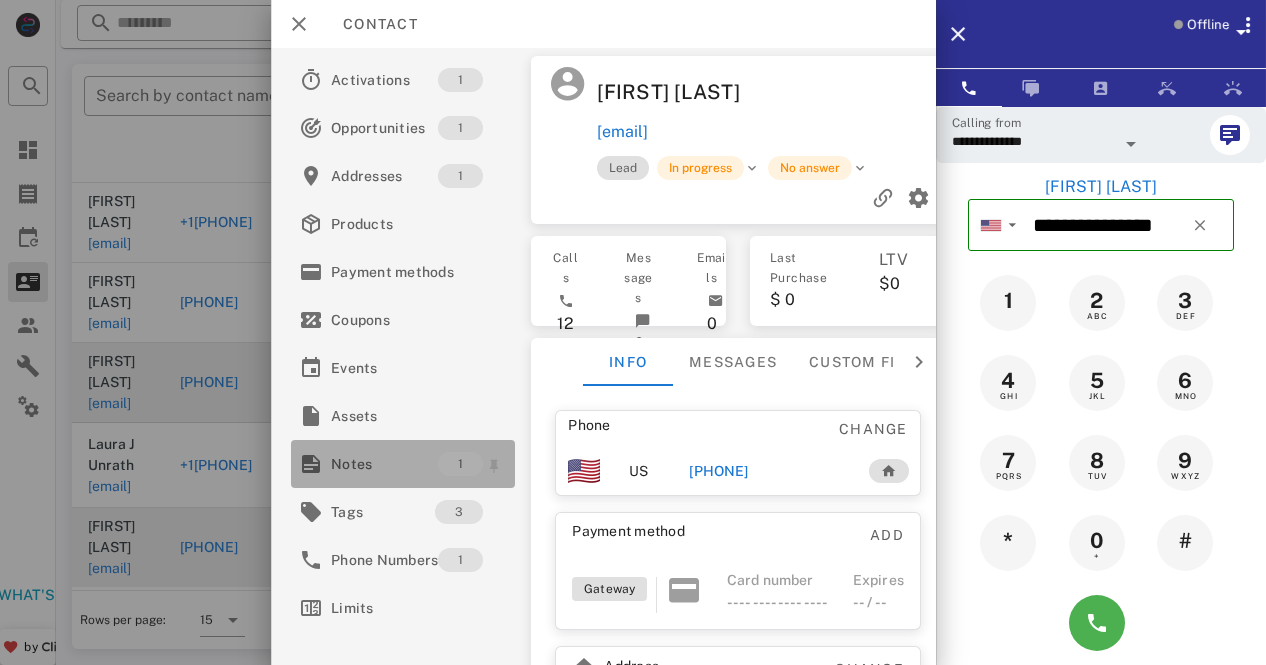 click on "Notes" at bounding box center [384, 464] 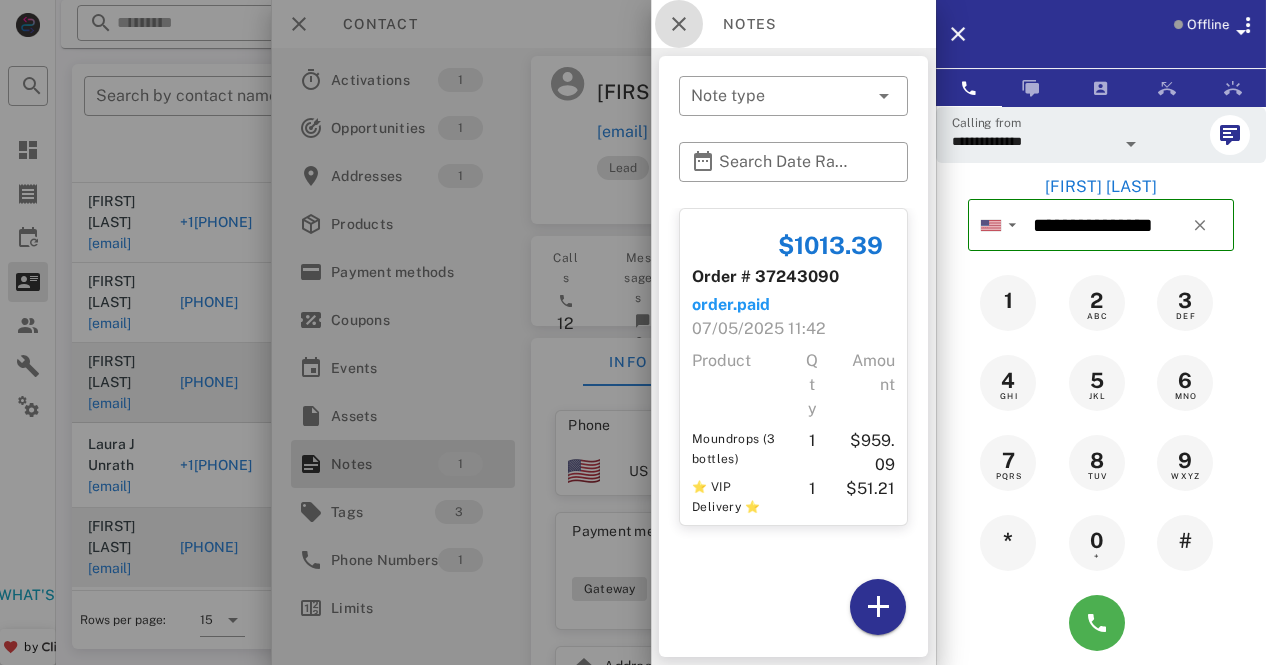 click at bounding box center (679, 24) 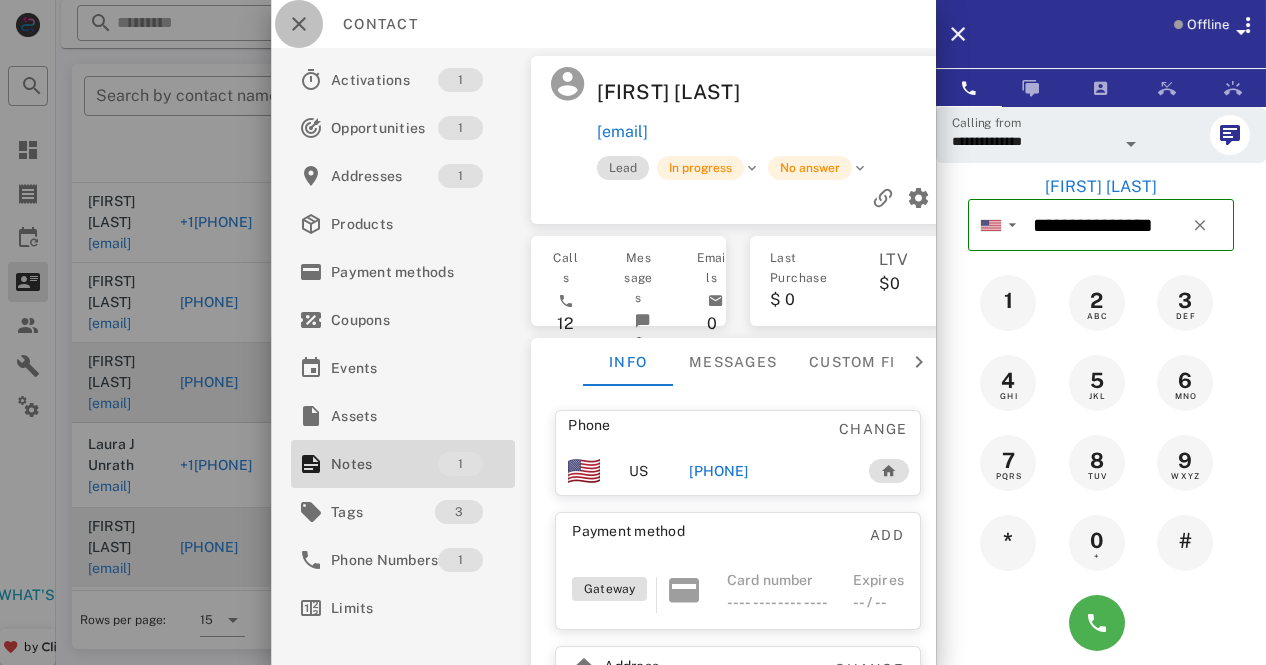 click at bounding box center (299, 24) 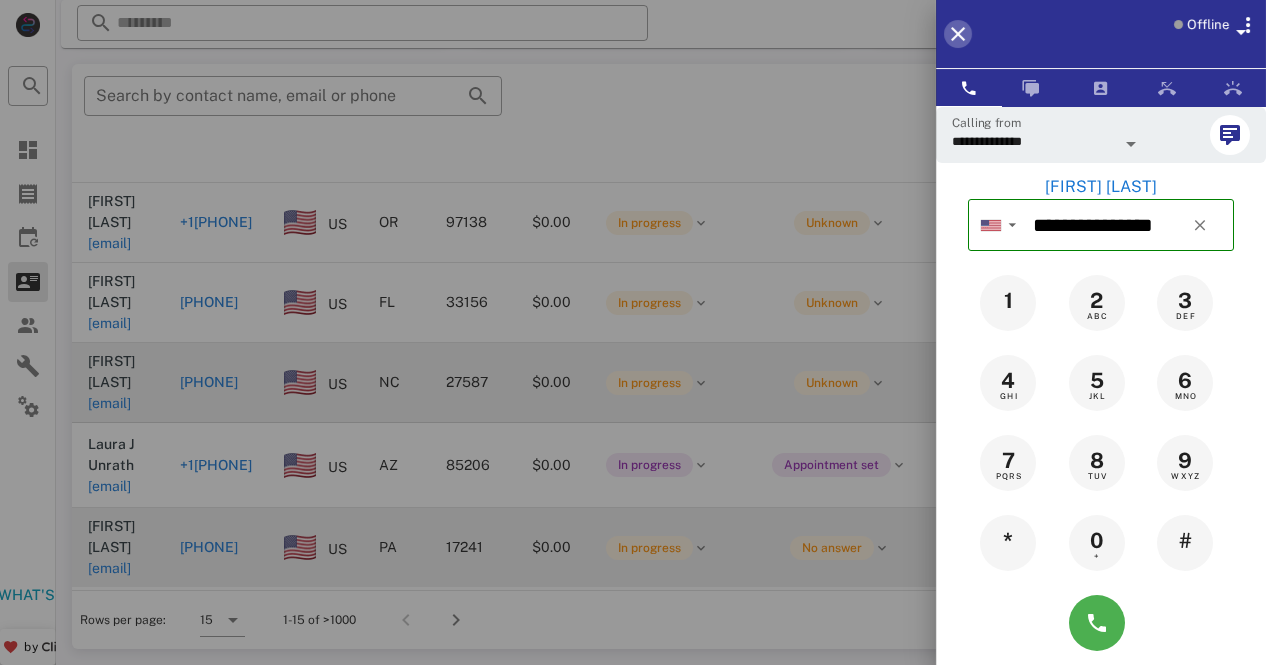 click at bounding box center [958, 34] 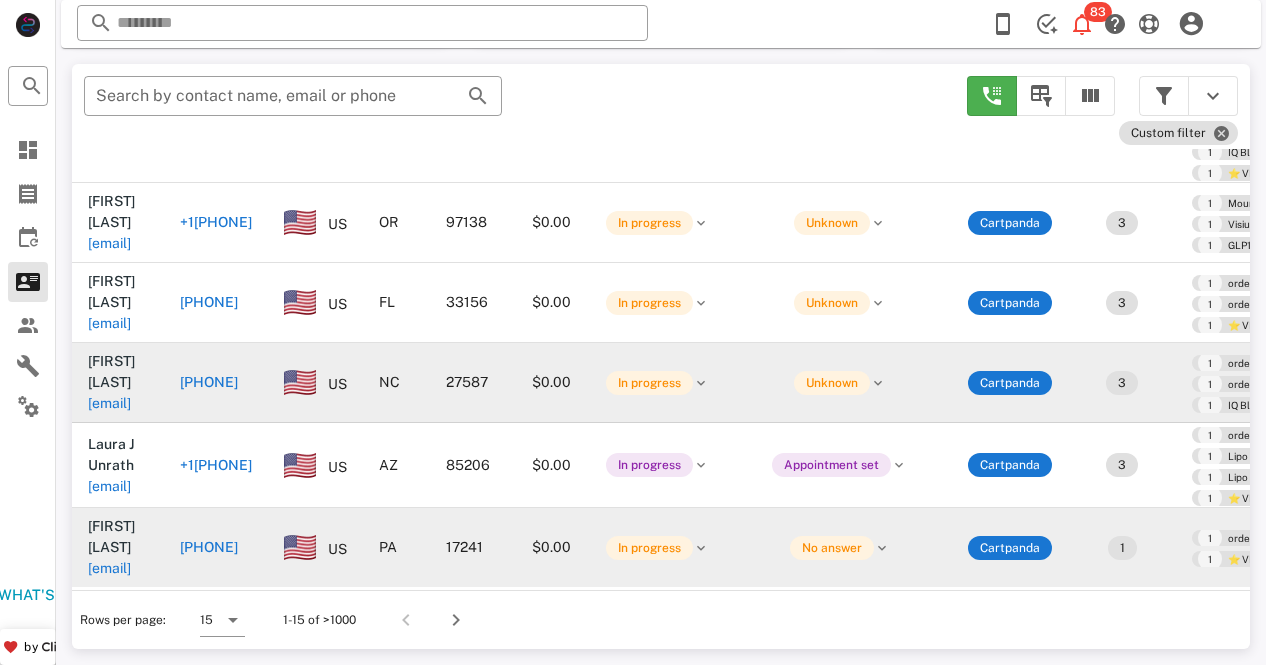 click on "+1[PHONE]" at bounding box center [216, 640] 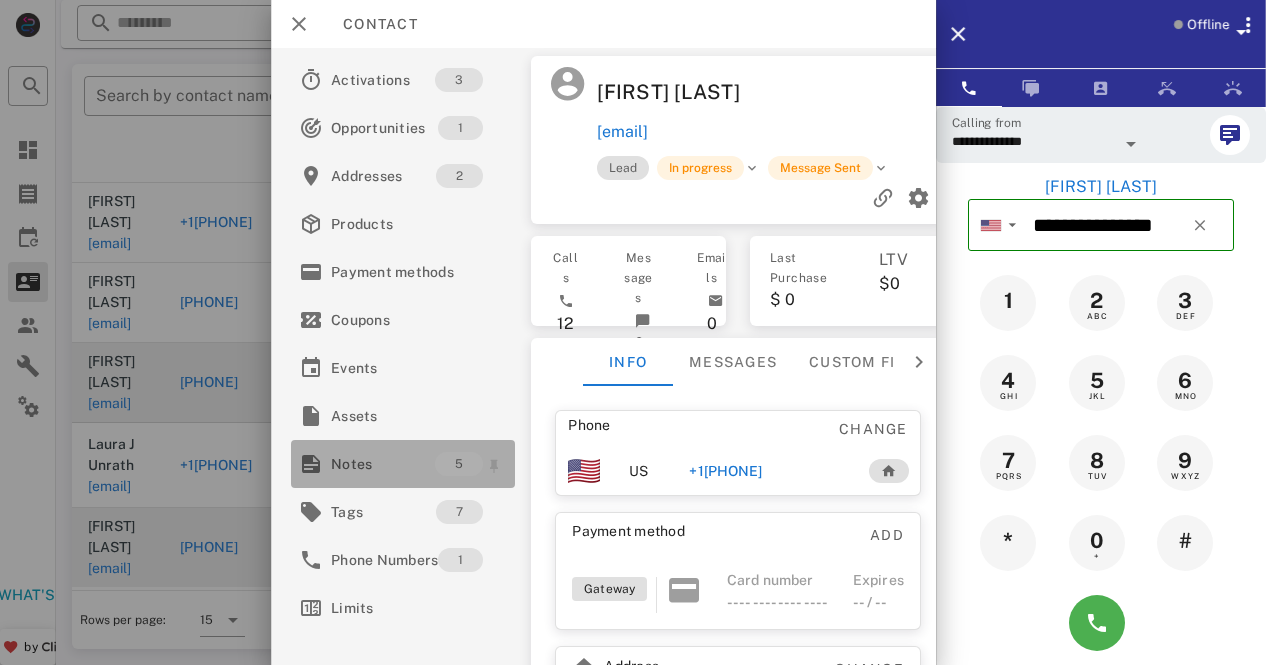 click on "Notes" at bounding box center [383, 464] 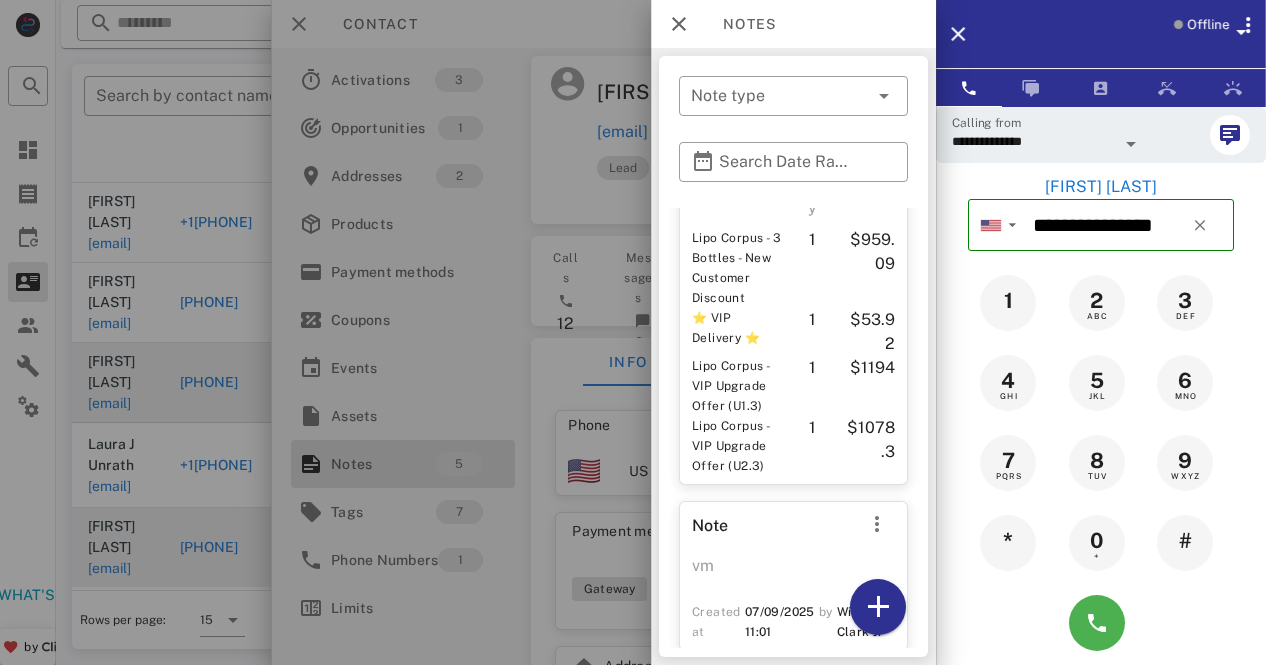 scroll, scrollTop: 1410, scrollLeft: 0, axis: vertical 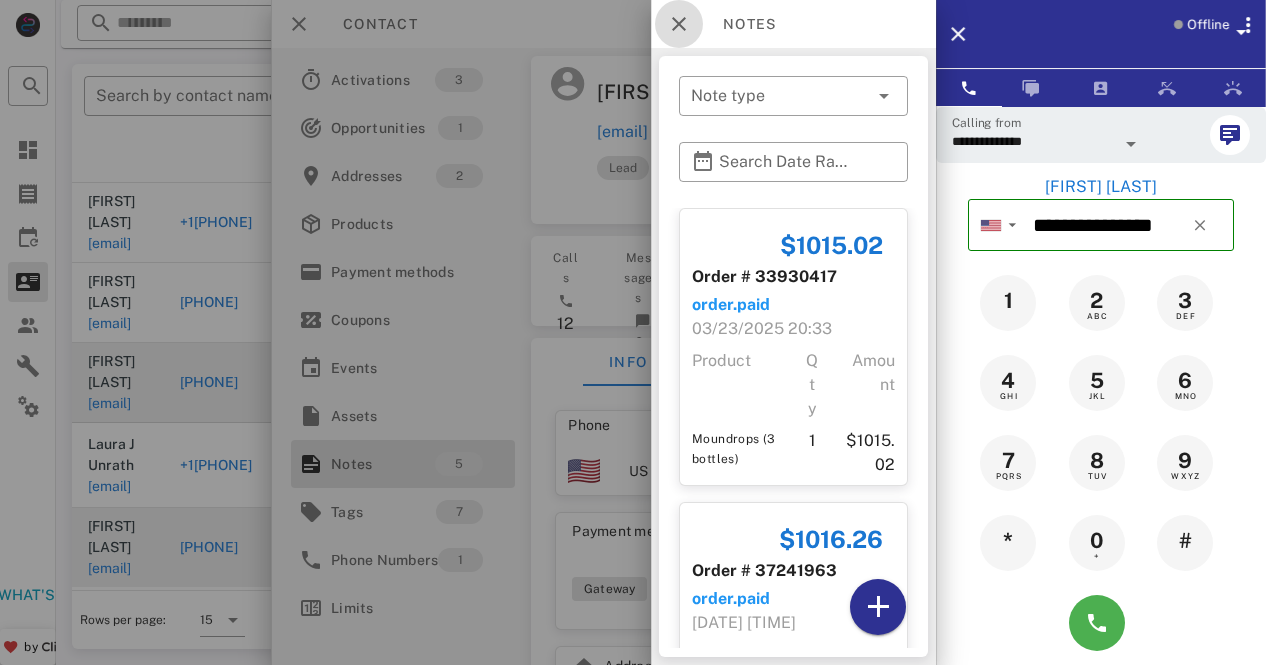 click at bounding box center (679, 24) 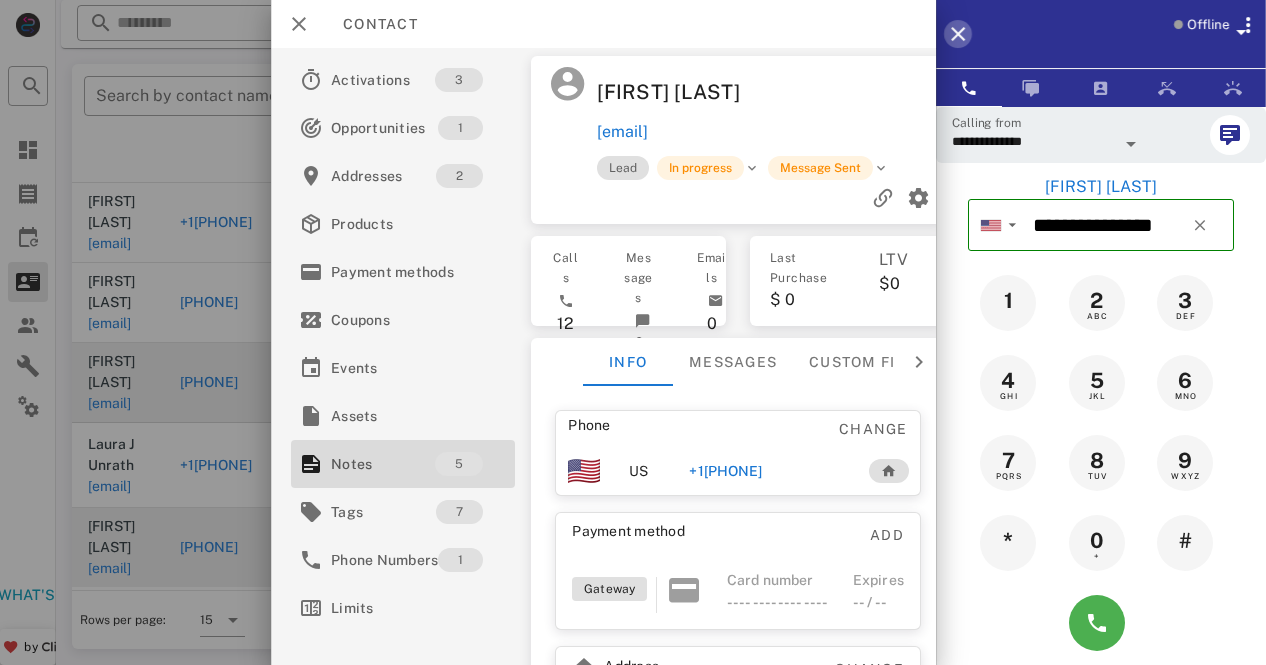 click at bounding box center [958, 34] 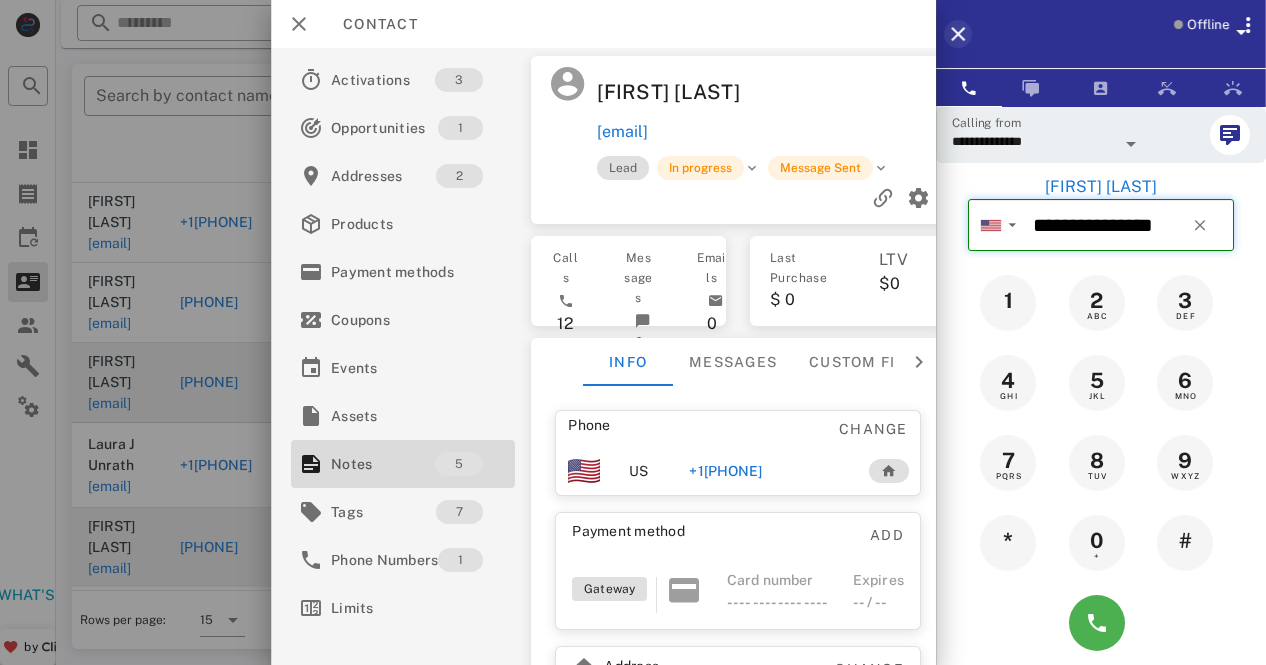 type 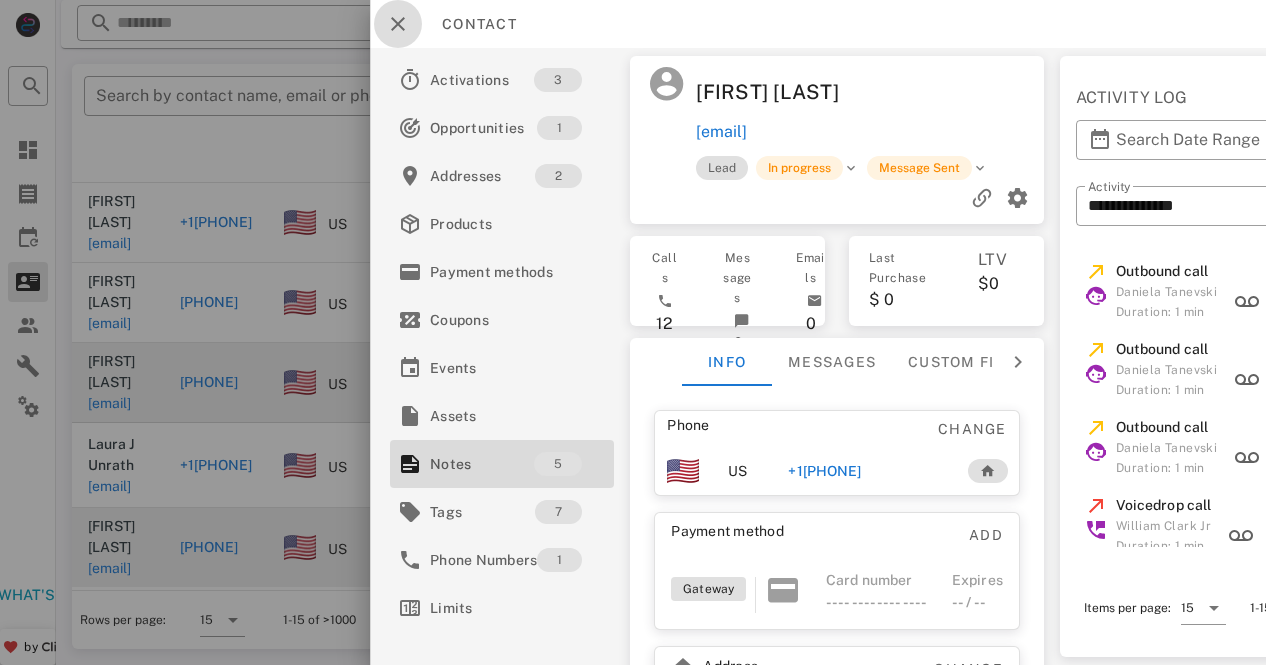 click at bounding box center [398, 24] 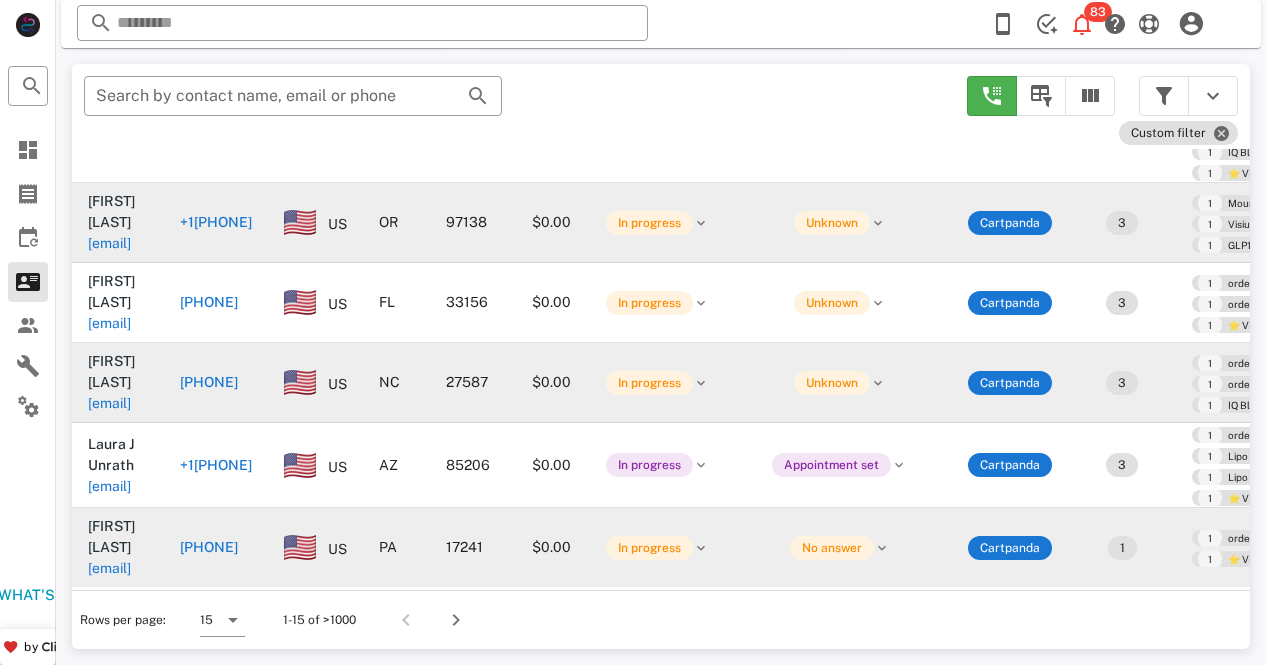 click on "+1[PHONE]" at bounding box center [216, 223] 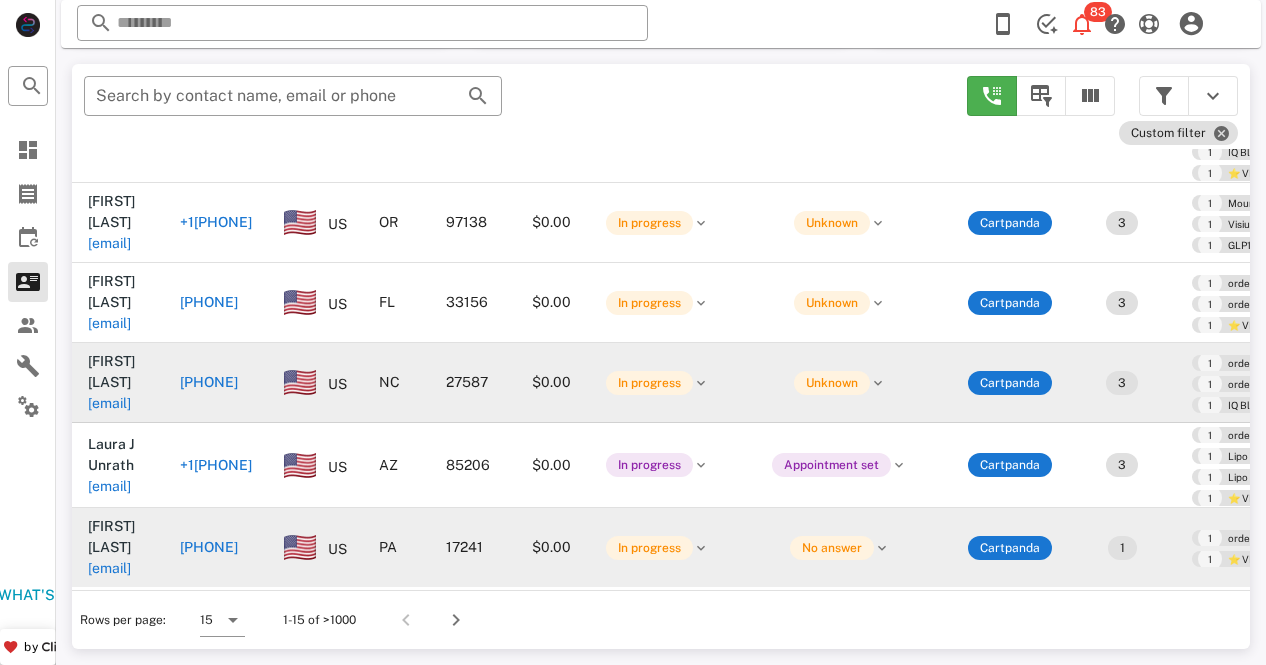 click on "[PHONE]" at bounding box center [209, 382] 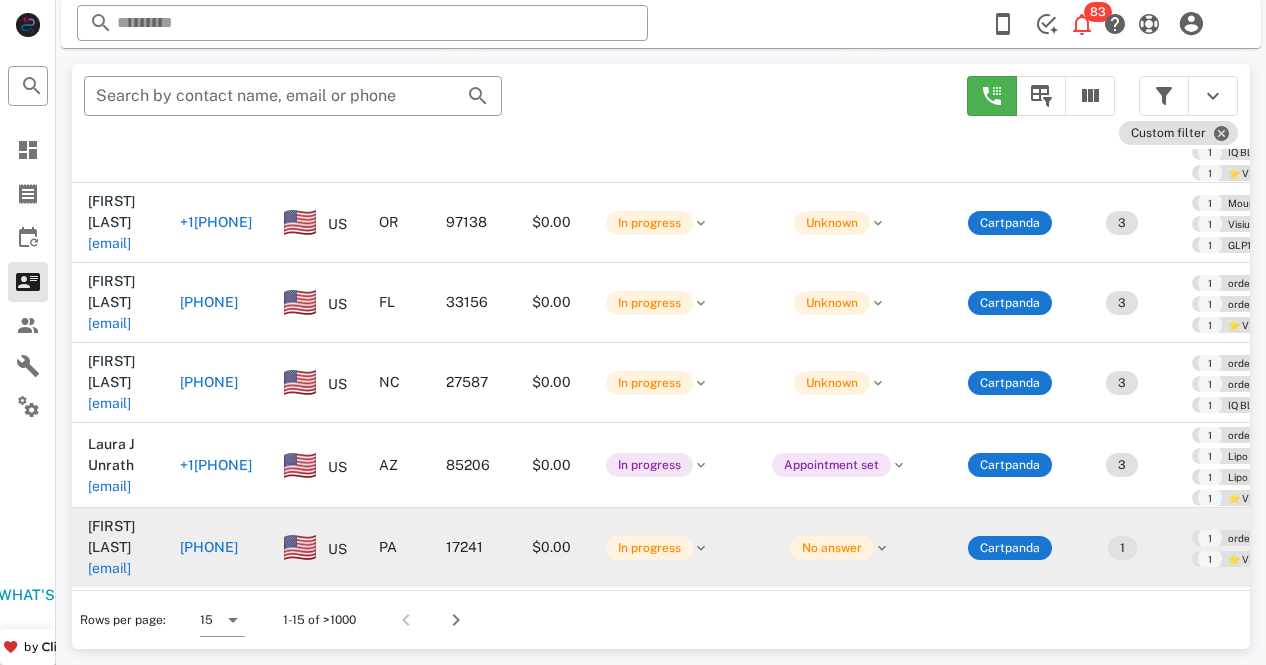 type on "**********" 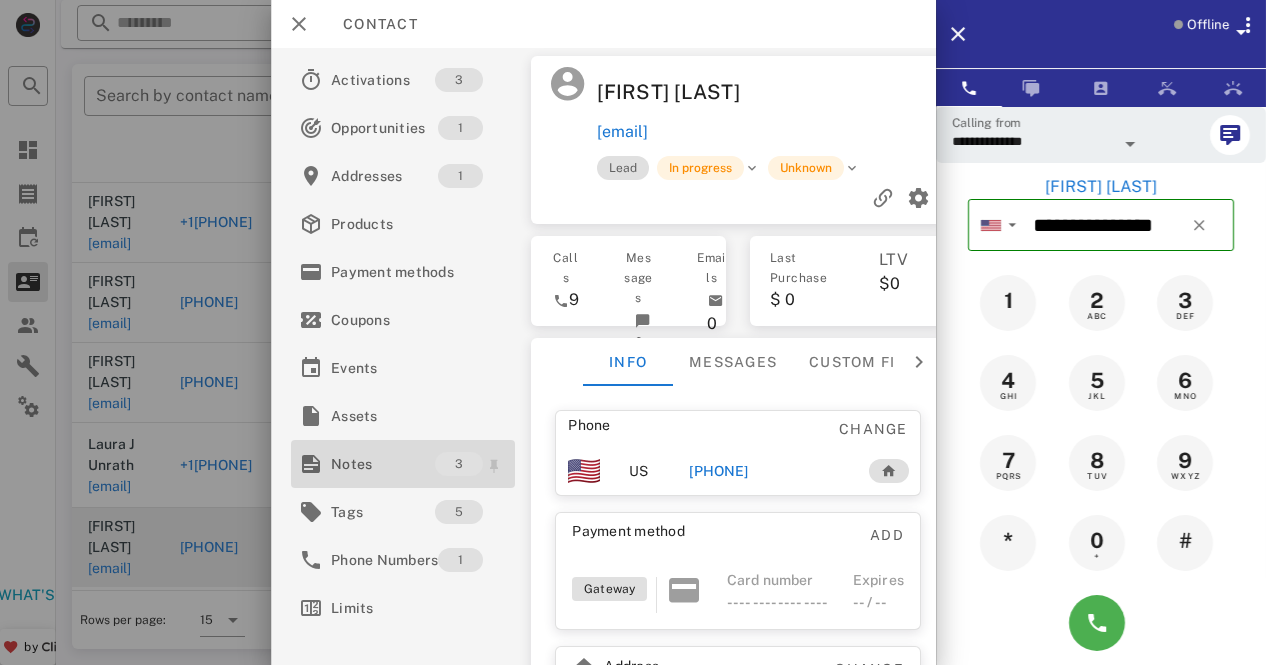 click on "Notes" at bounding box center (383, 464) 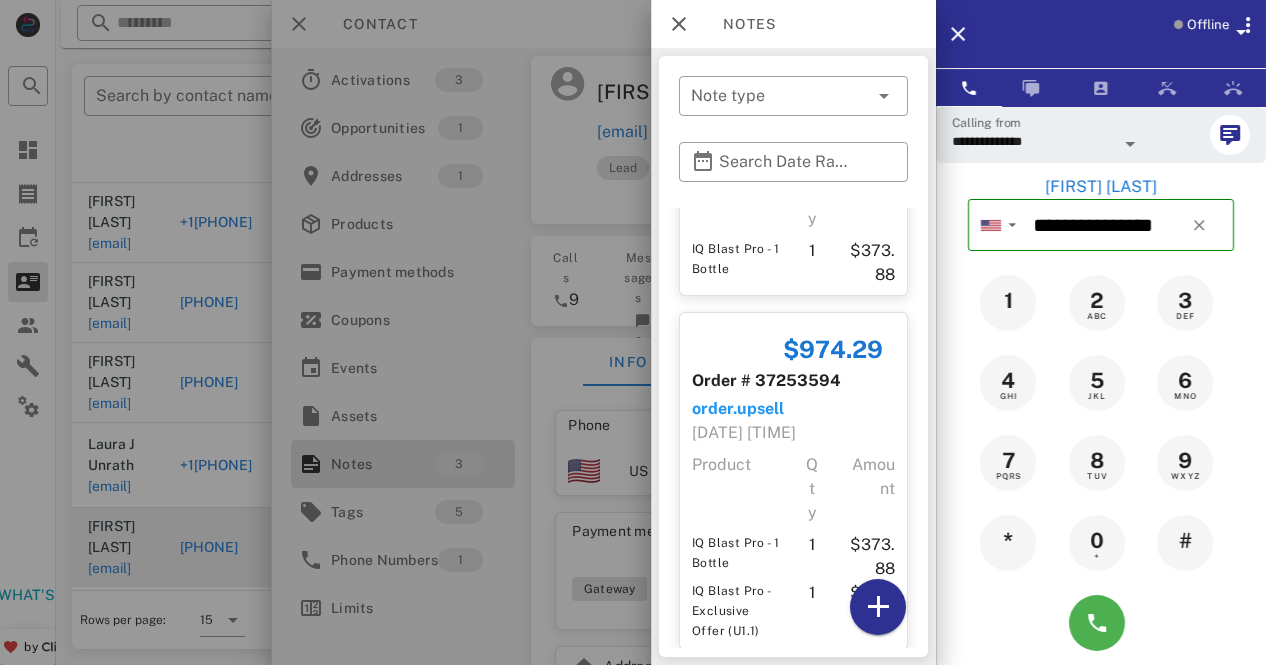 scroll, scrollTop: 511, scrollLeft: 0, axis: vertical 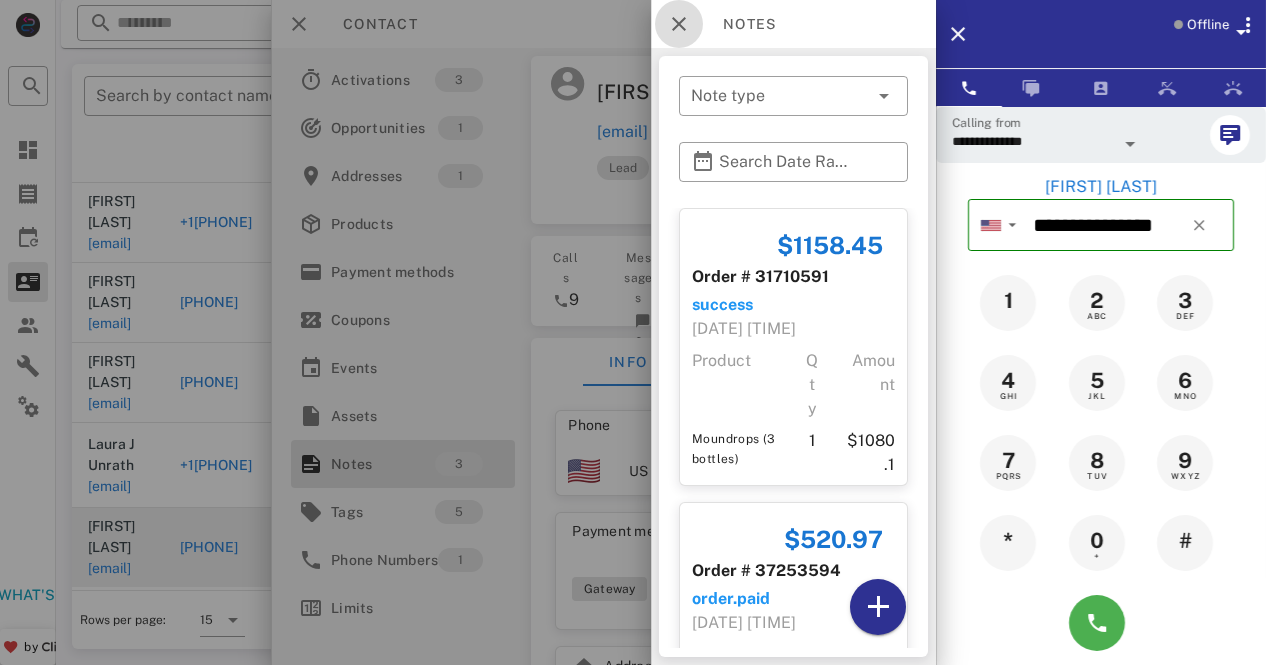 click at bounding box center [679, 24] 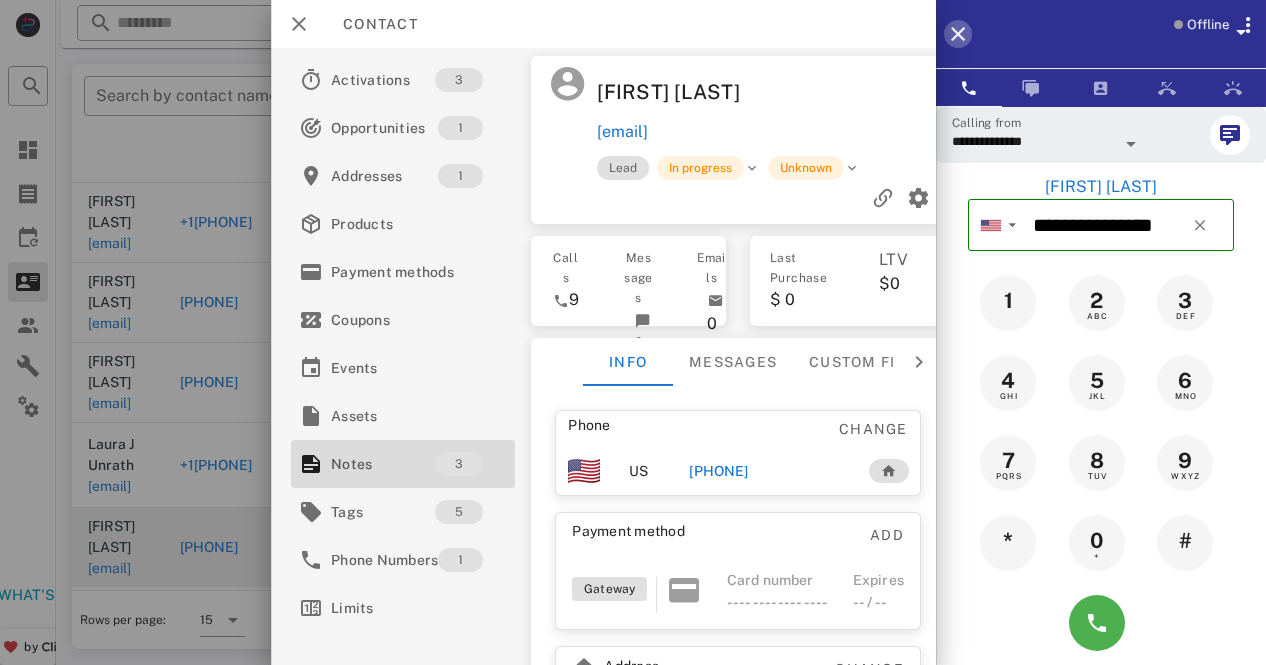 click at bounding box center (958, 34) 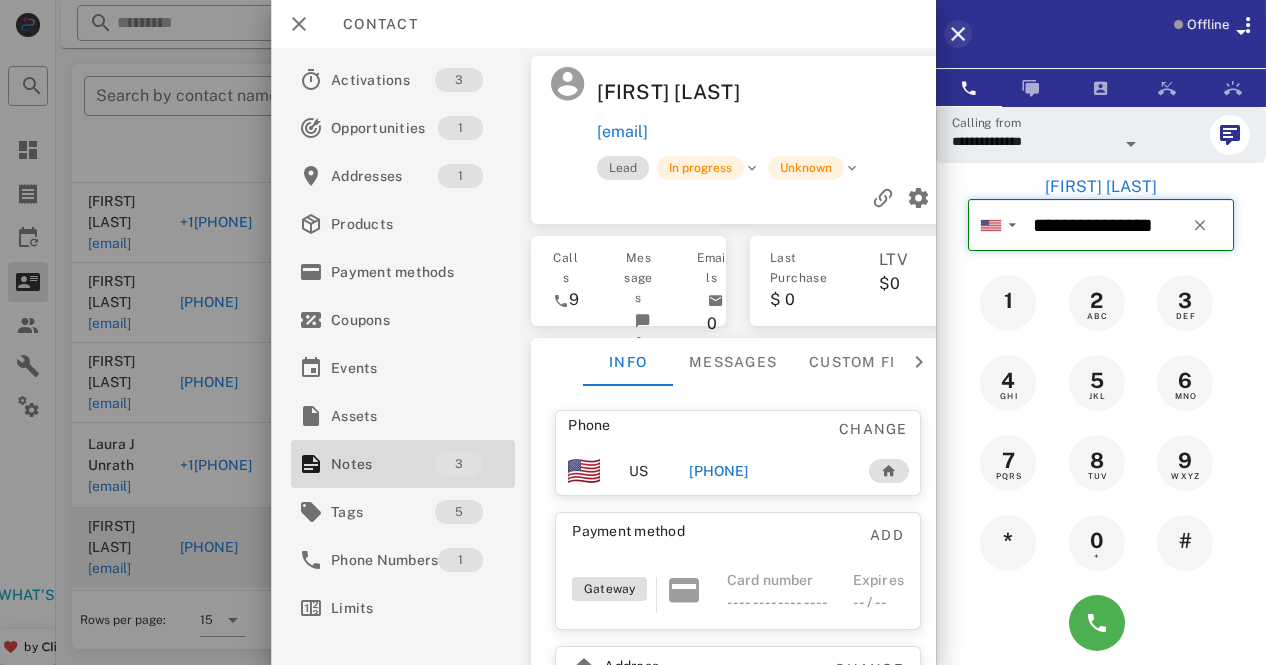 type 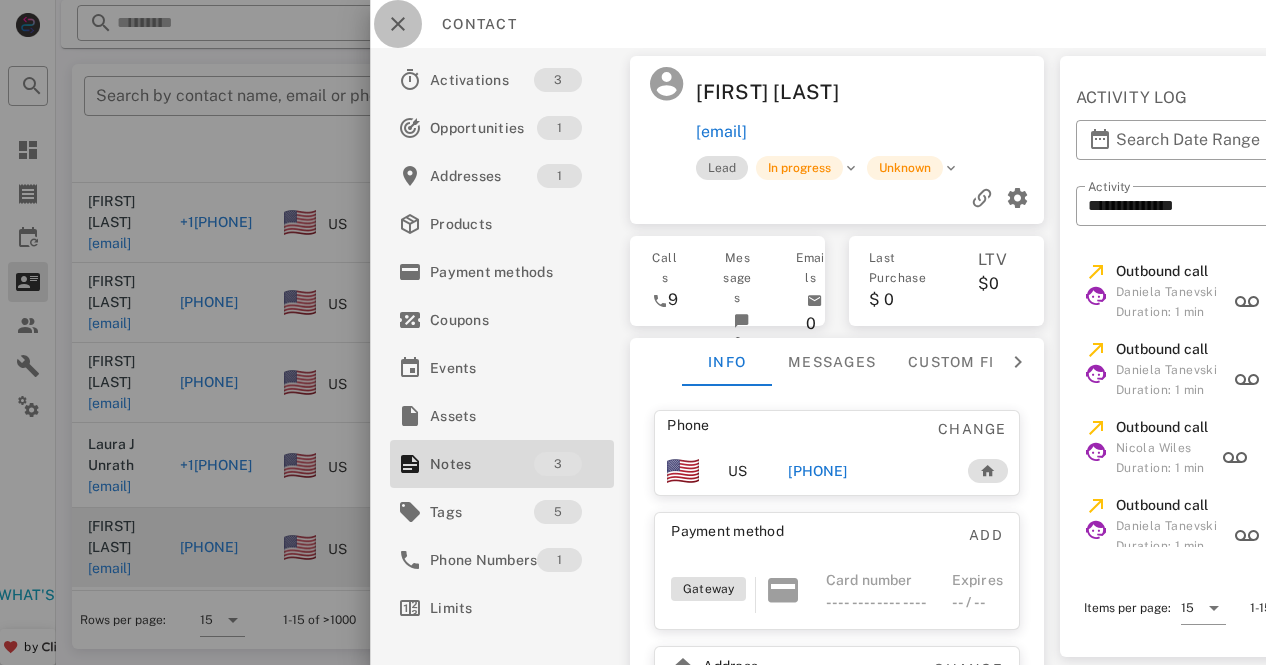 click at bounding box center (398, 24) 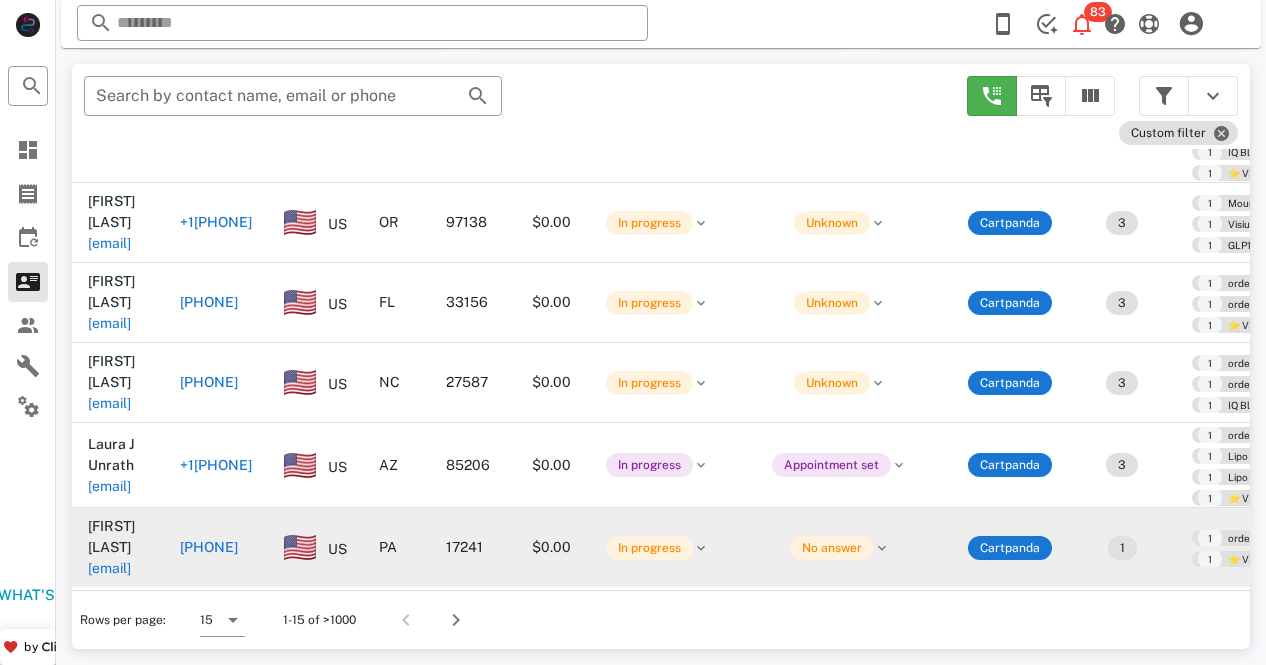 click on "+1[PHONE]" at bounding box center [216, 640] 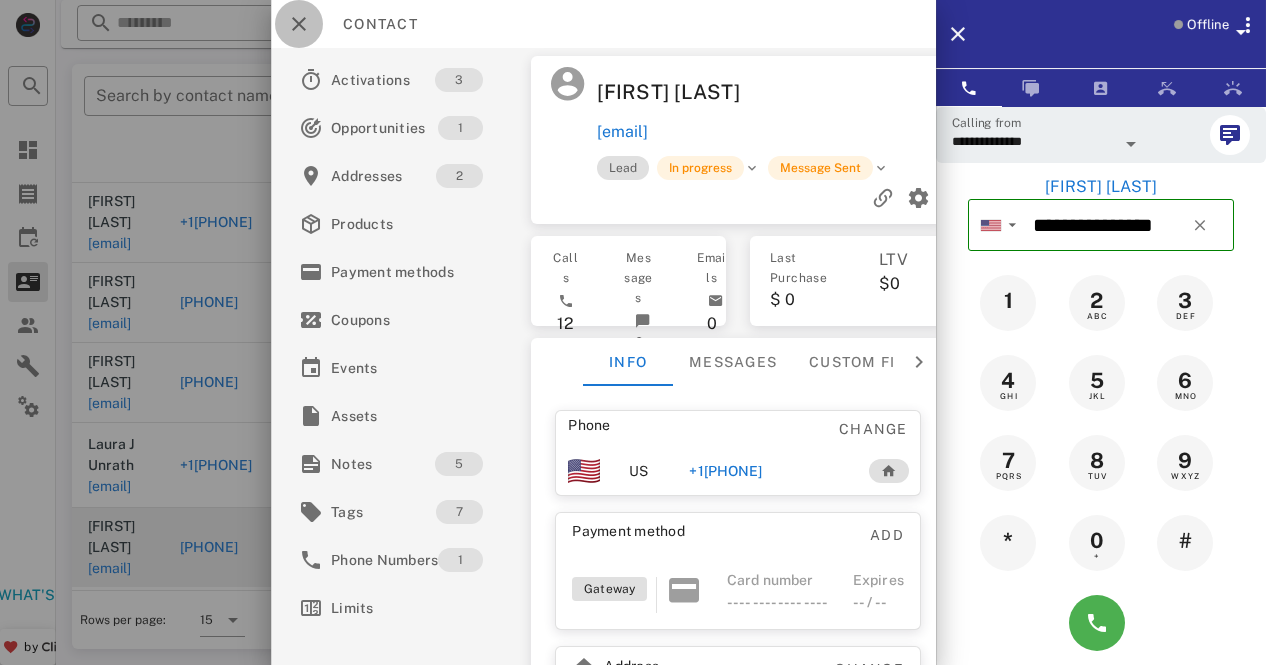 click at bounding box center [299, 24] 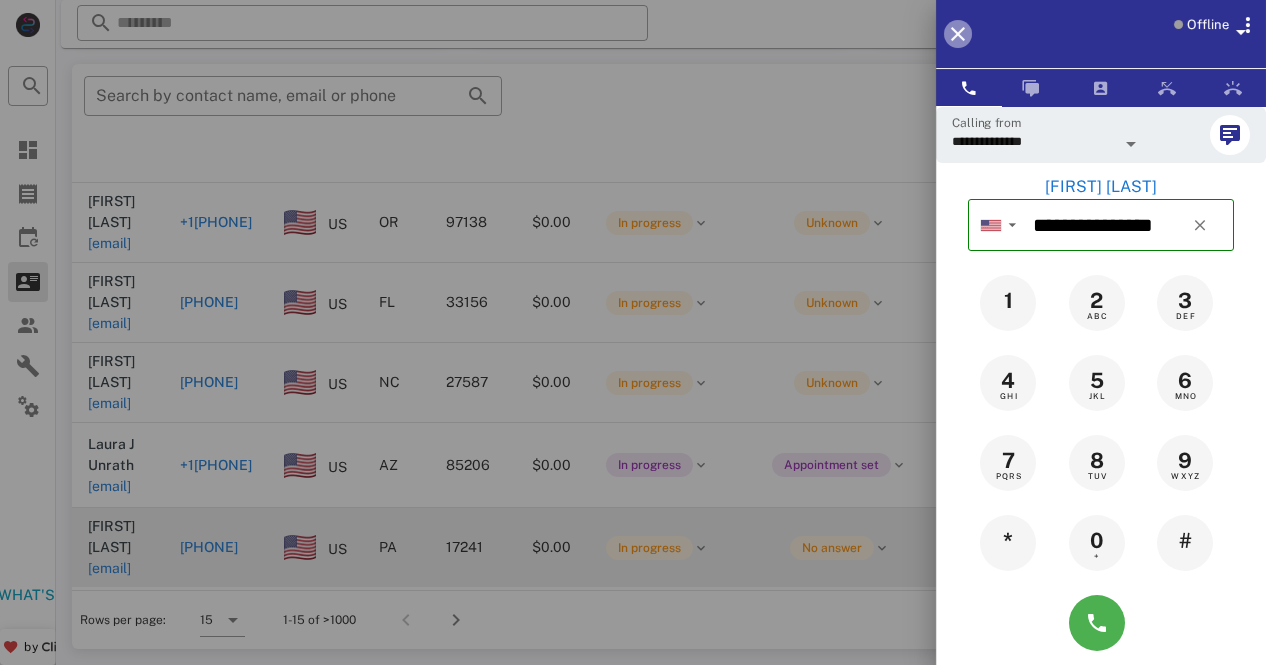 click at bounding box center [958, 34] 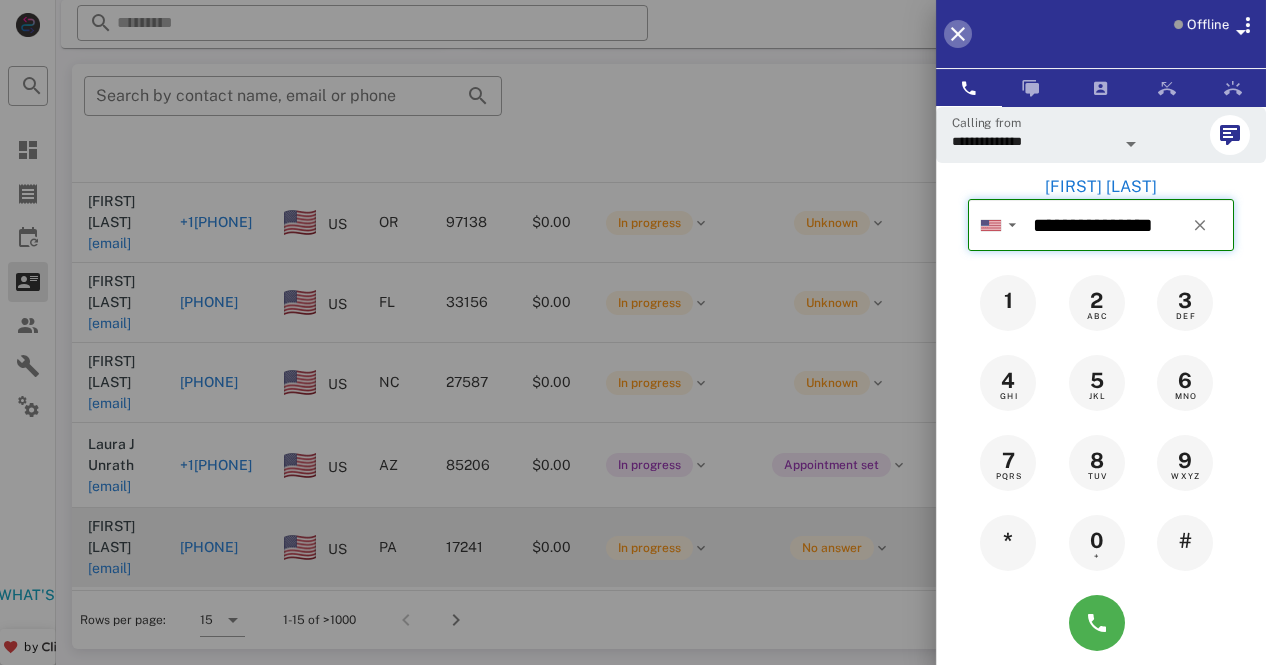 type 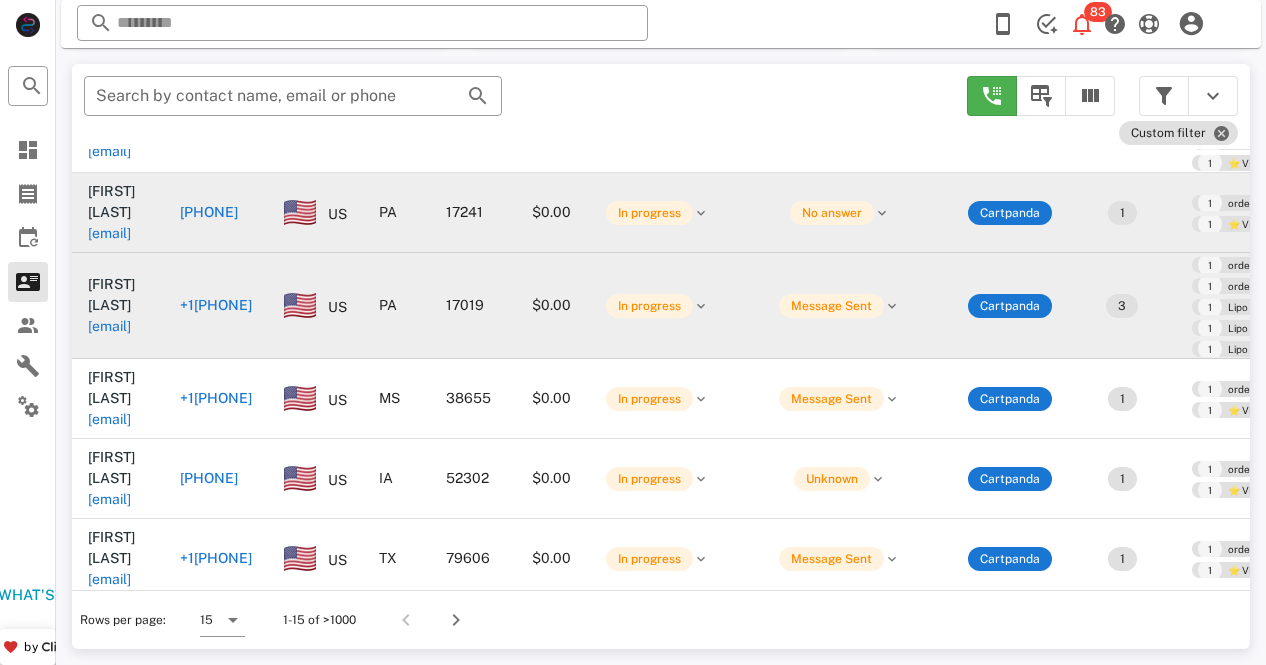 scroll, scrollTop: 759, scrollLeft: 0, axis: vertical 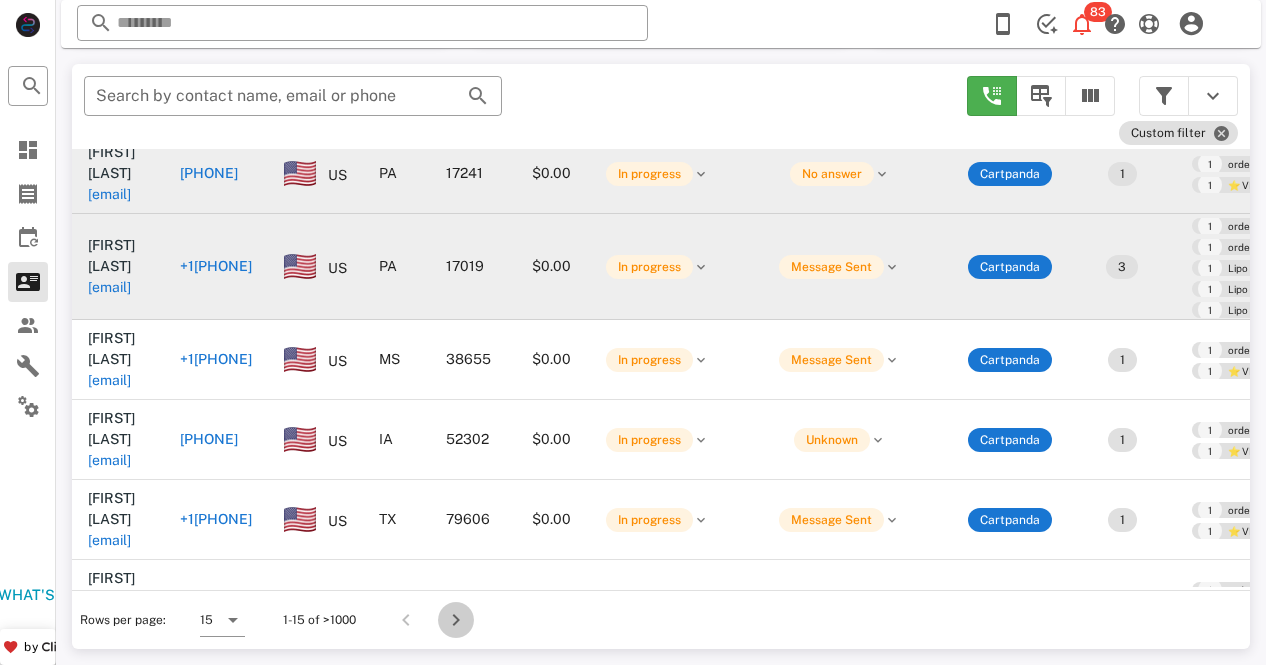 click at bounding box center (456, 620) 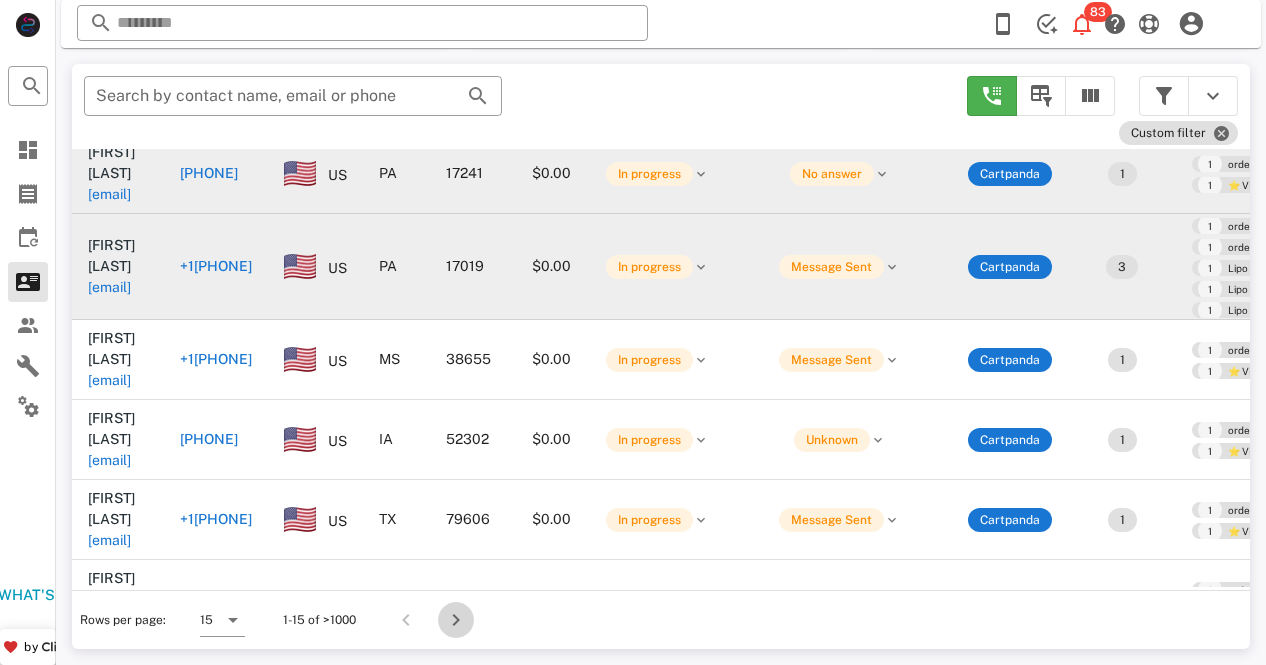 scroll, scrollTop: 356, scrollLeft: 0, axis: vertical 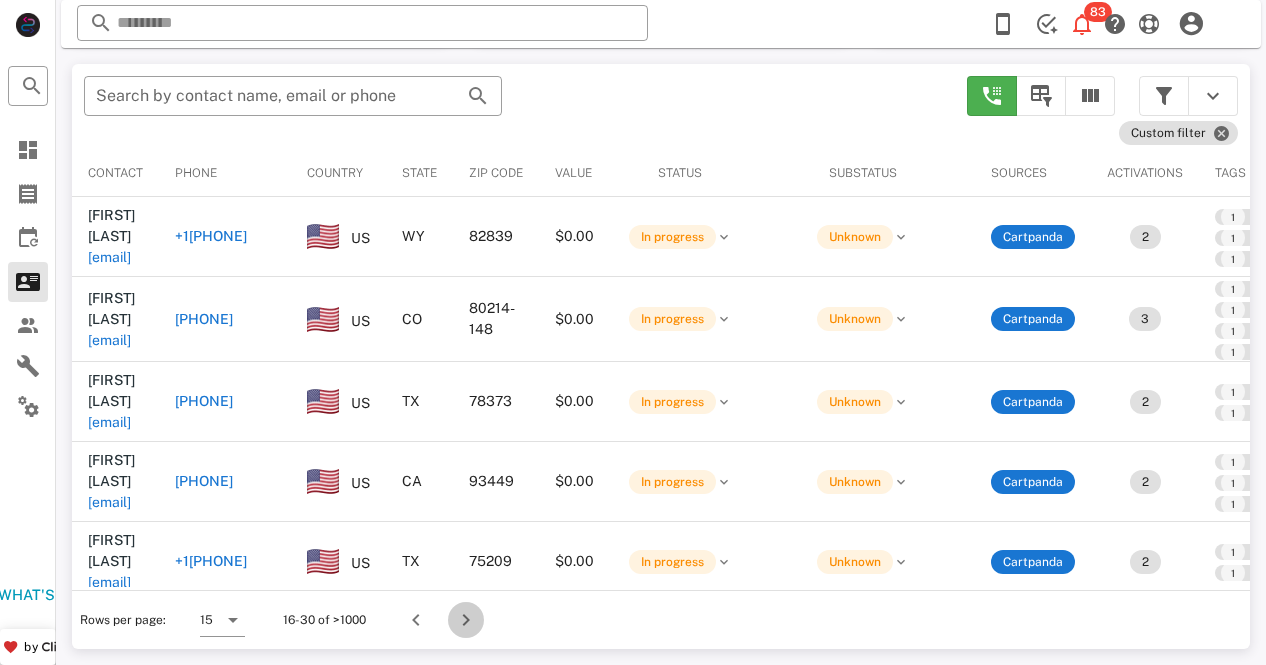 click at bounding box center [466, 620] 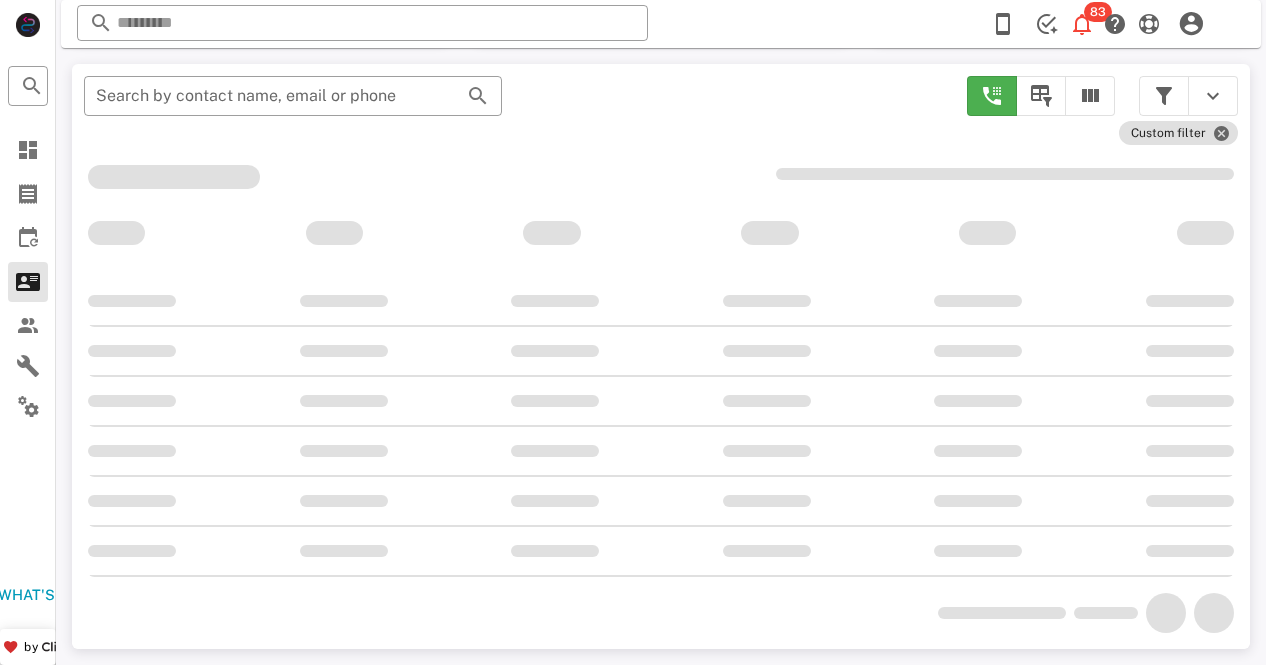 scroll, scrollTop: 356, scrollLeft: 0, axis: vertical 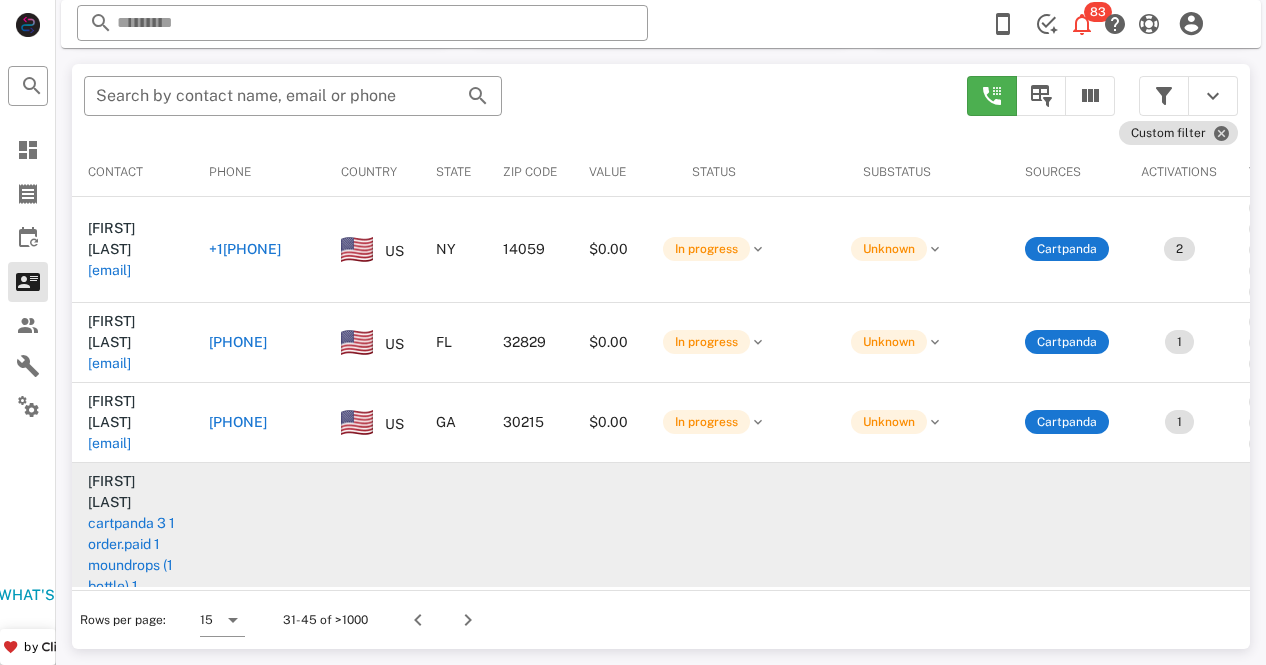 click on "US" at bounding box center [372, 1112] 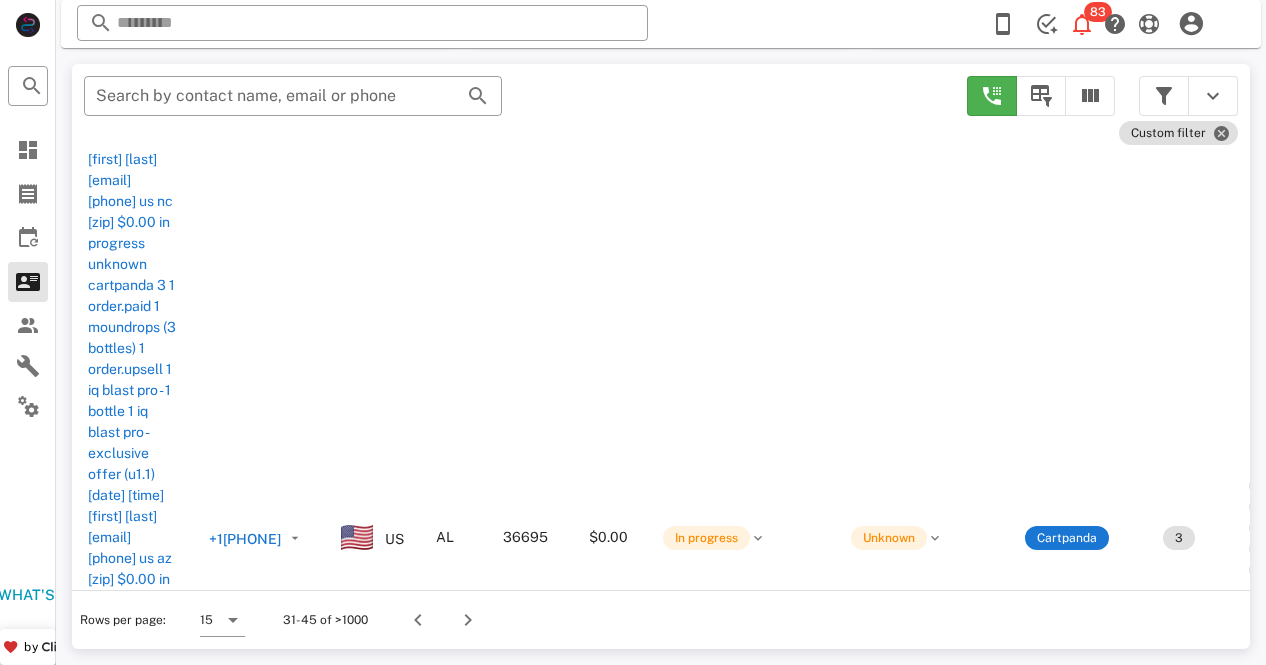 scroll, scrollTop: 585, scrollLeft: 0, axis: vertical 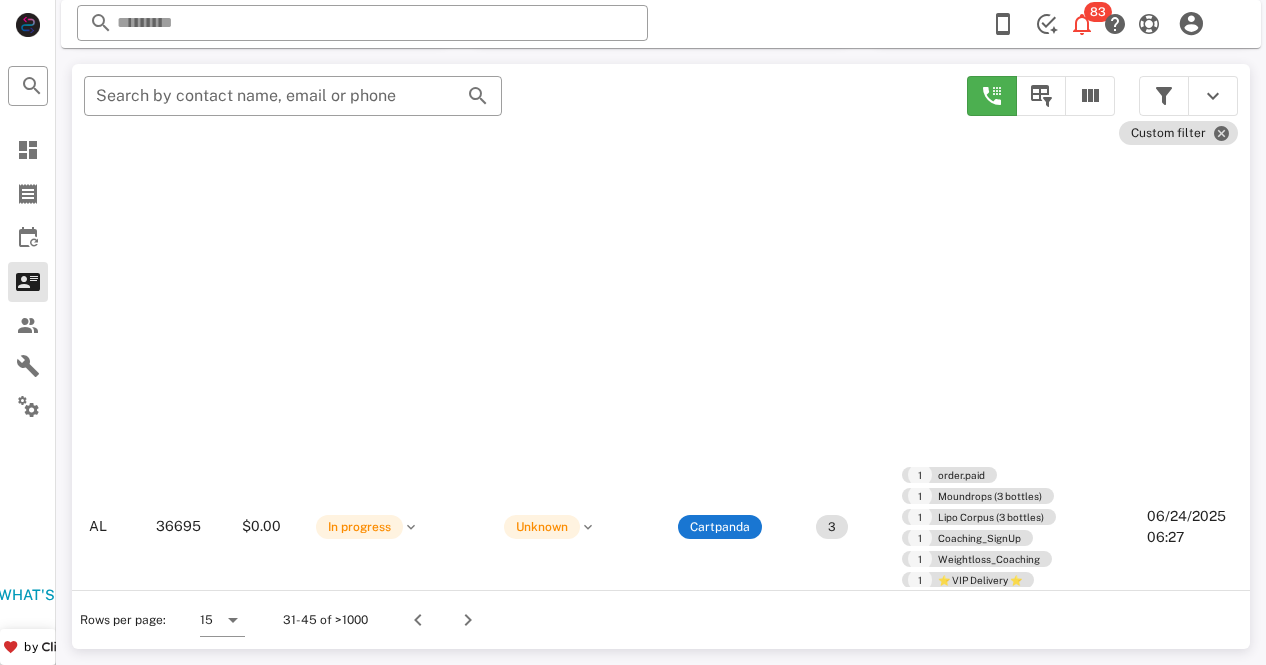 drag, startPoint x: 1250, startPoint y: 471, endPoint x: 1248, endPoint y: 503, distance: 32.06244 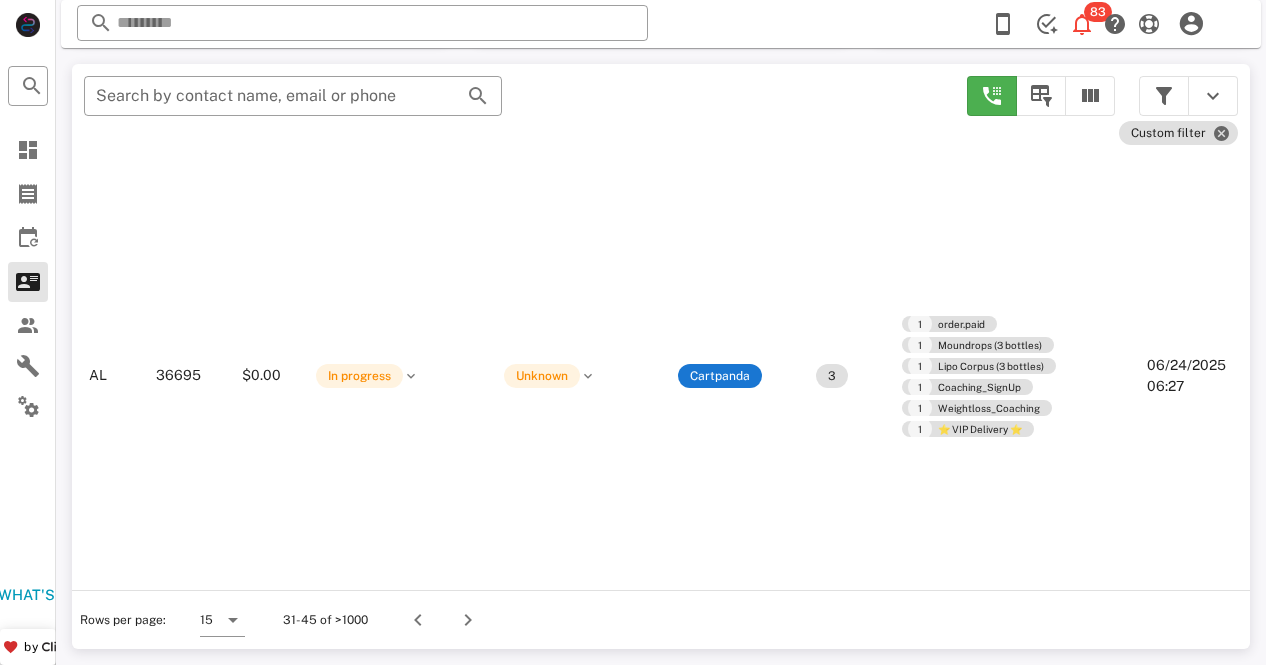 scroll, scrollTop: 758, scrollLeft: 520, axis: both 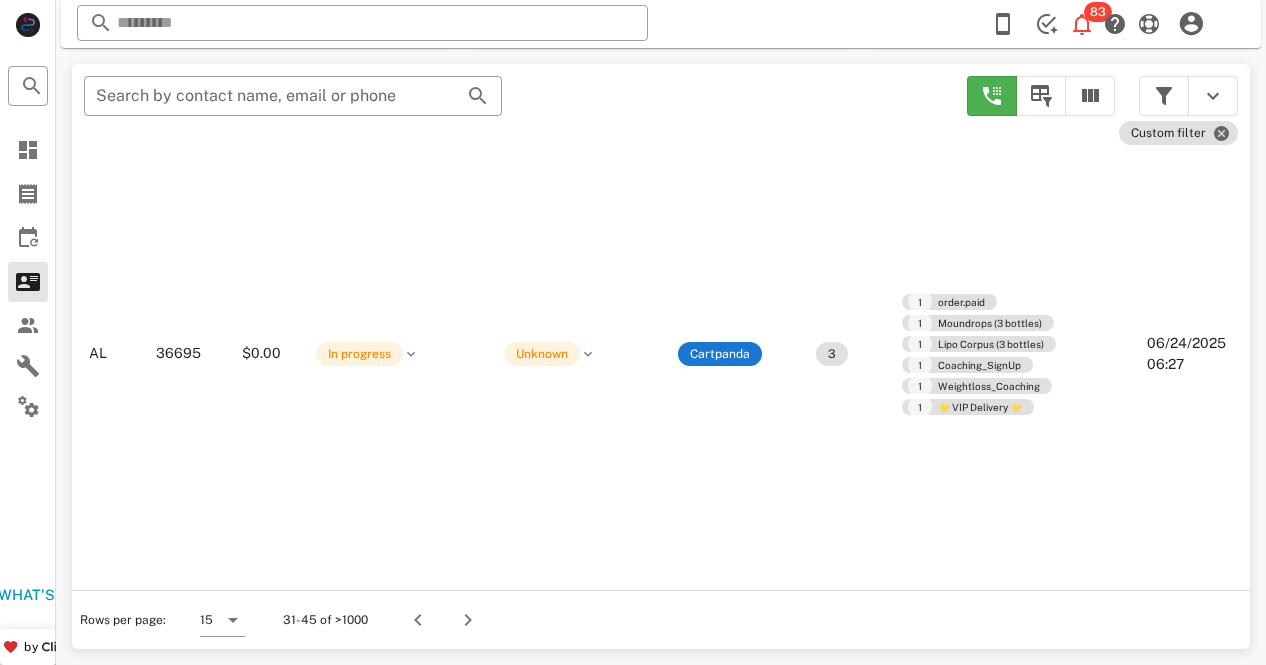 drag, startPoint x: 1236, startPoint y: 572, endPoint x: 1089, endPoint y: 587, distance: 147.76332 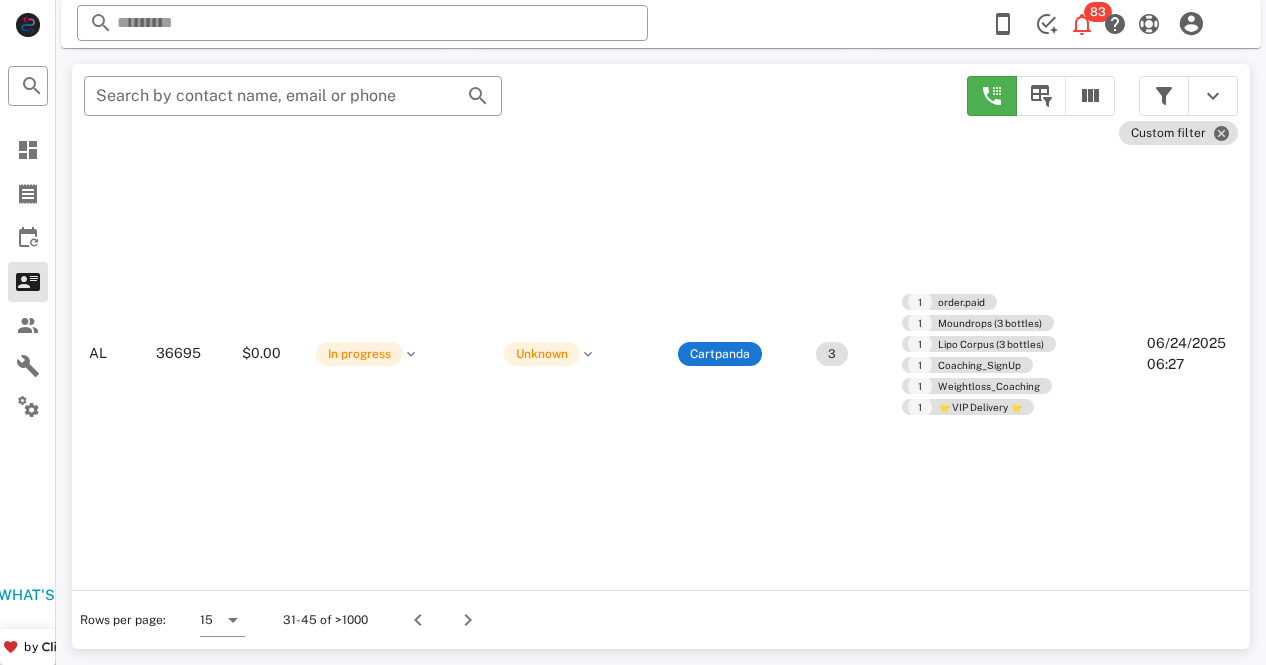 scroll, scrollTop: 758, scrollLeft: 339, axis: both 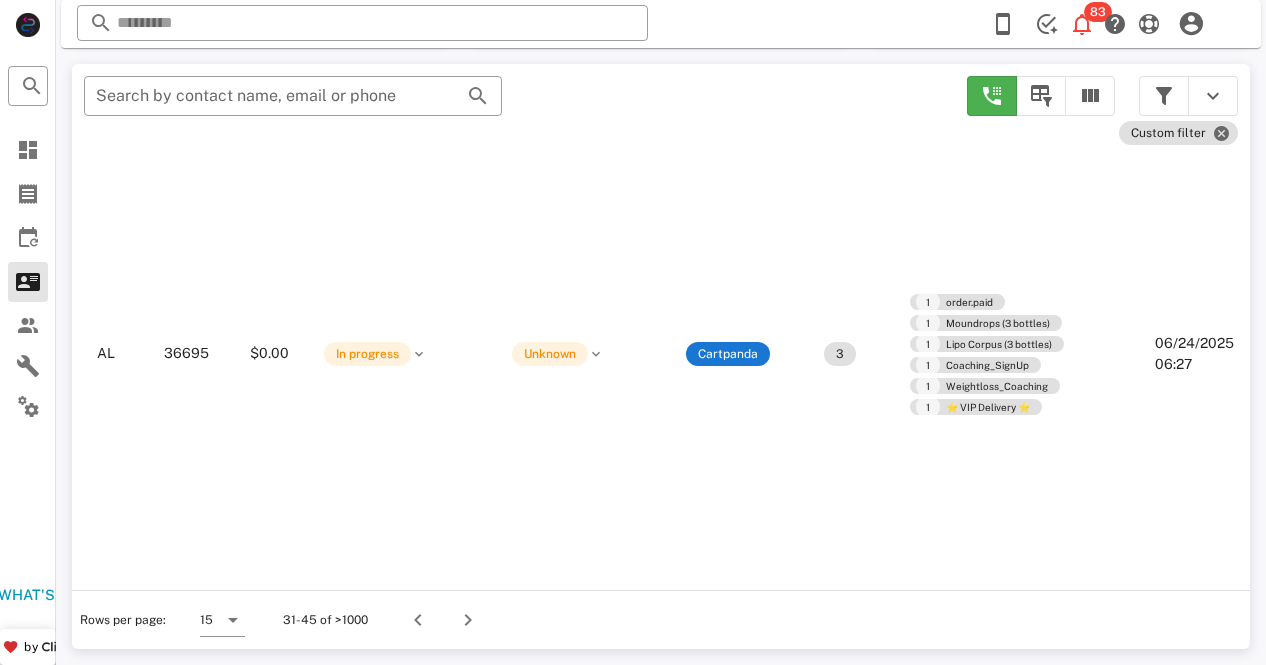 drag, startPoint x: 928, startPoint y: 597, endPoint x: 844, endPoint y: 607, distance: 84.59315 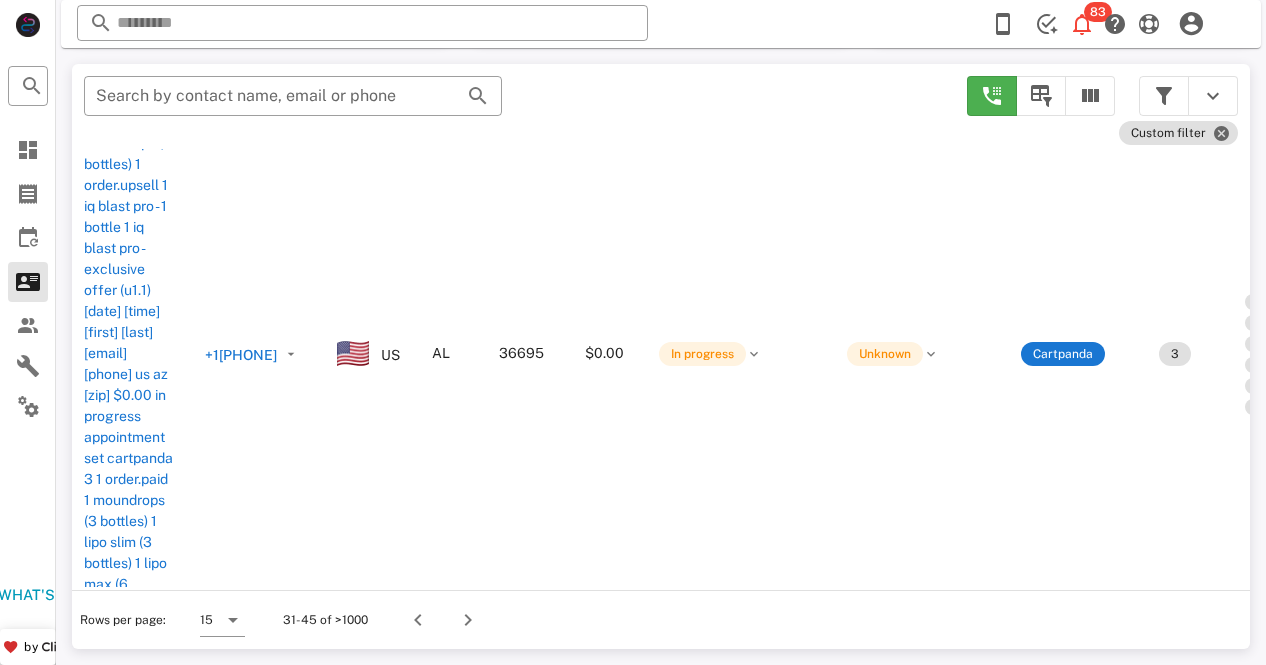 scroll, scrollTop: 758, scrollLeft: 0, axis: vertical 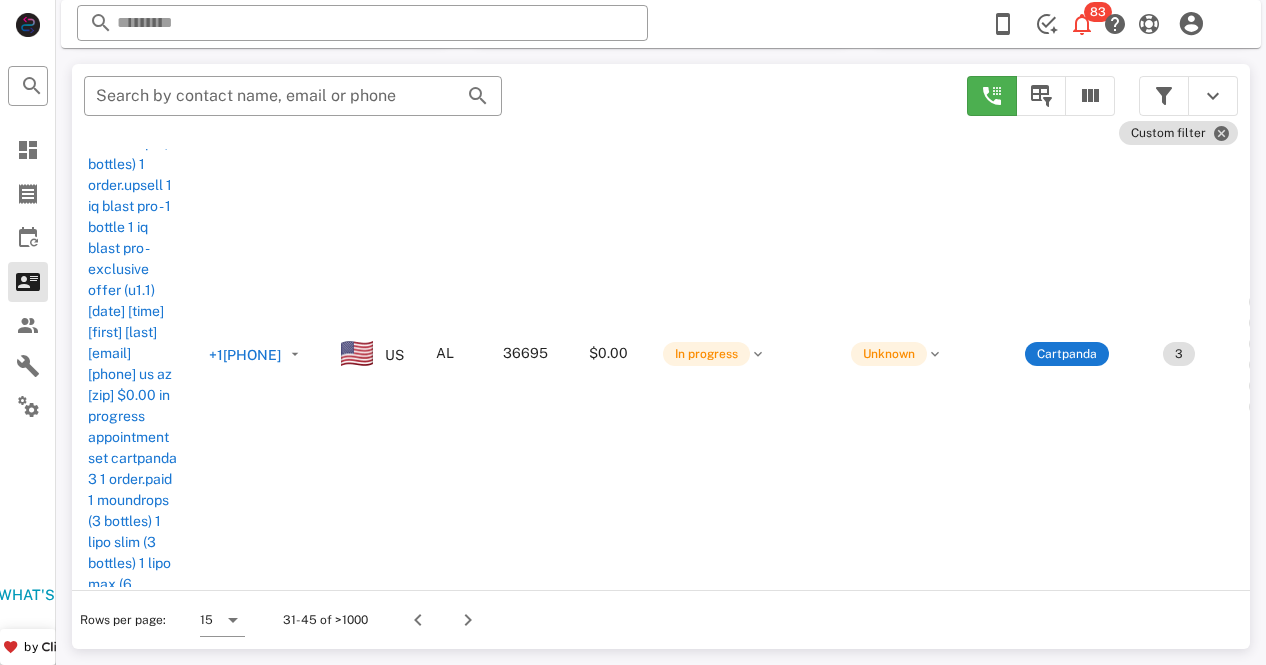 click on "Cartpanda" at bounding box center (1067, 1881) 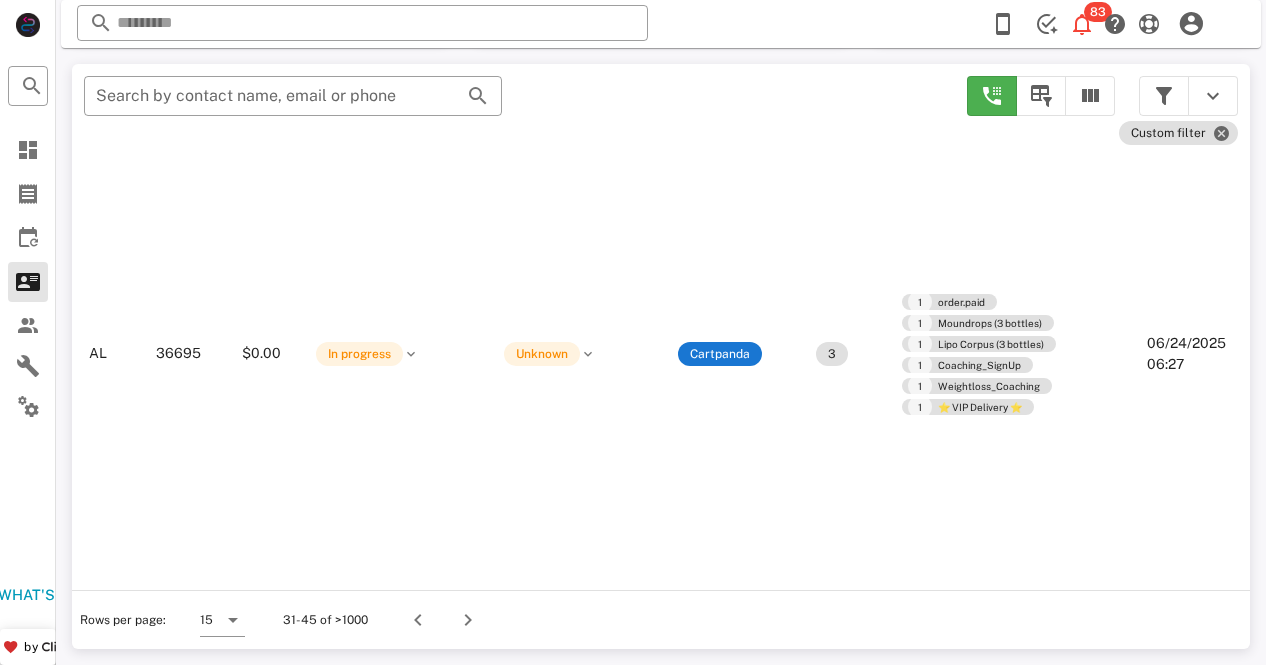 scroll, scrollTop: 758, scrollLeft: 520, axis: both 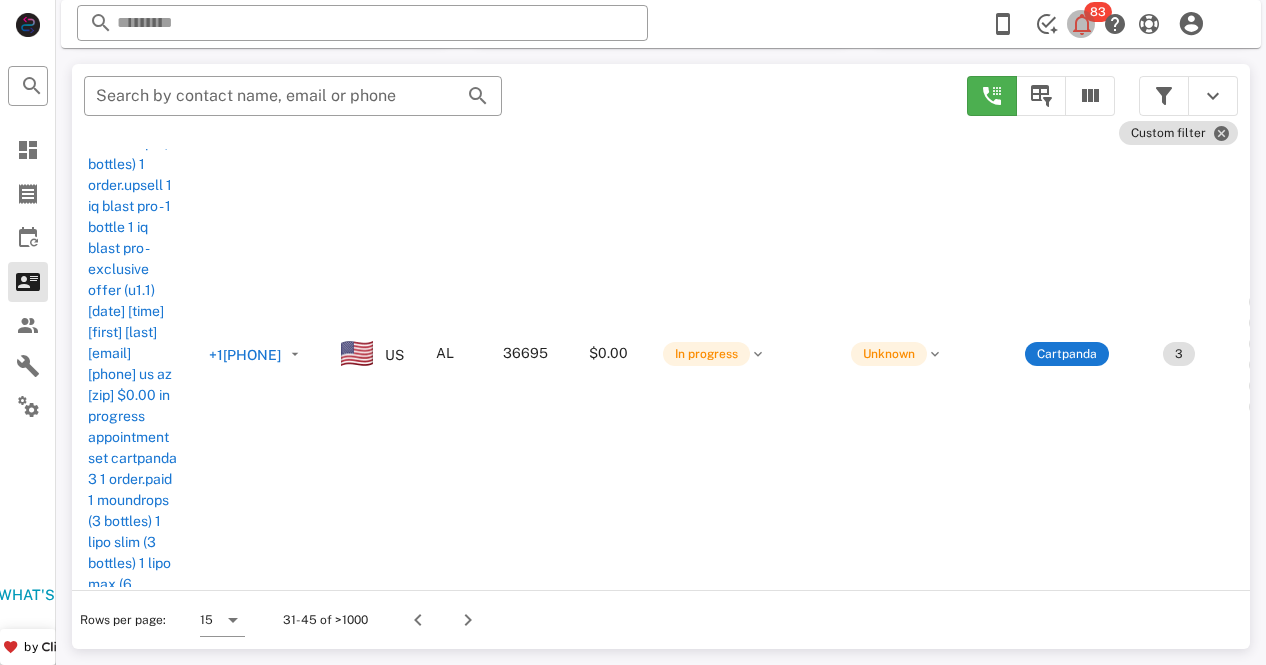 click on "83" at bounding box center (1098, 12) 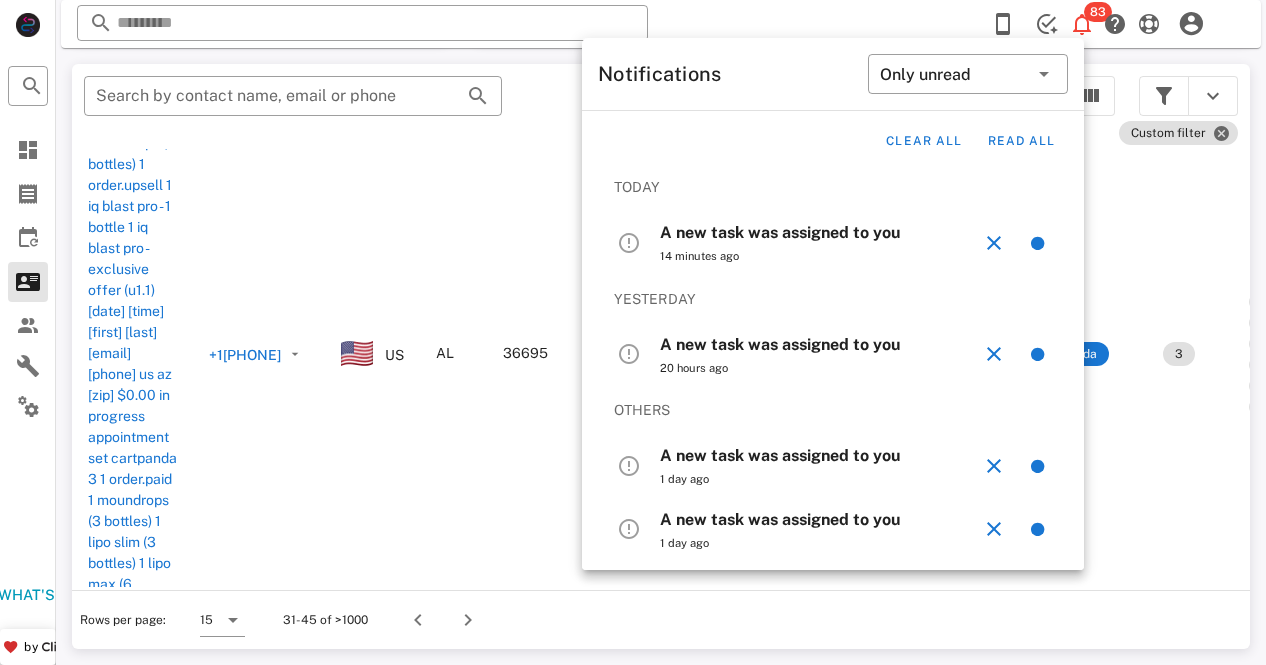 click on "​ 83 Reload browser Accept" at bounding box center [661, 24] 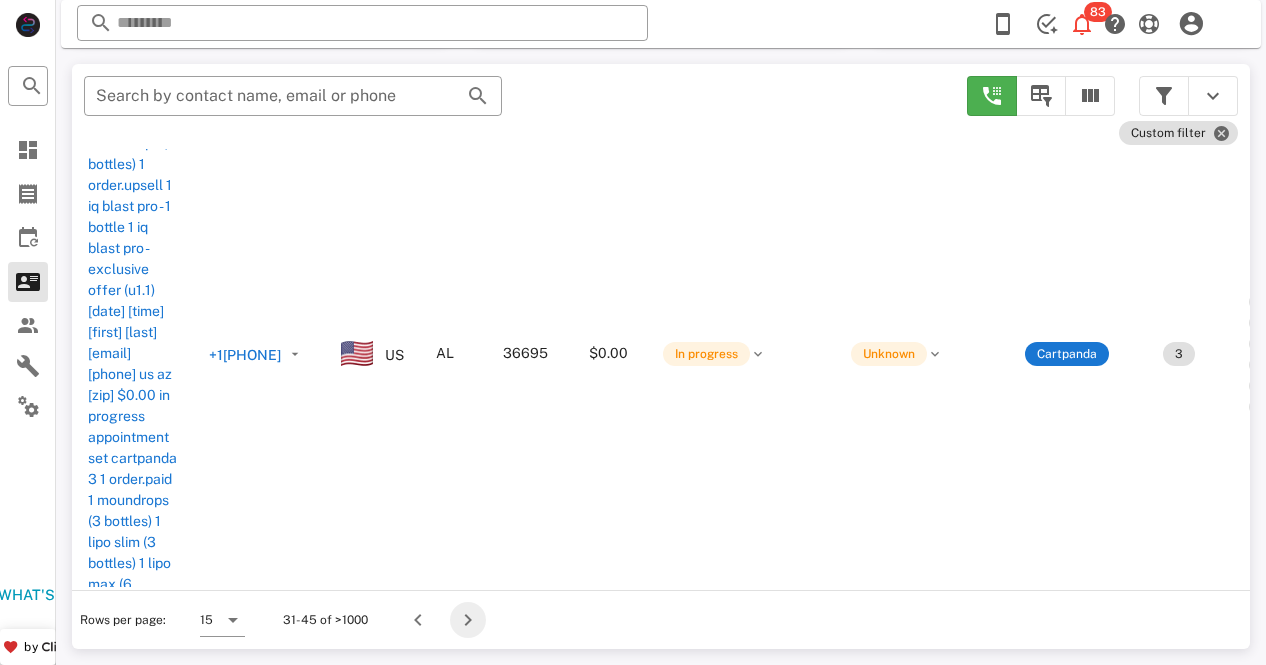 click at bounding box center (468, 620) 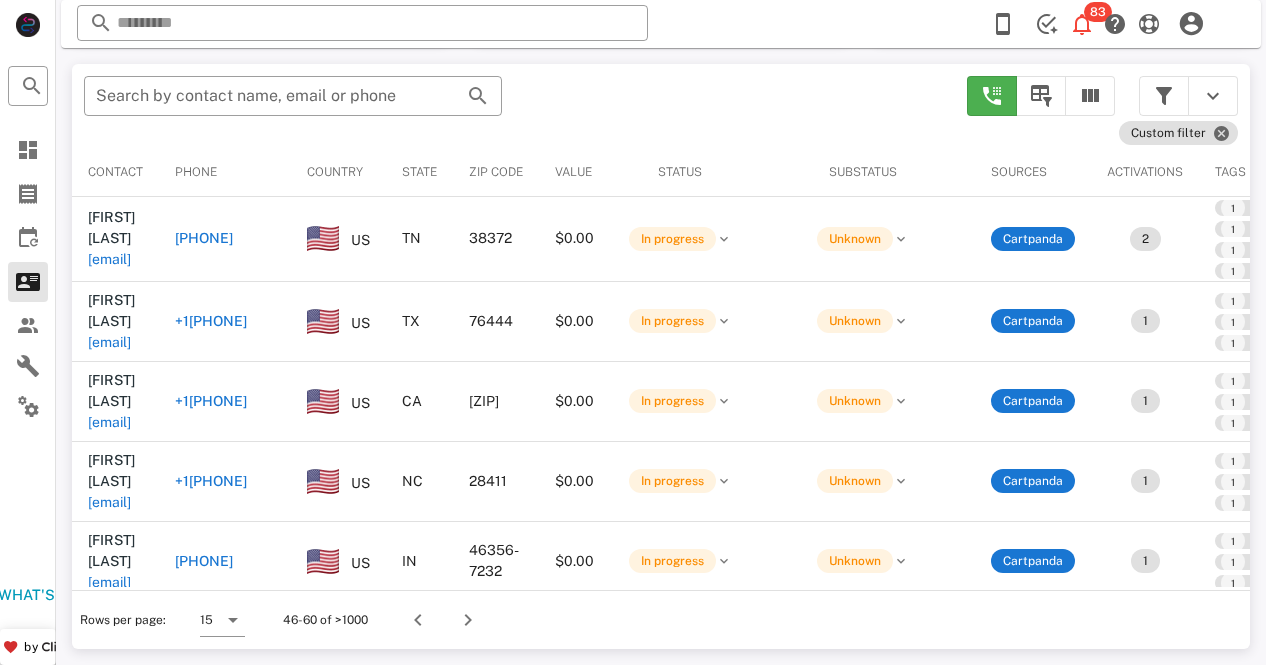 scroll, scrollTop: 380, scrollLeft: 0, axis: vertical 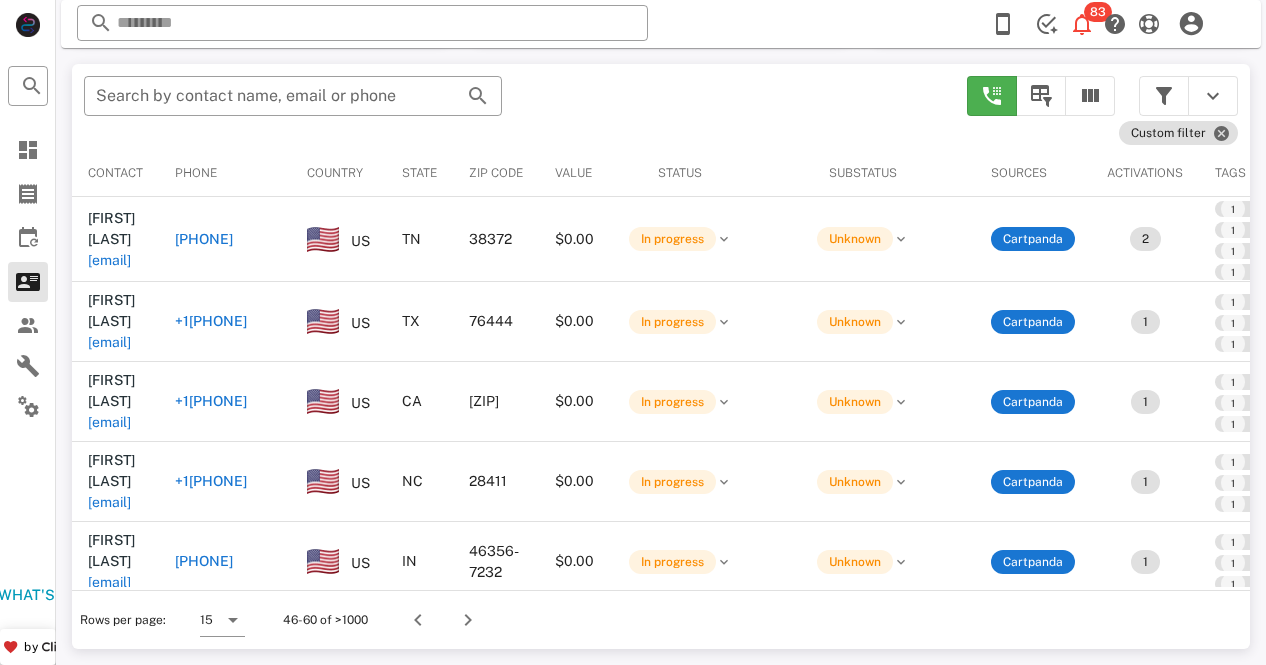 drag, startPoint x: 628, startPoint y: 587, endPoint x: 539, endPoint y: 595, distance: 89.358826 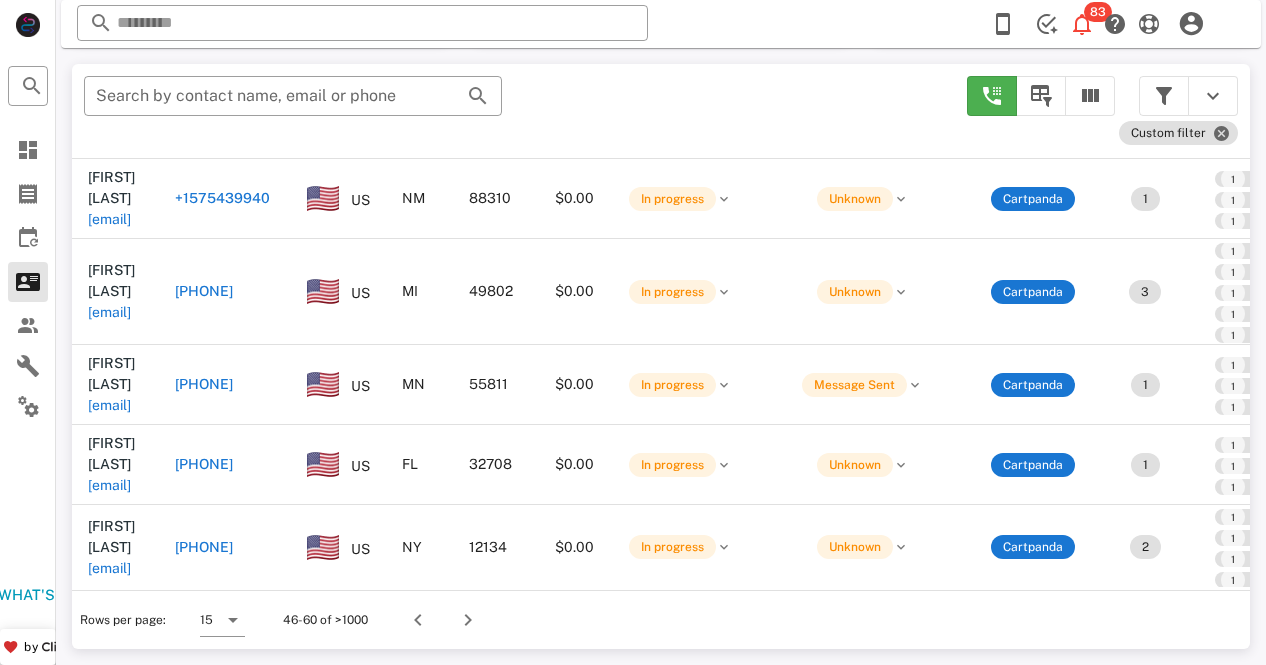 scroll, scrollTop: 716, scrollLeft: 0, axis: vertical 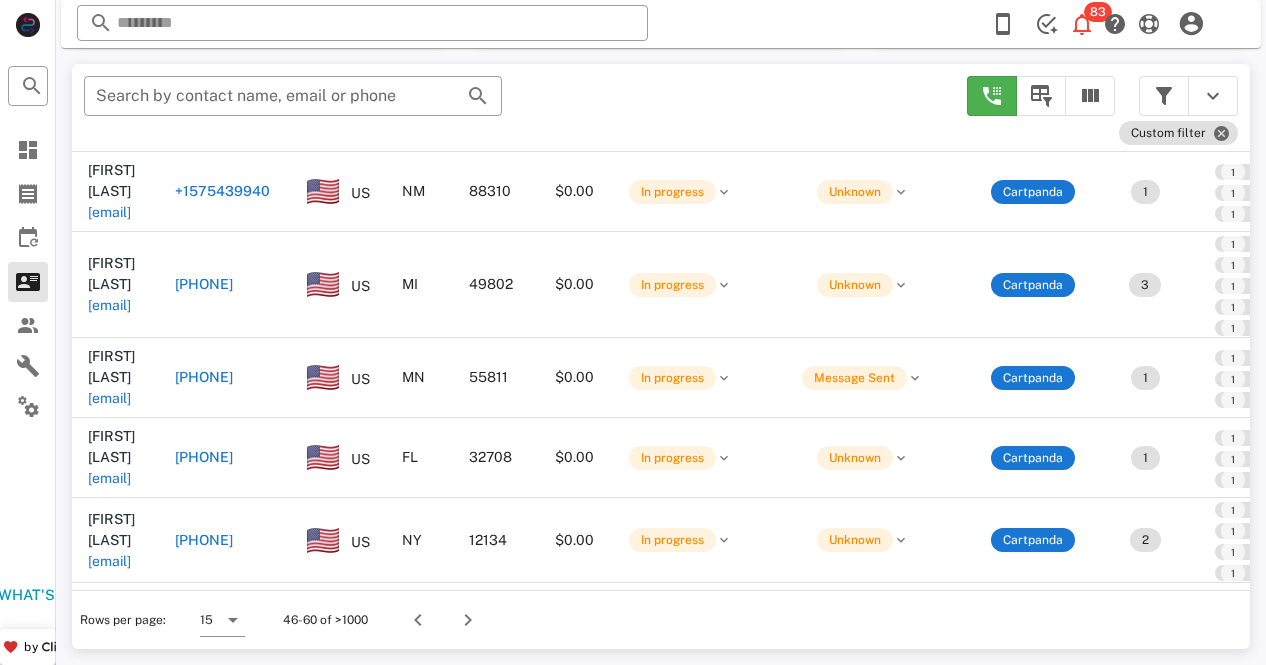 click on "​ Search by contact name, email or phone Custom filter Contact Phone Country State Zip code Value Status Substatus Sources Activations Tags Created at [FIRST] [LAST]  [EMAIL]   [PHONE]   US TN [ZIP]  $0.00   In progress   Unknown   Cartpanda  2 1  order.paid  1  Moundrops (3 bottles)  1  order.upsell  1  Moundrops - Exclusive Offer 2 (U1.3)   [DATE] [TIME]  [FIRST] [LAST]  [EMAIL]   [PHONE]   US TX [ZIP]  $0.00   In progress   Unknown   Cartpanda  1 1  order.paid  1  Moundrops (3 bottles)  1  ⭐ VIP Delivery ⭐   [DATE] [TIME]  [FIRST] [LAST]  [EMAIL]   [PHONE]   US CA [ZIP]  $0.00   In progress   Unknown   Cartpanda  1 1  order.paid  1  Moundrops (3 bottles)  1  ⭐ VIP Delivery ⭐   [DATE] [TIME]  [FIRST] [LAST]  [EMAIL]   [PHONE]   US NC [ZIP]  $0.00   In progress   Unknown   Cartpanda  1 1  order.paid  1  Moundrops (3 bottles)  1  ⭐ VIP Delivery ⭐   [DATE] [TIME]  [FIRST] [LAST]  [EMAIL]  IN" at bounding box center (661, 356) 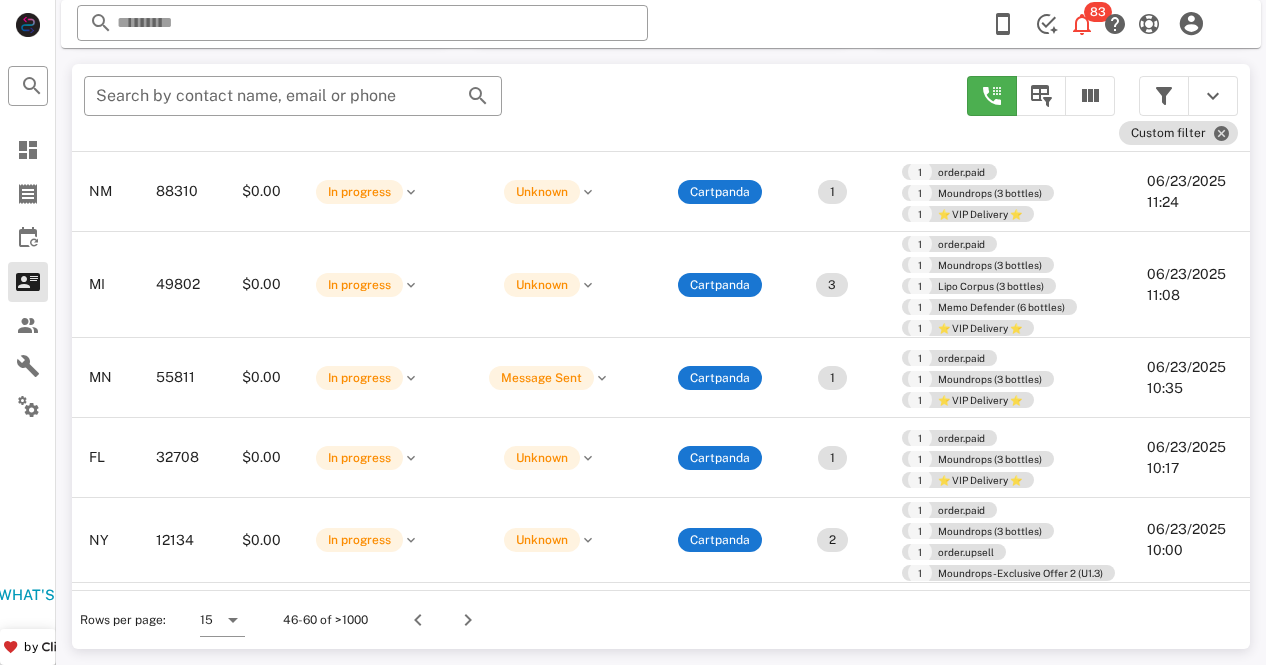scroll, scrollTop: 716, scrollLeft: 486, axis: both 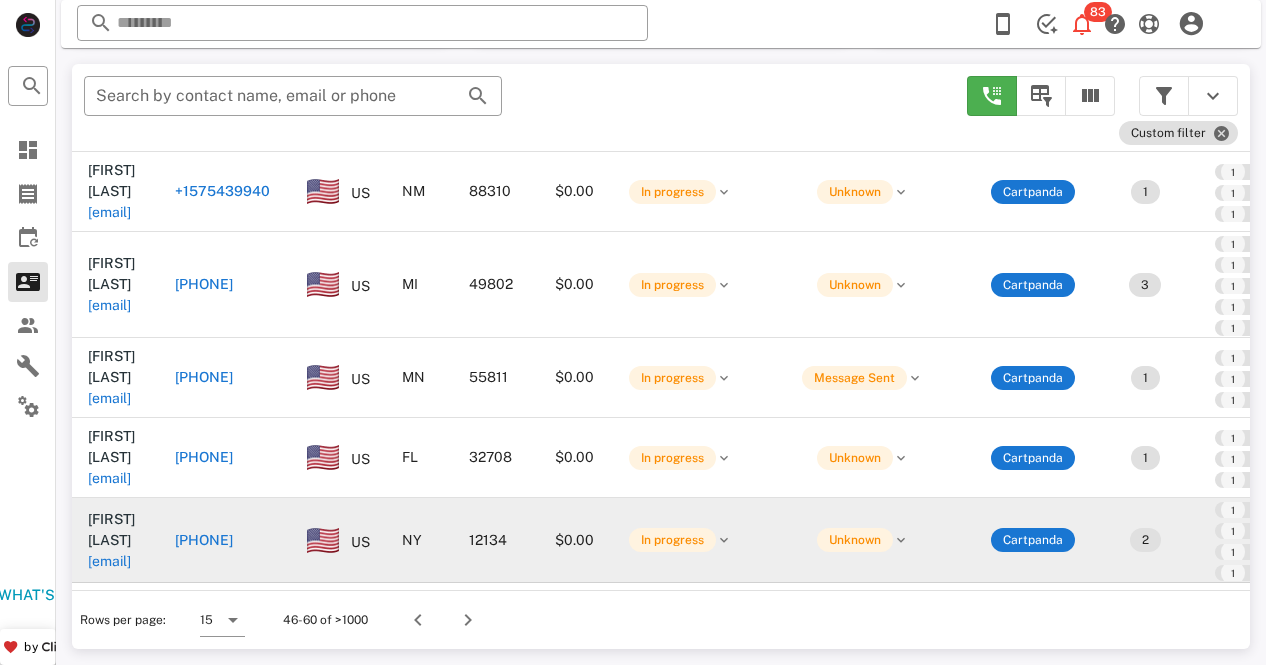 click on "[PHONE]" at bounding box center [204, 540] 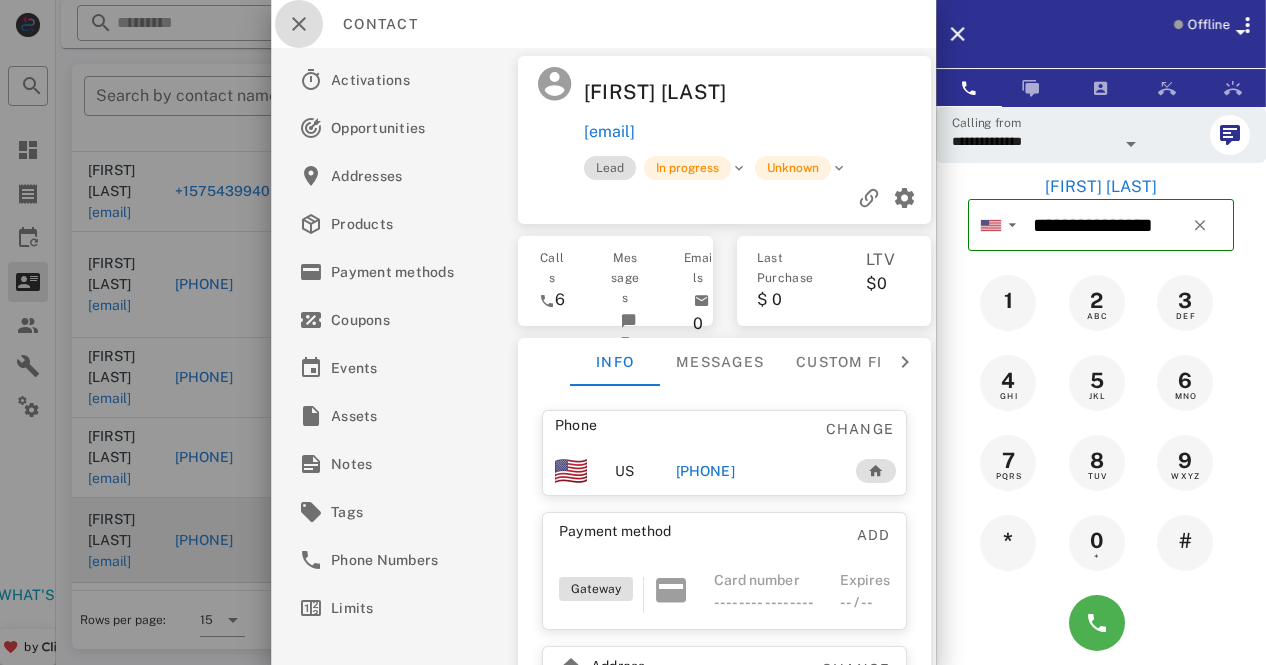 click at bounding box center [299, 24] 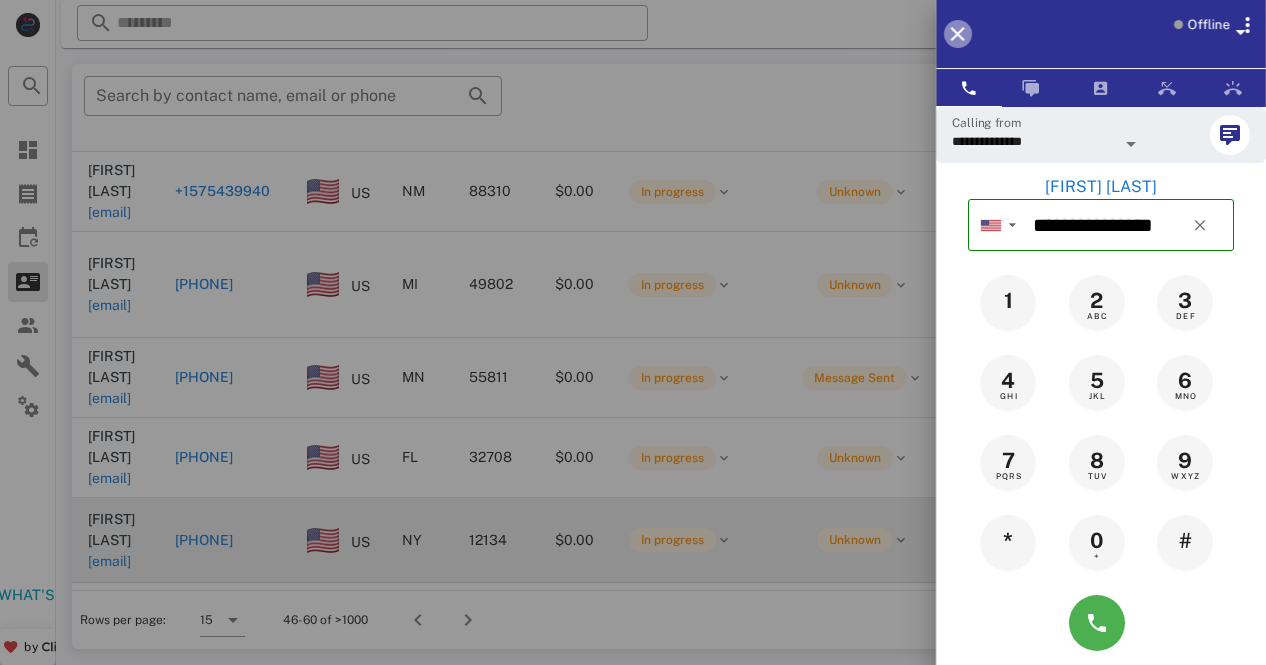 click at bounding box center [958, 34] 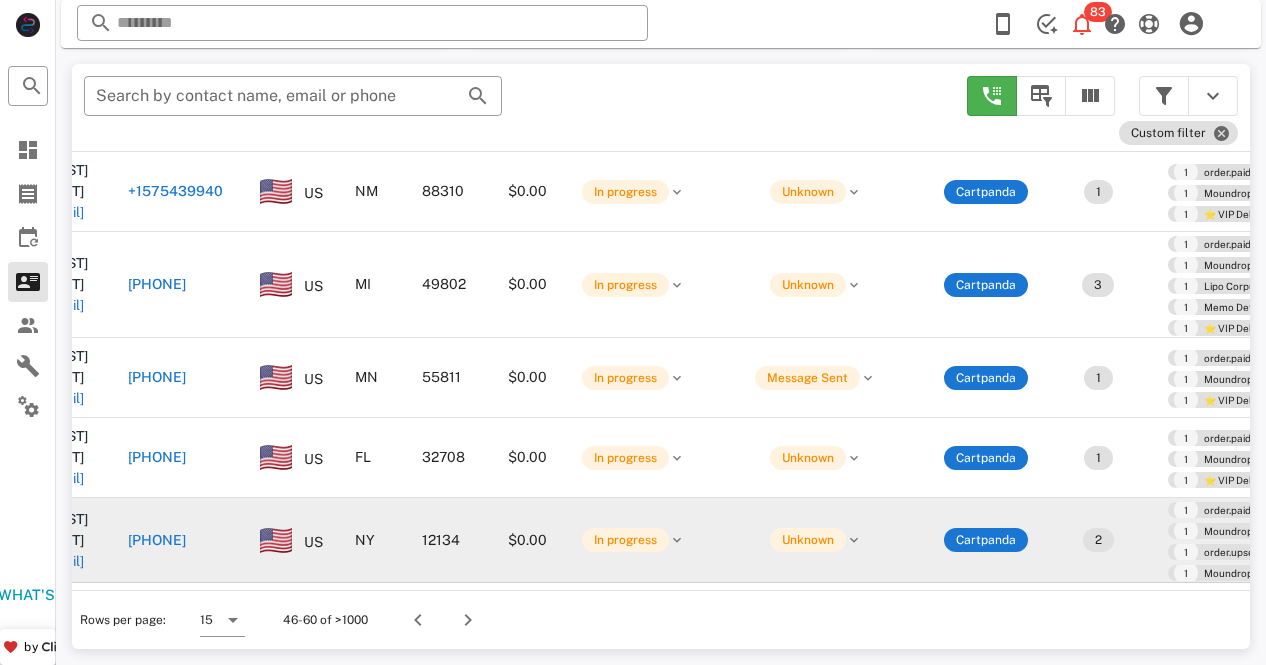 scroll, scrollTop: 716, scrollLeft: 0, axis: vertical 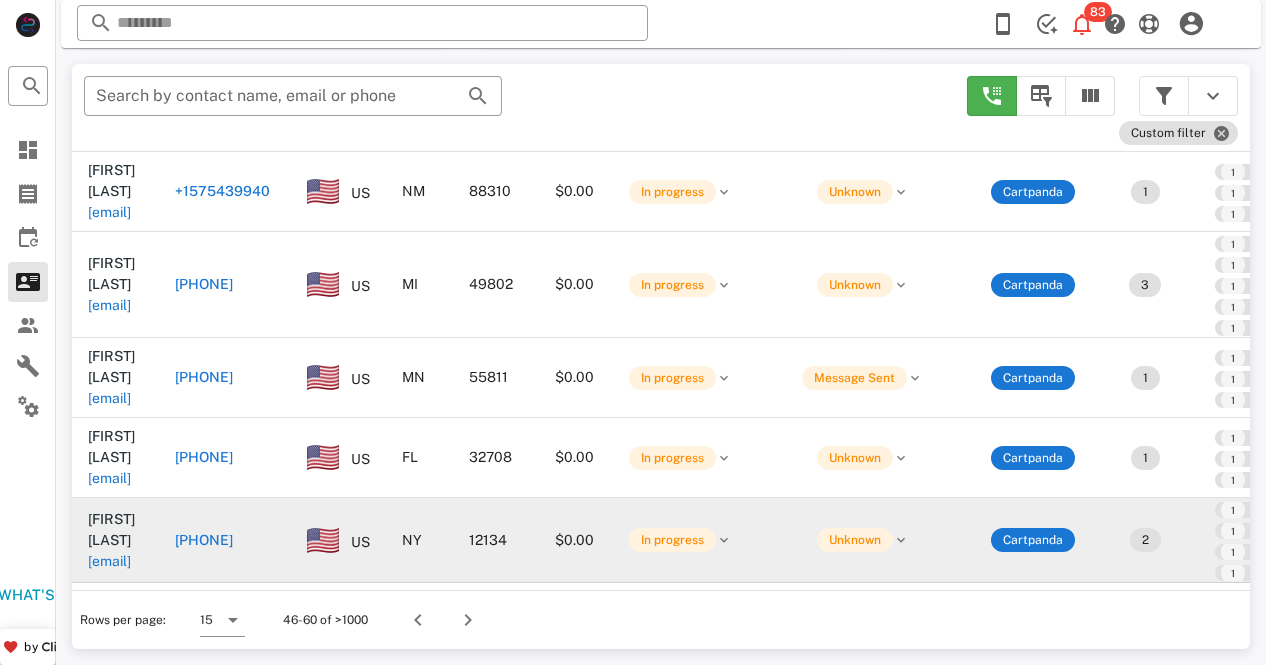 click on "[PHONE]" at bounding box center (204, 540) 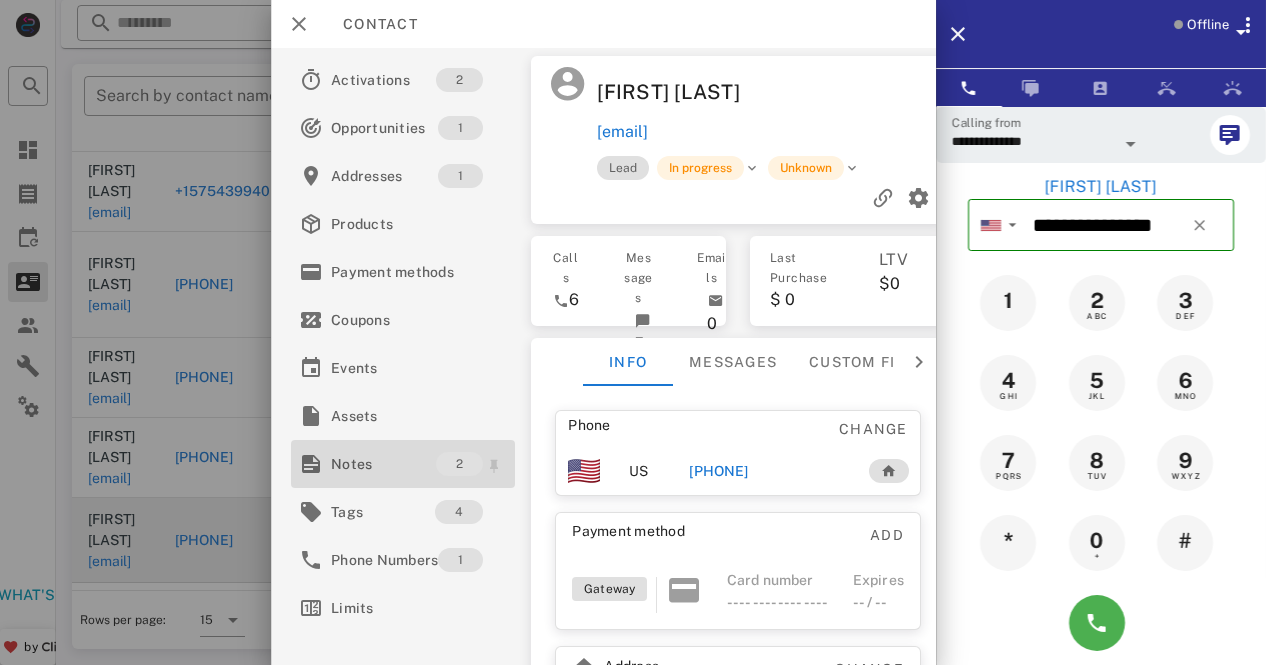 click on "Notes" at bounding box center (383, 464) 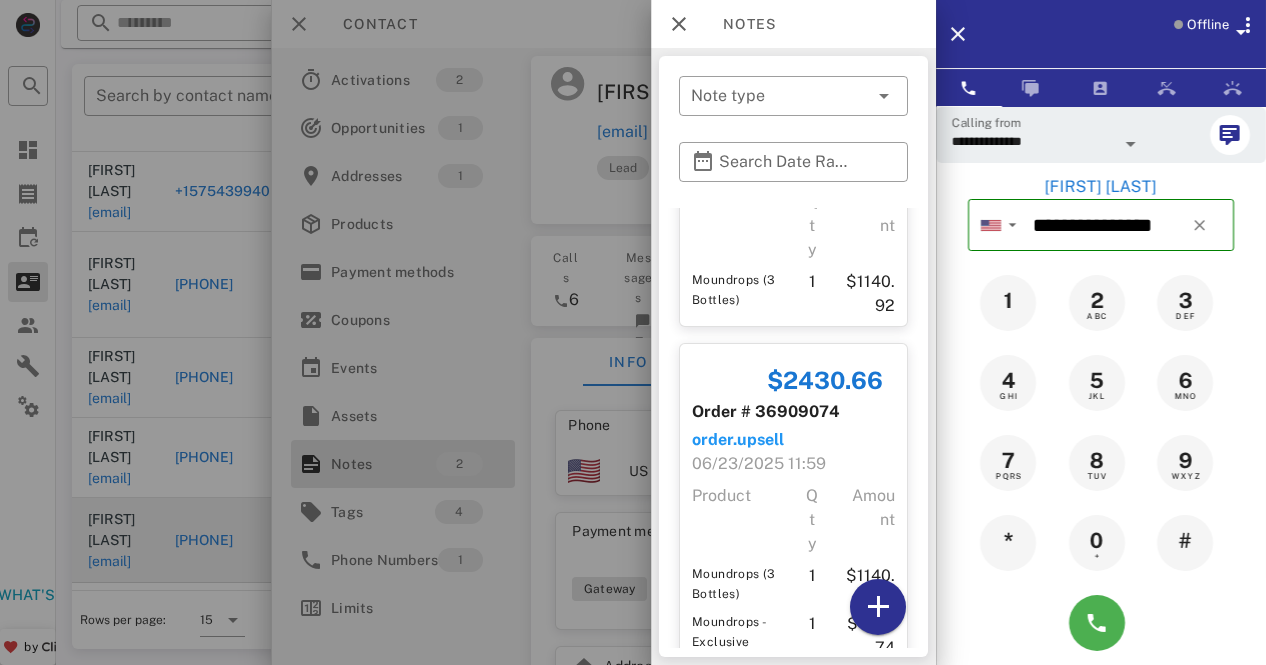 scroll, scrollTop: 218, scrollLeft: 0, axis: vertical 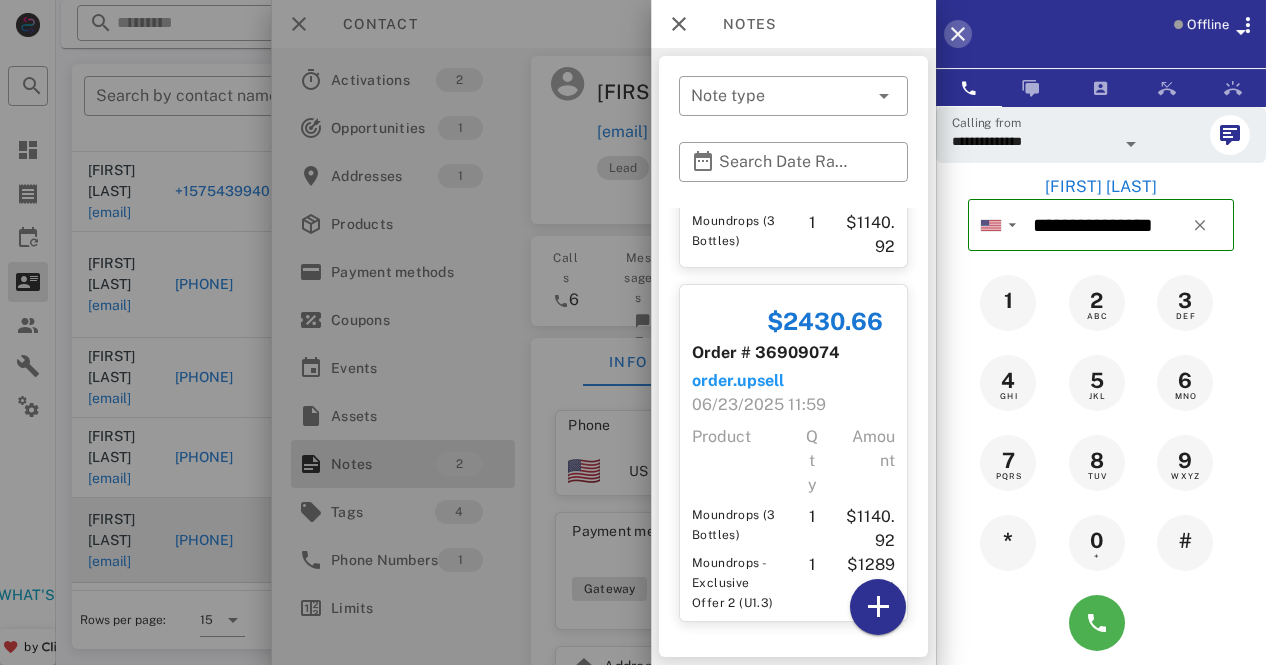 click at bounding box center (958, 34) 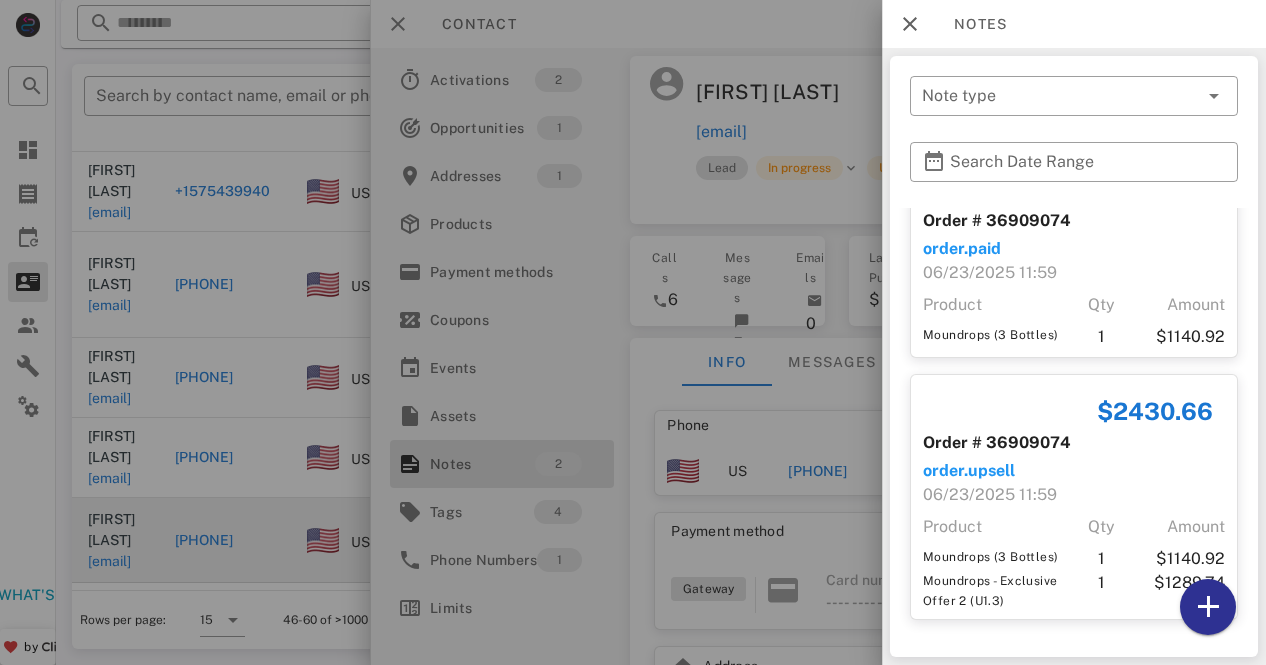scroll, scrollTop: 54, scrollLeft: 0, axis: vertical 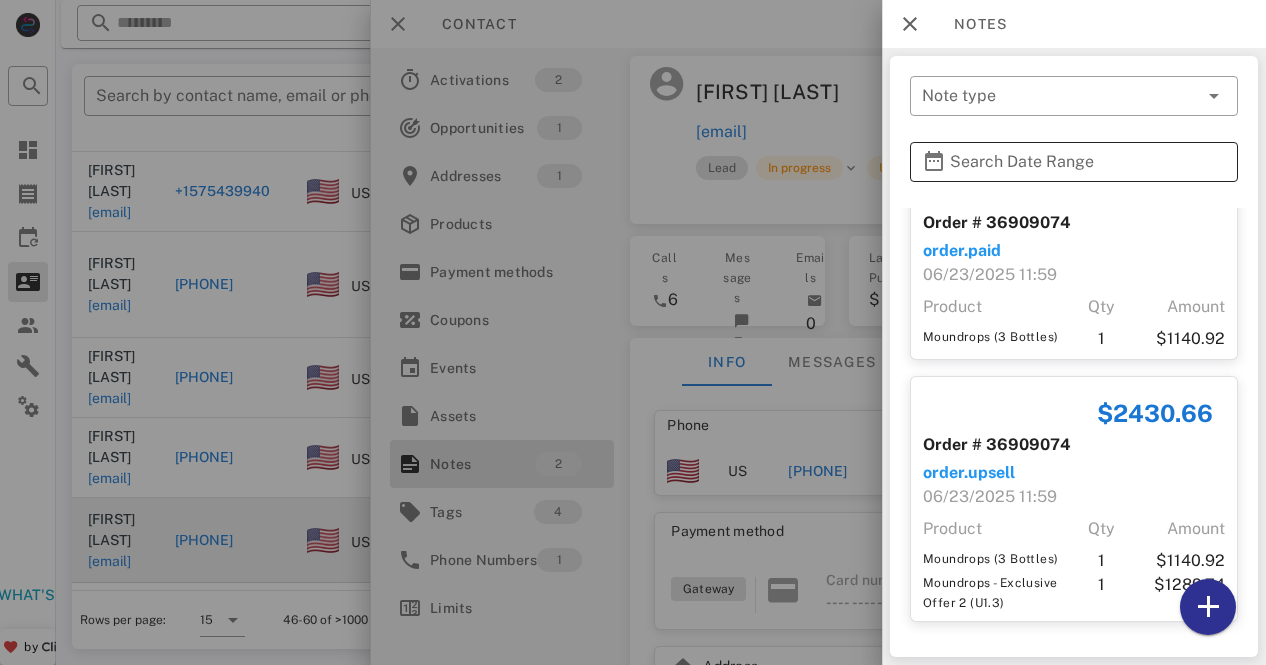 click on "Search Date Range" at bounding box center (1074, 162) 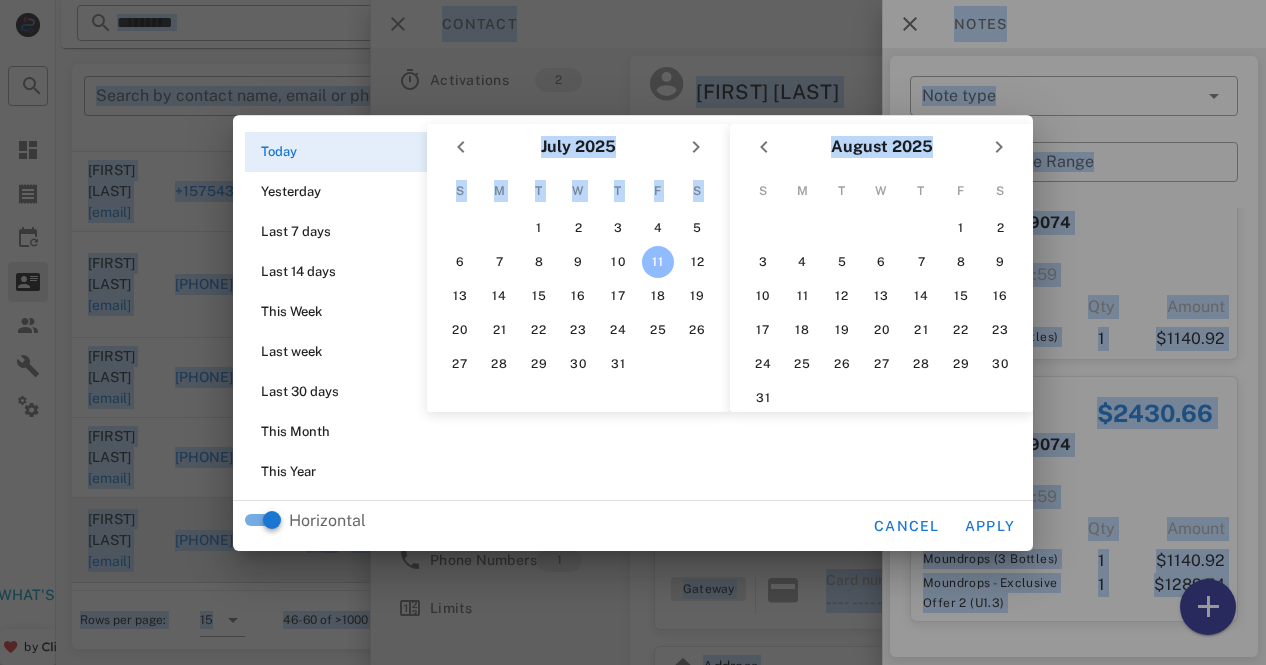 drag, startPoint x: 1008, startPoint y: 119, endPoint x: 967, endPoint y: 73, distance: 61.6198 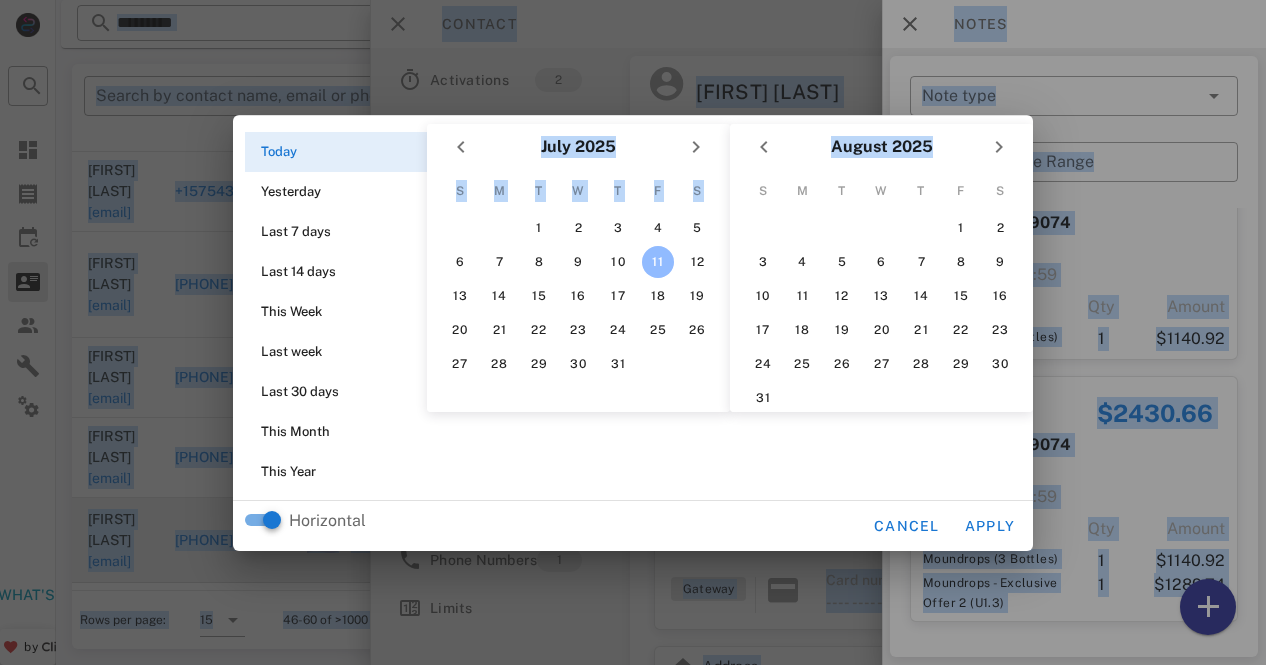 click at bounding box center [633, 332] 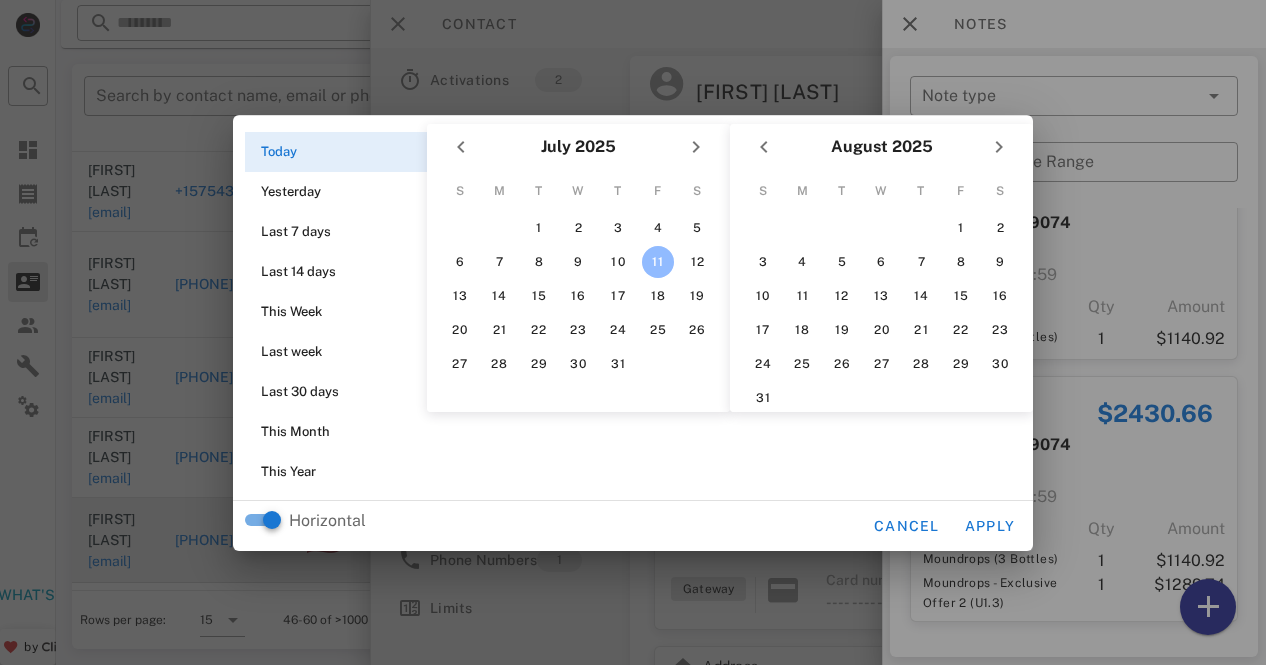 click at bounding box center [633, 332] 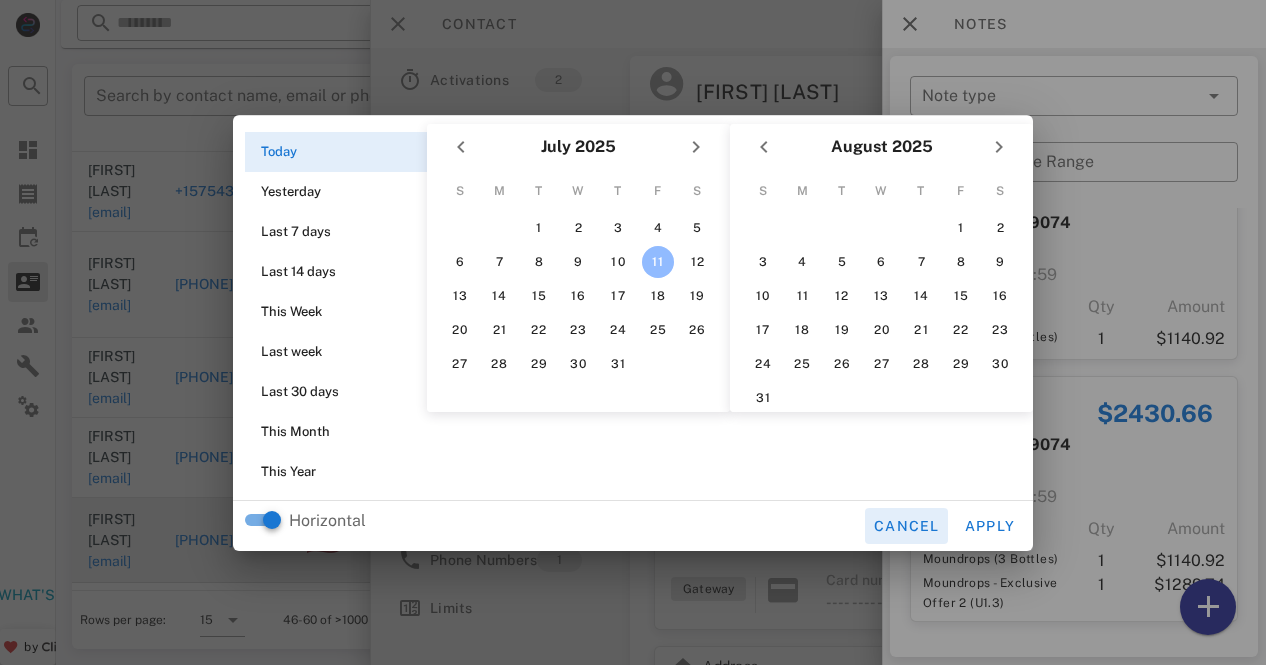 click on "Cancel" at bounding box center (906, 526) 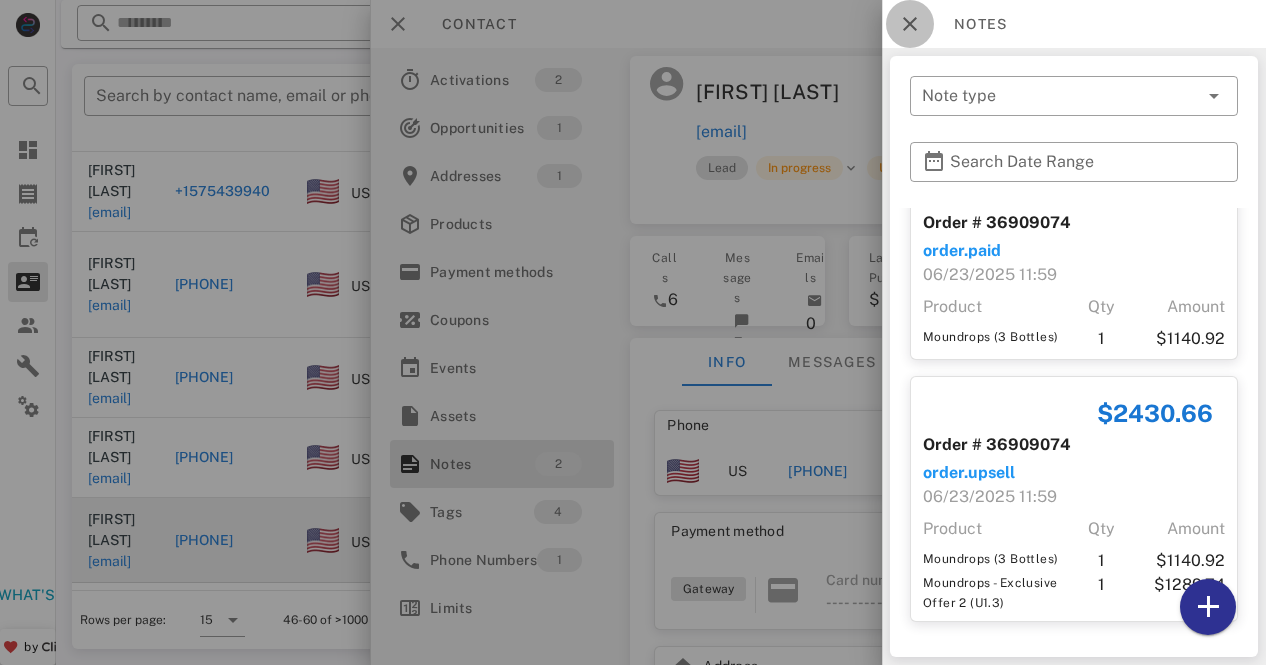 click at bounding box center [910, 24] 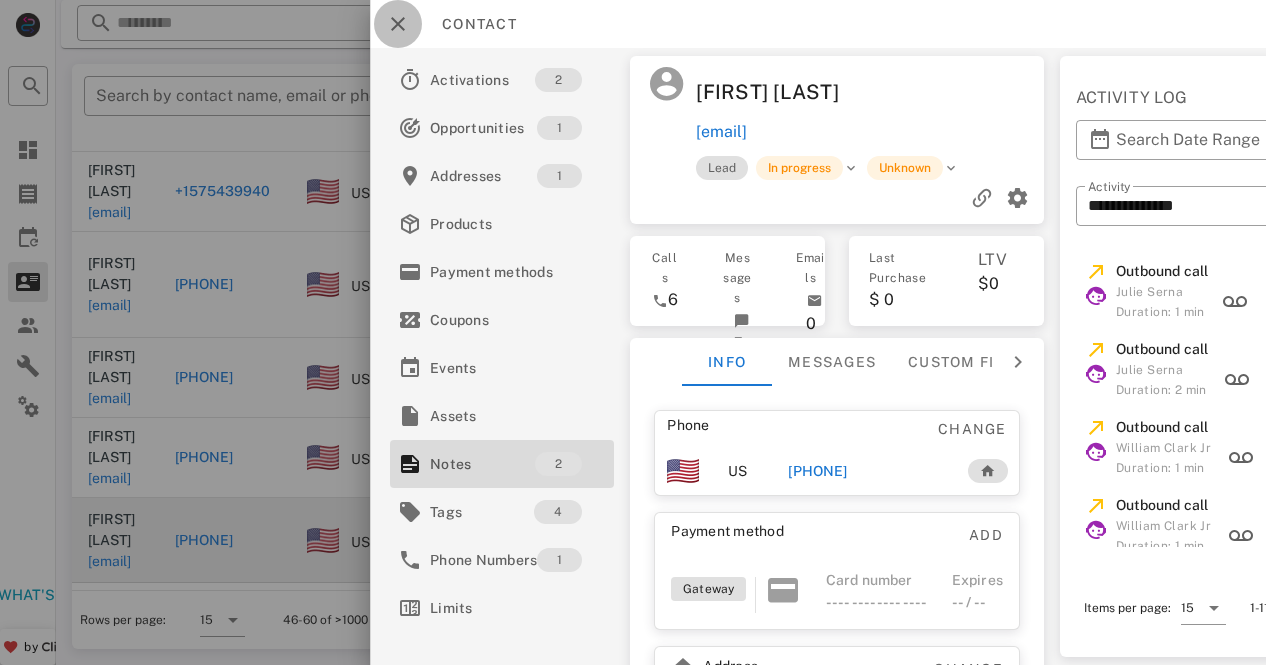 click at bounding box center (398, 24) 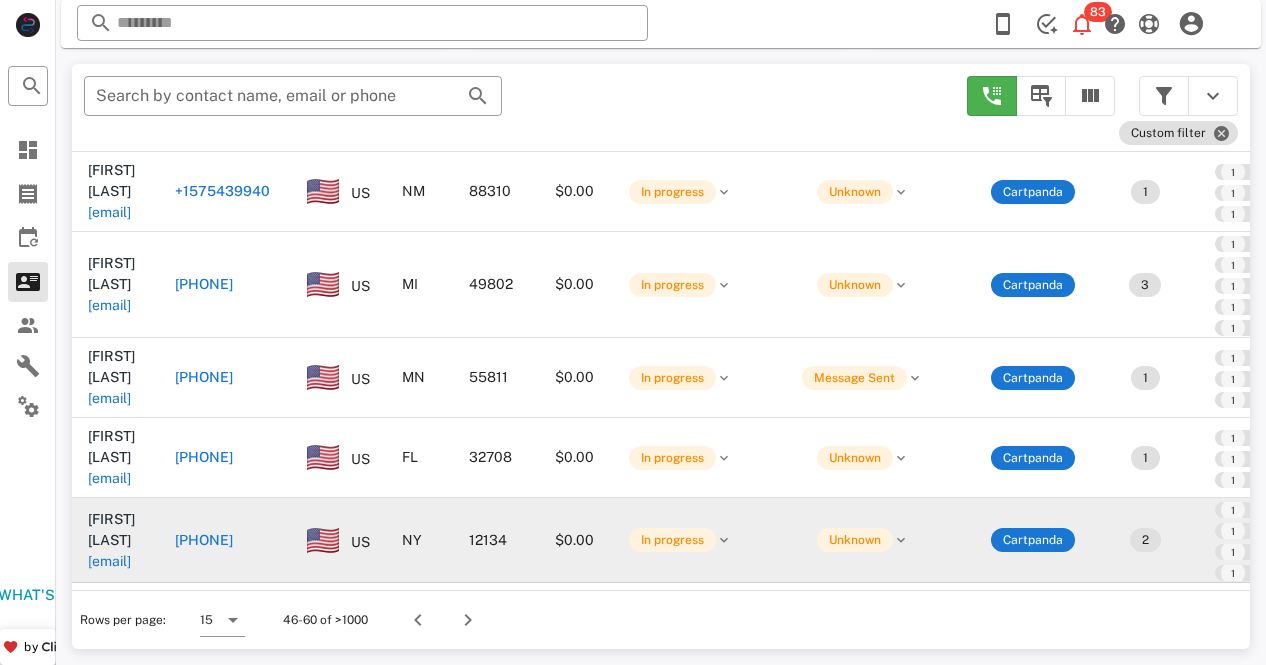 click on "US" at bounding box center (338, 540) 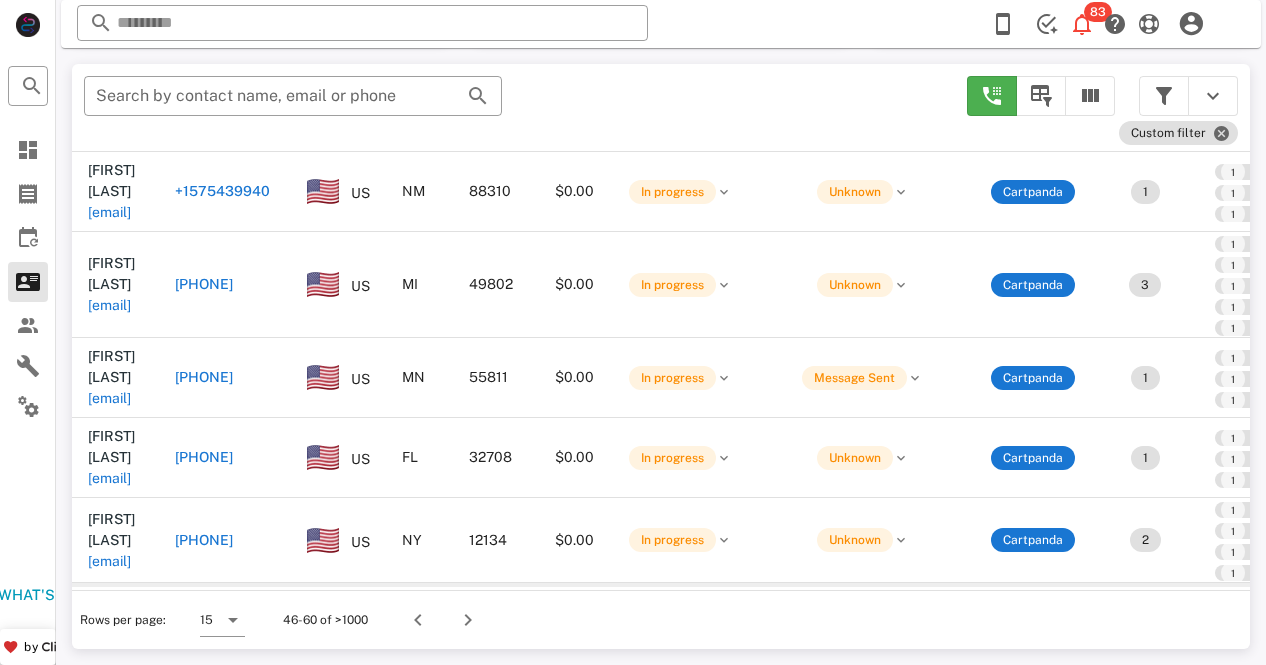 click on "[PHONE]" at bounding box center [225, 622] 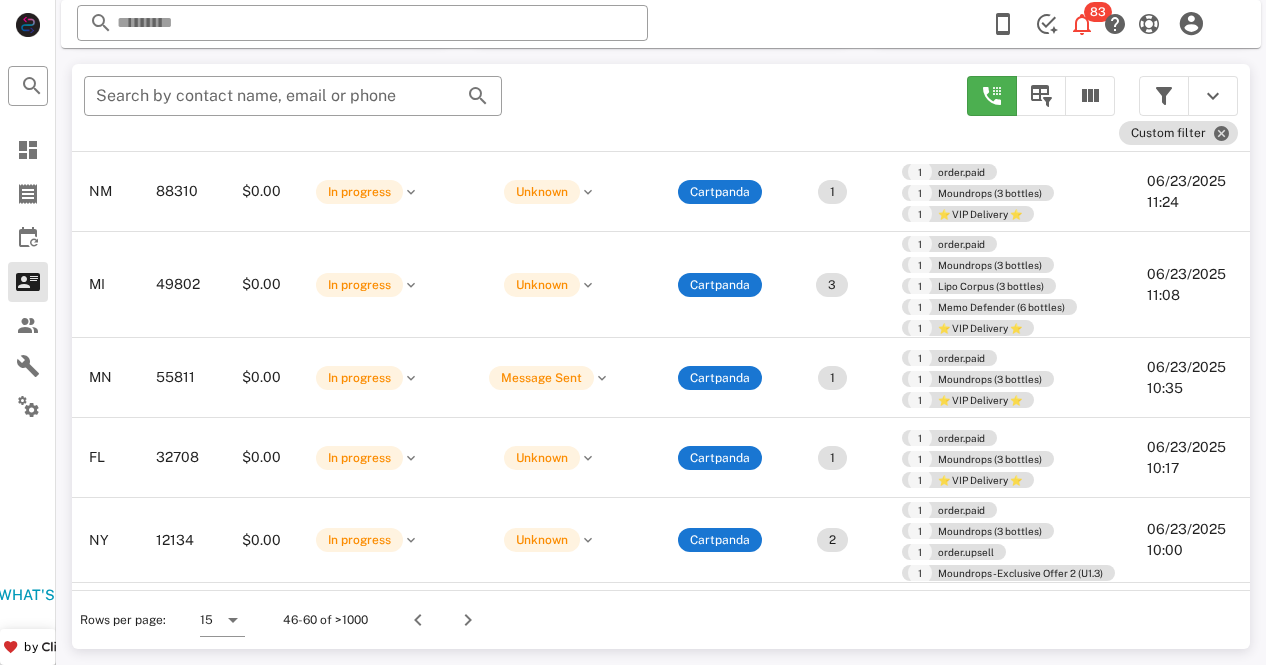 scroll, scrollTop: 716, scrollLeft: 496, axis: both 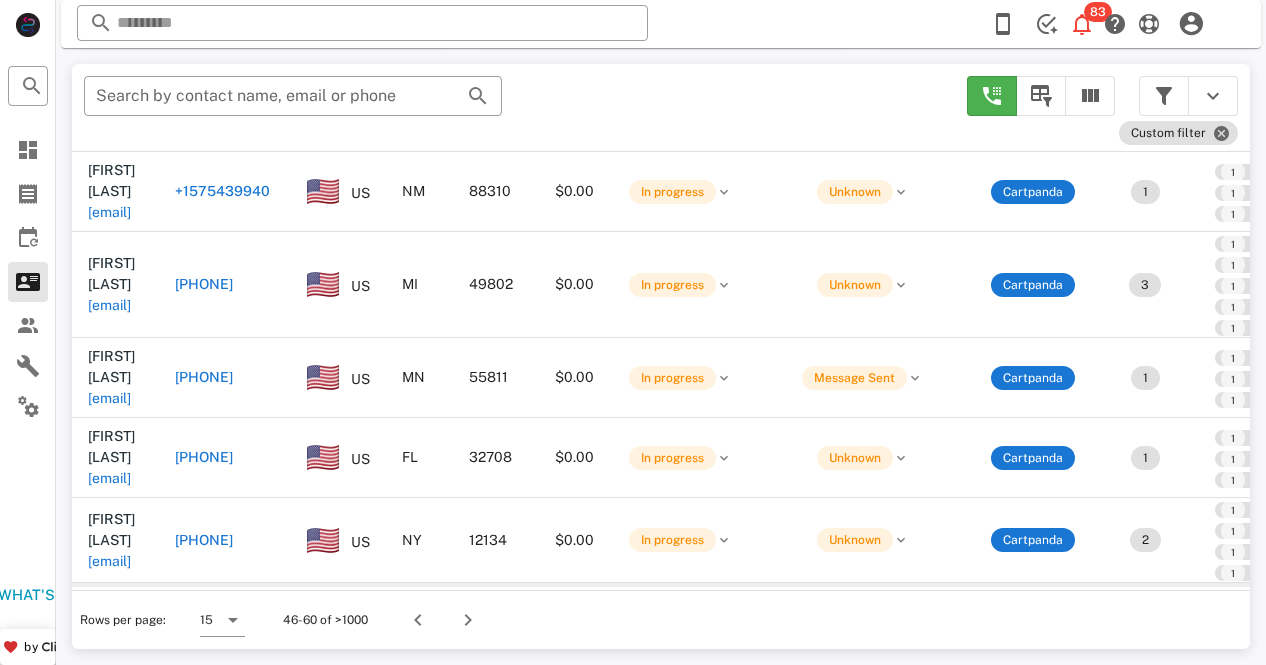 click on "[PHONE]" at bounding box center (204, 622) 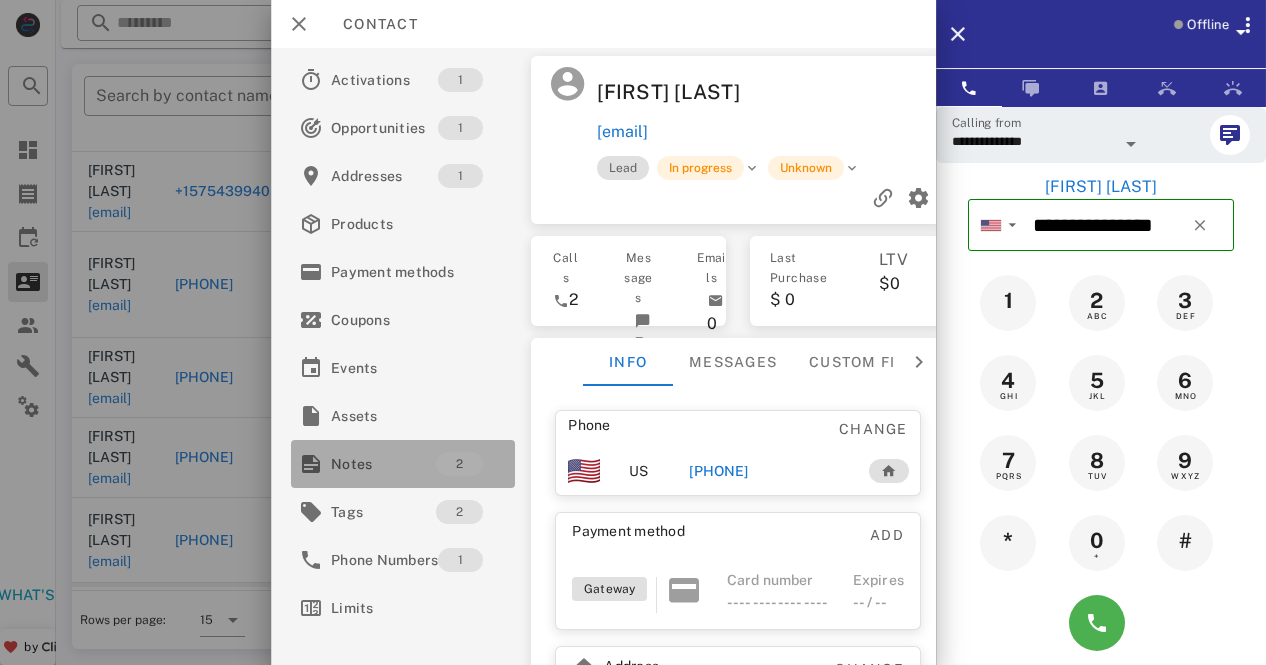 click on "Notes" at bounding box center (383, 464) 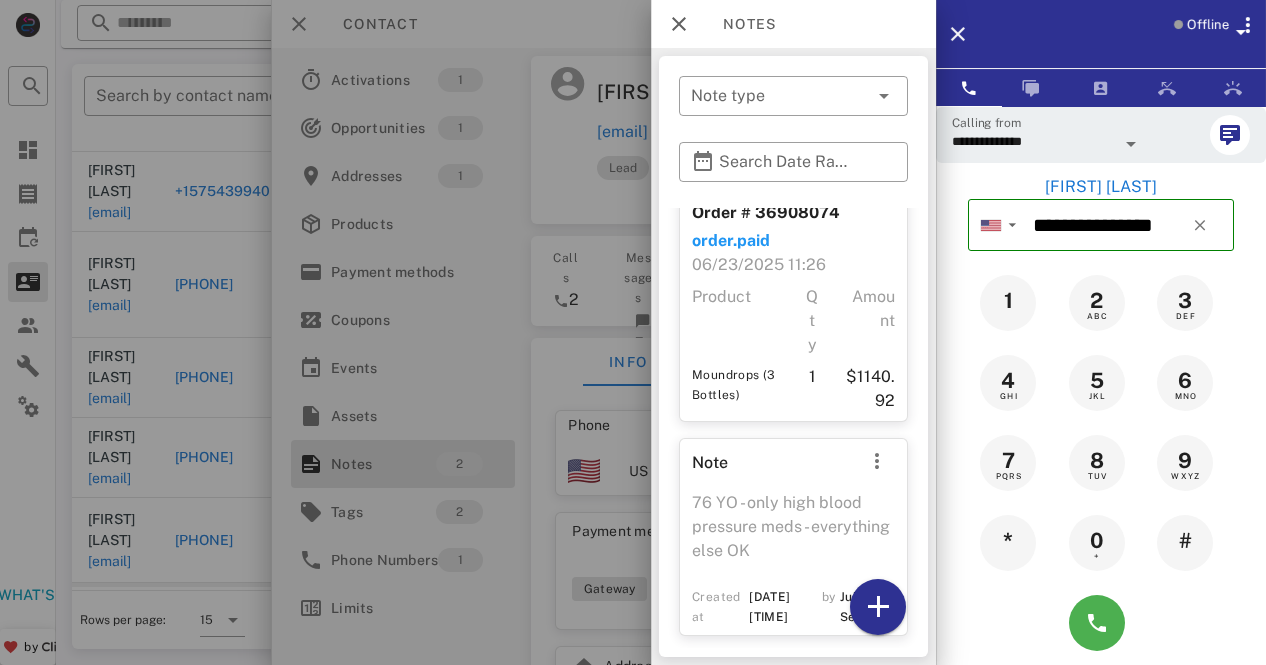 scroll, scrollTop: 78, scrollLeft: 0, axis: vertical 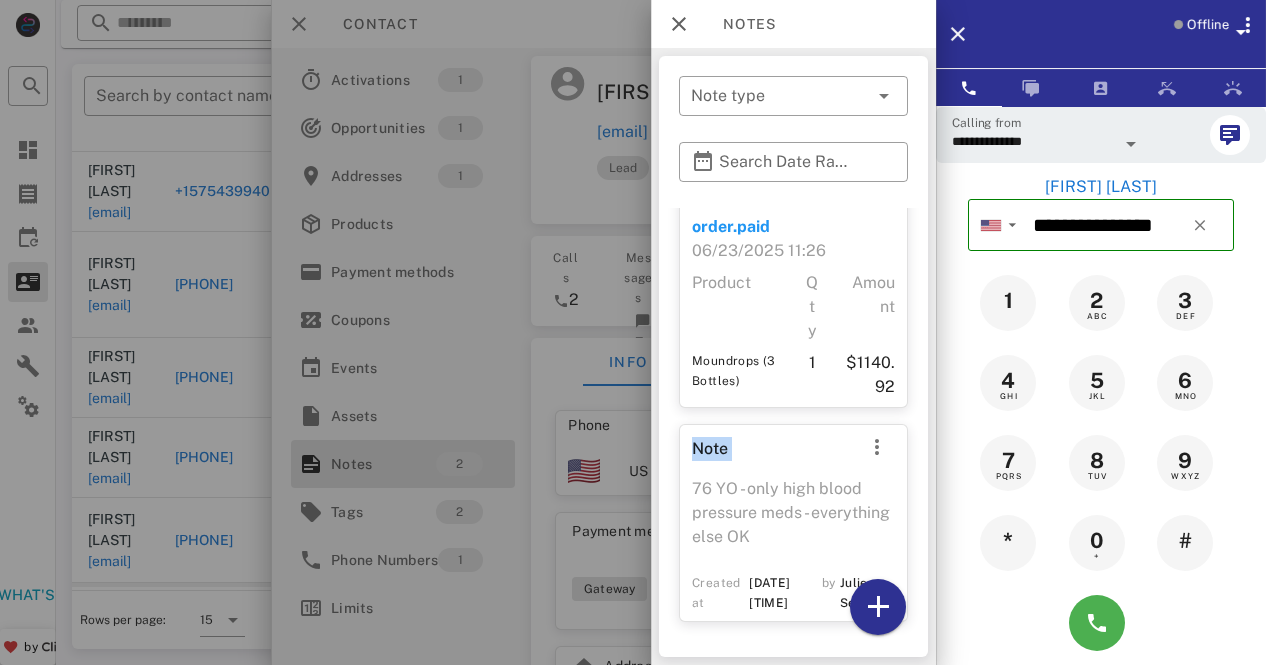 drag, startPoint x: 903, startPoint y: 457, endPoint x: 904, endPoint y: 401, distance: 56.008926 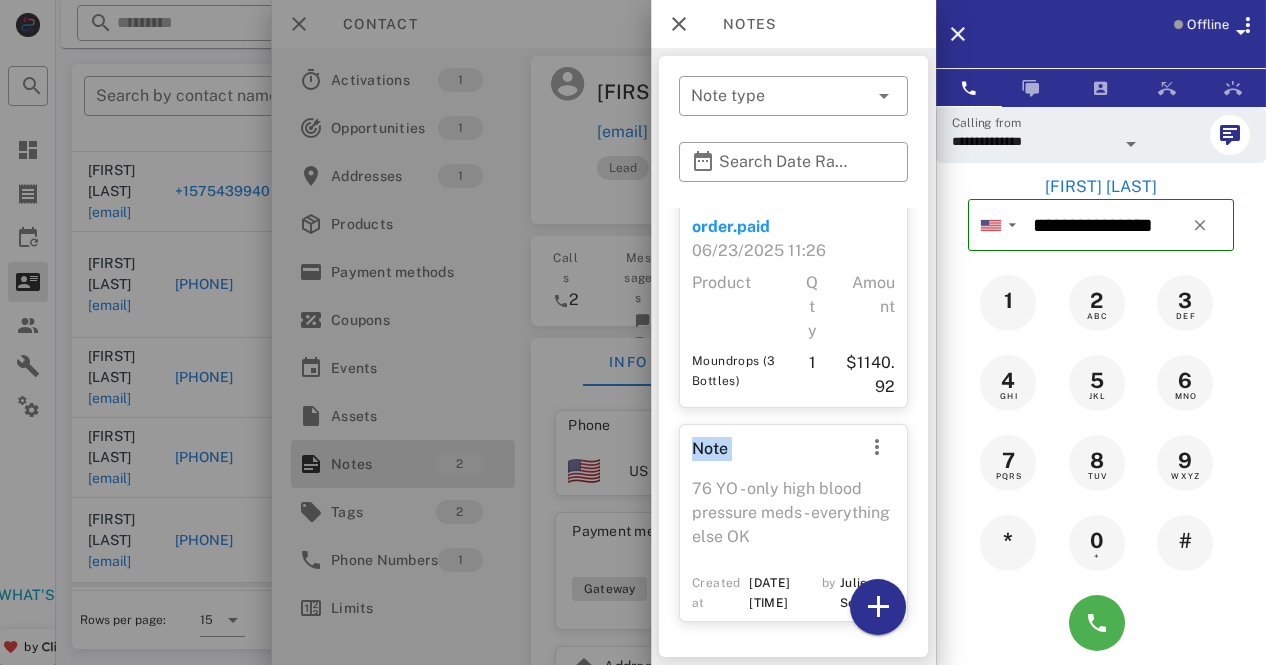 scroll, scrollTop: 0, scrollLeft: 0, axis: both 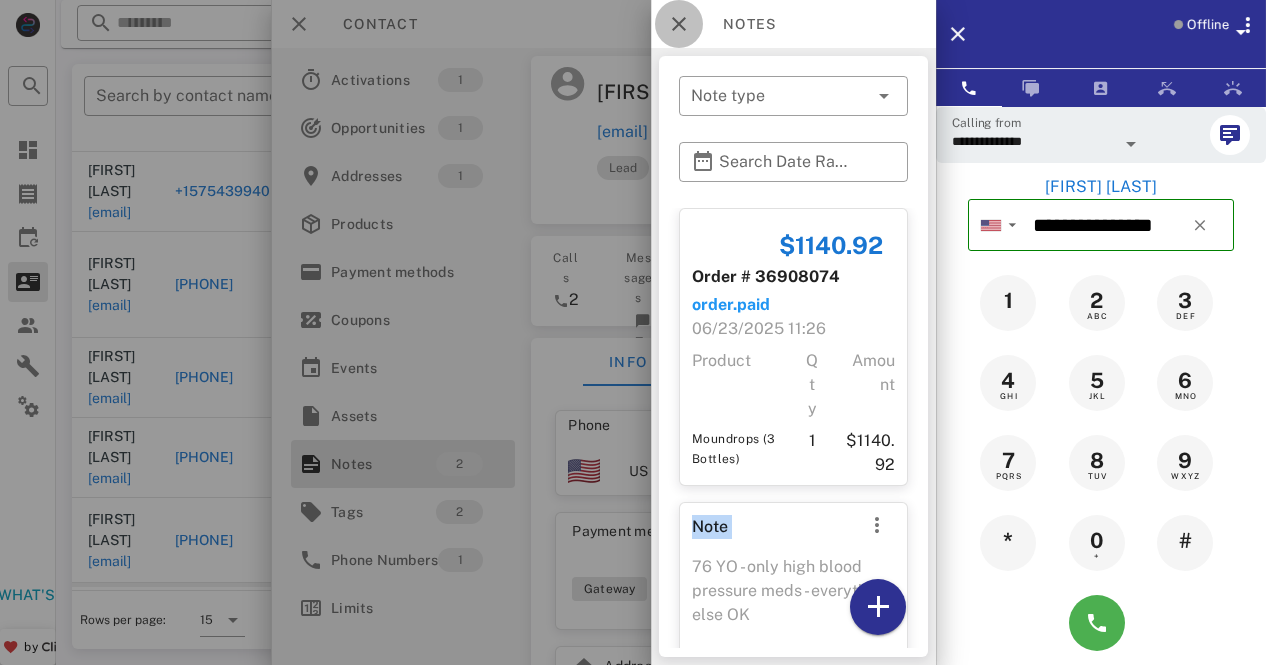 click at bounding box center [679, 24] 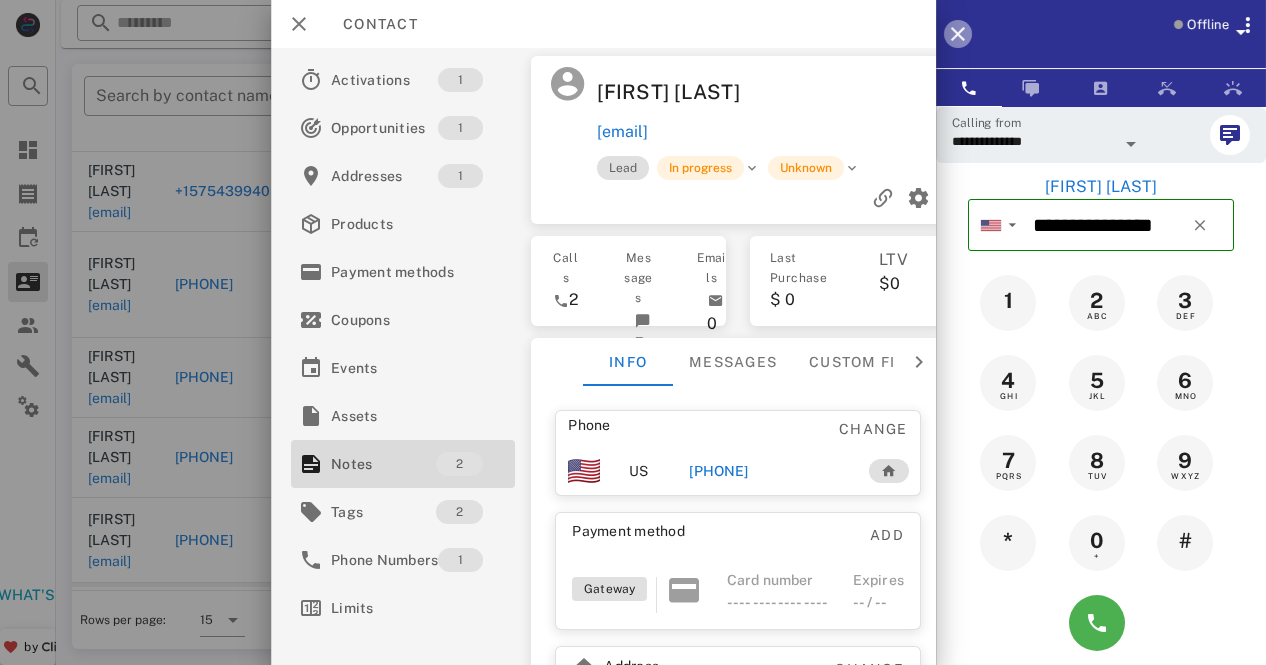click at bounding box center (958, 34) 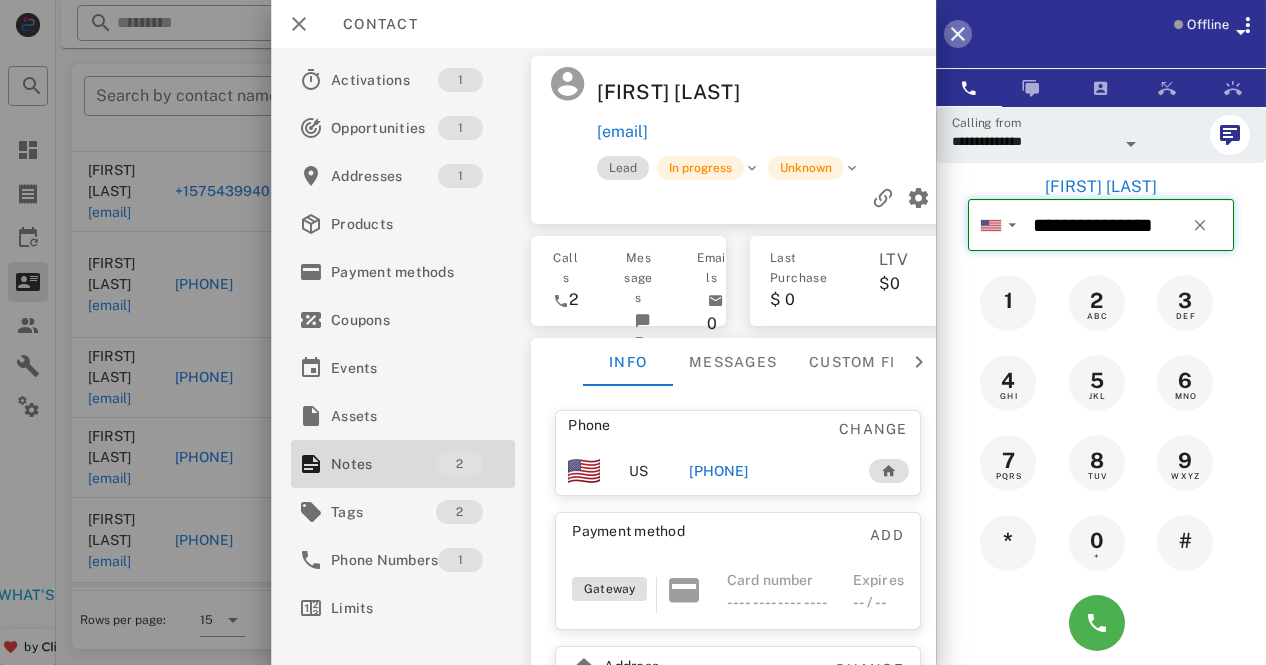type 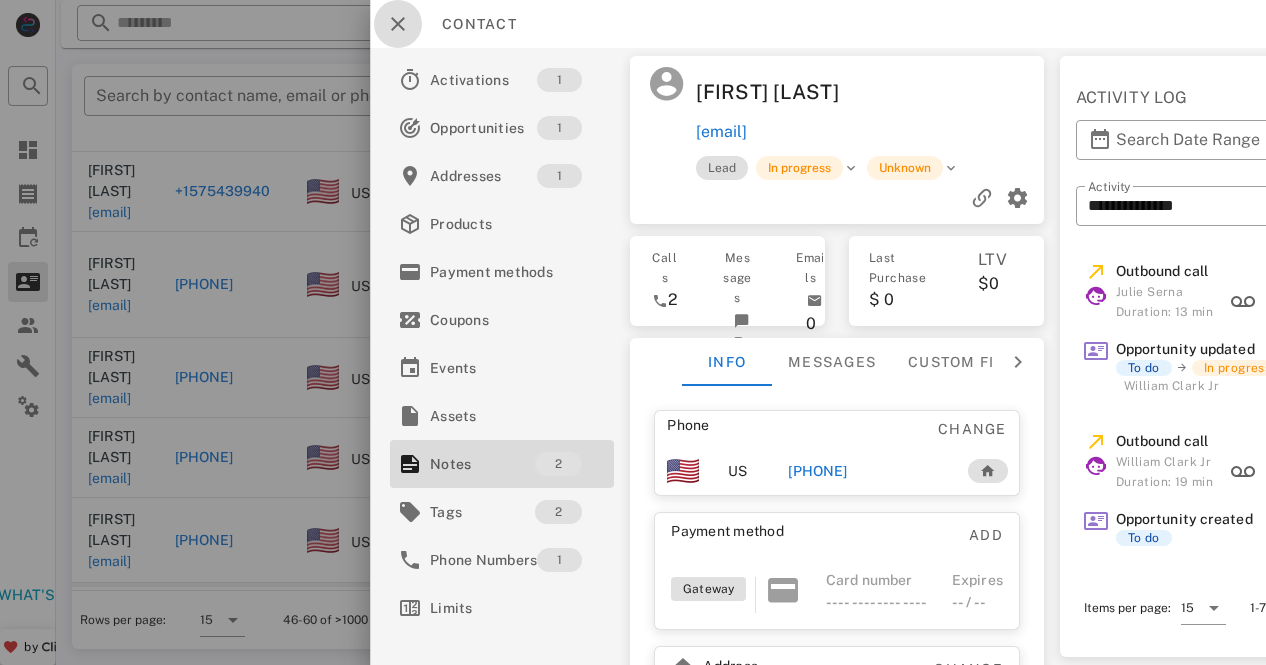 click at bounding box center (398, 24) 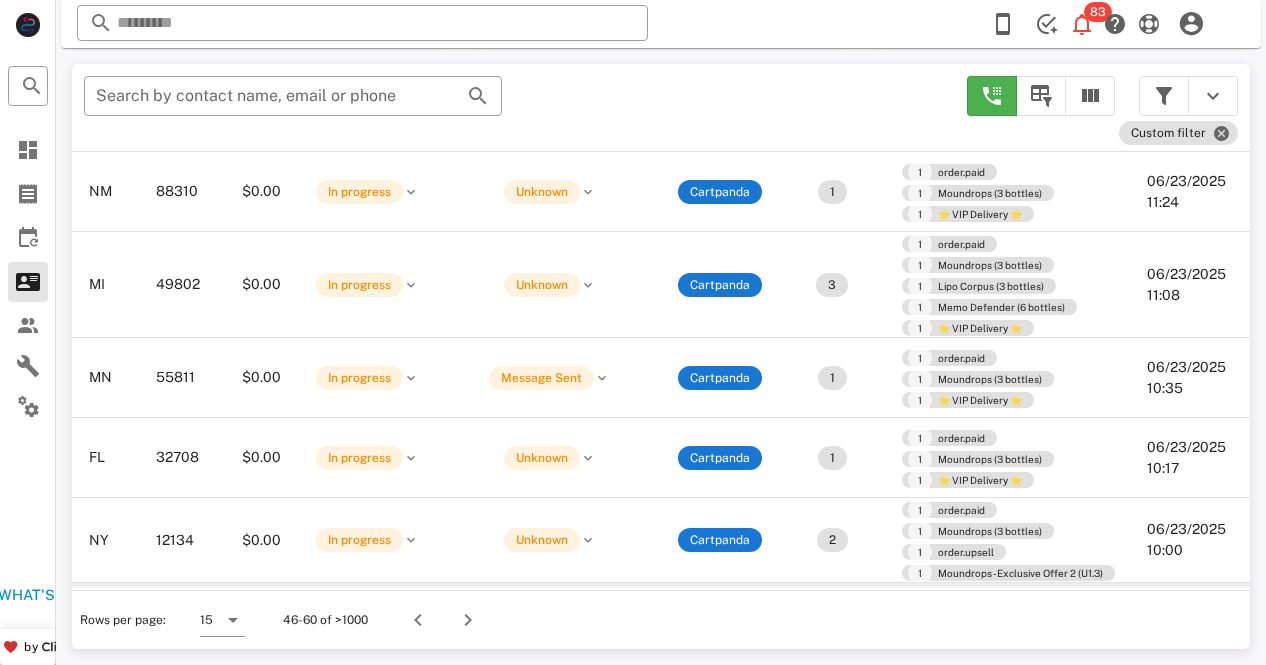 scroll, scrollTop: 716, scrollLeft: 496, axis: both 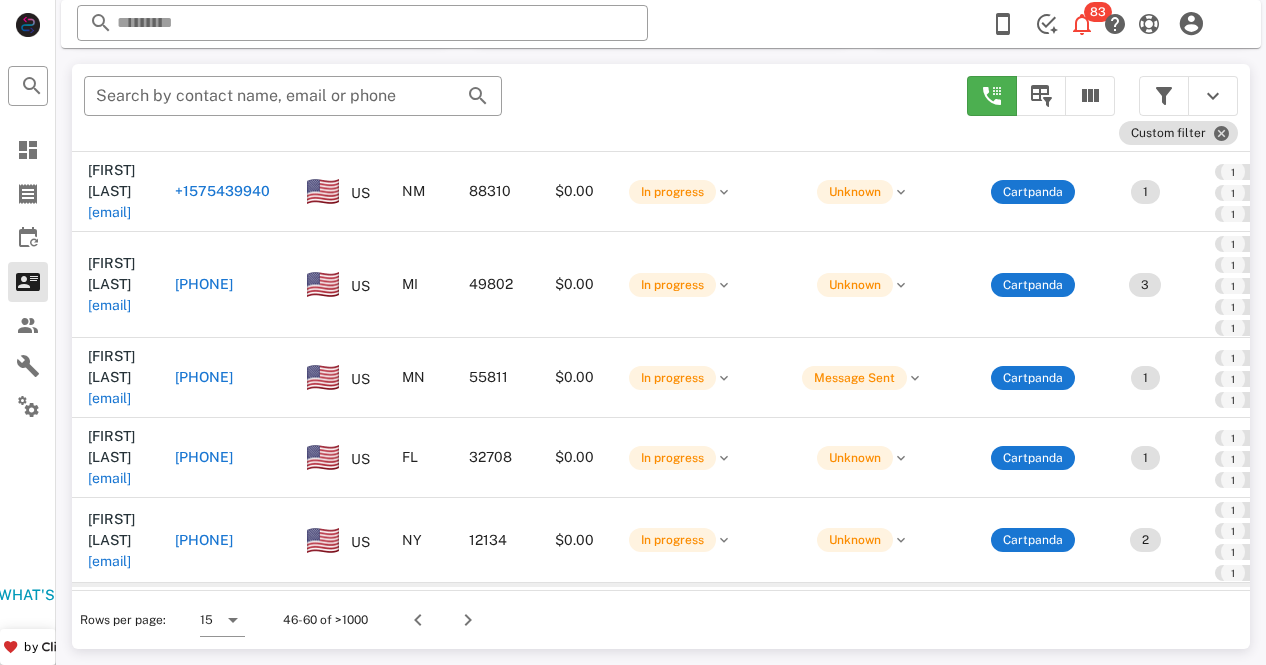 click on "Rows per page: 15  46-60 of >1000" at bounding box center (661, 619) 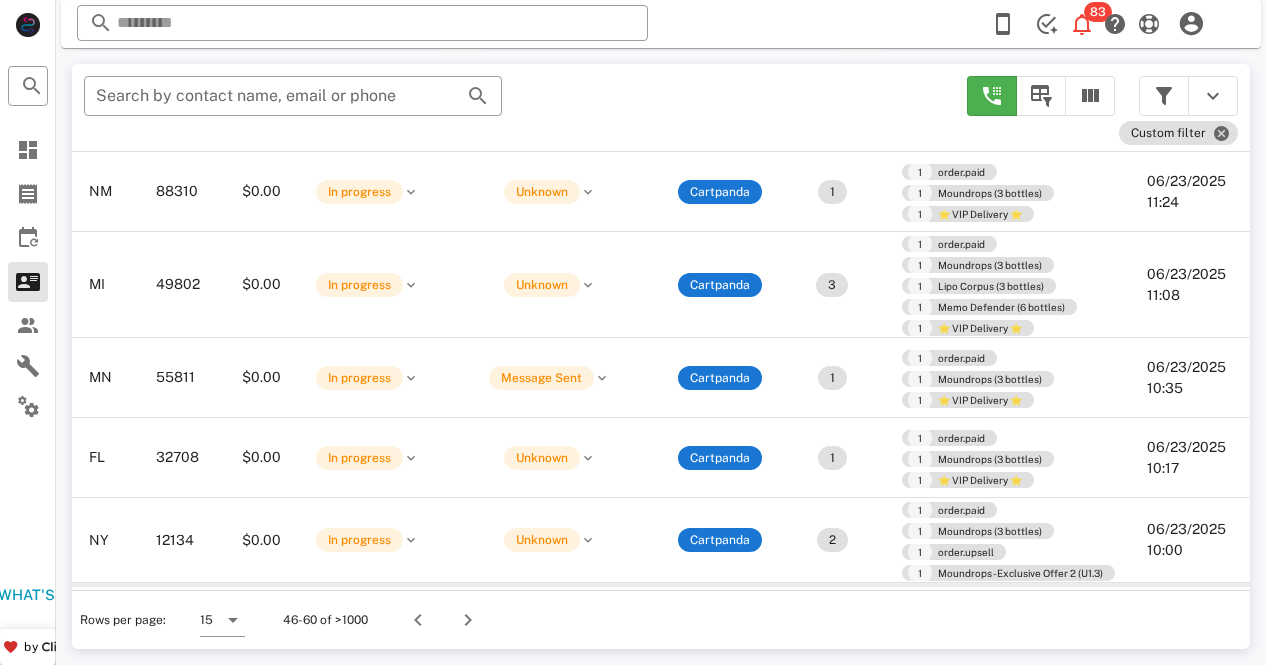 scroll, scrollTop: 716, scrollLeft: 496, axis: both 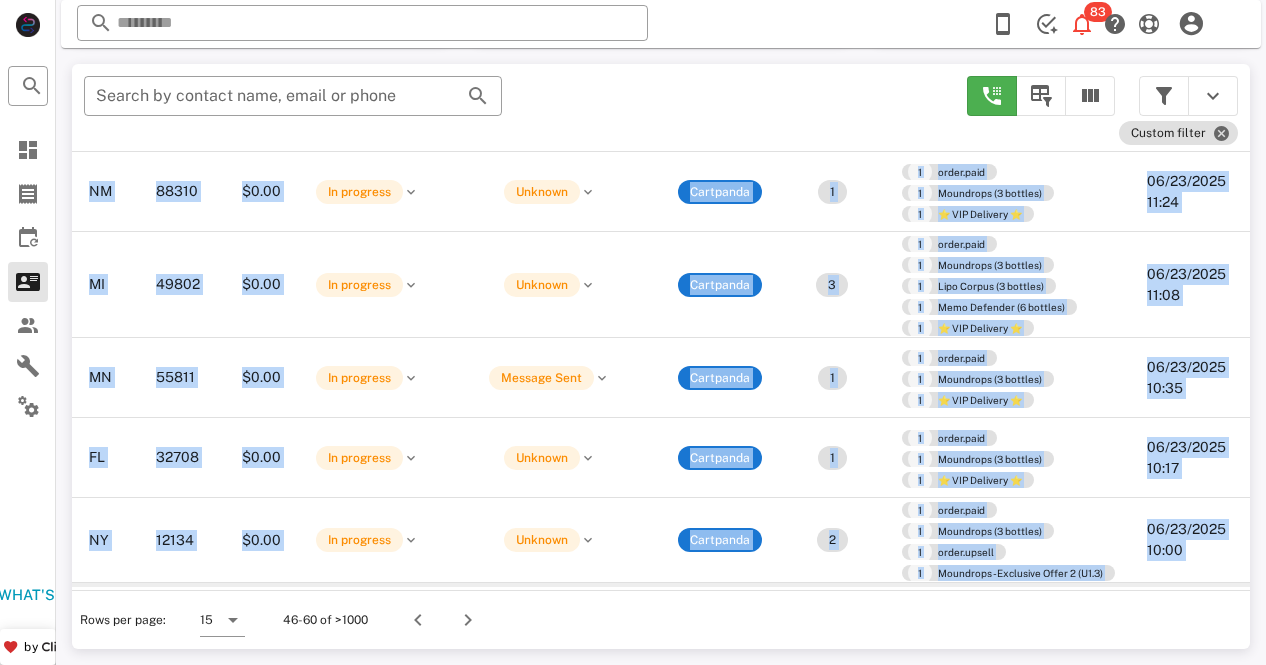drag, startPoint x: 1084, startPoint y: 576, endPoint x: 752, endPoint y: 583, distance: 332.0738 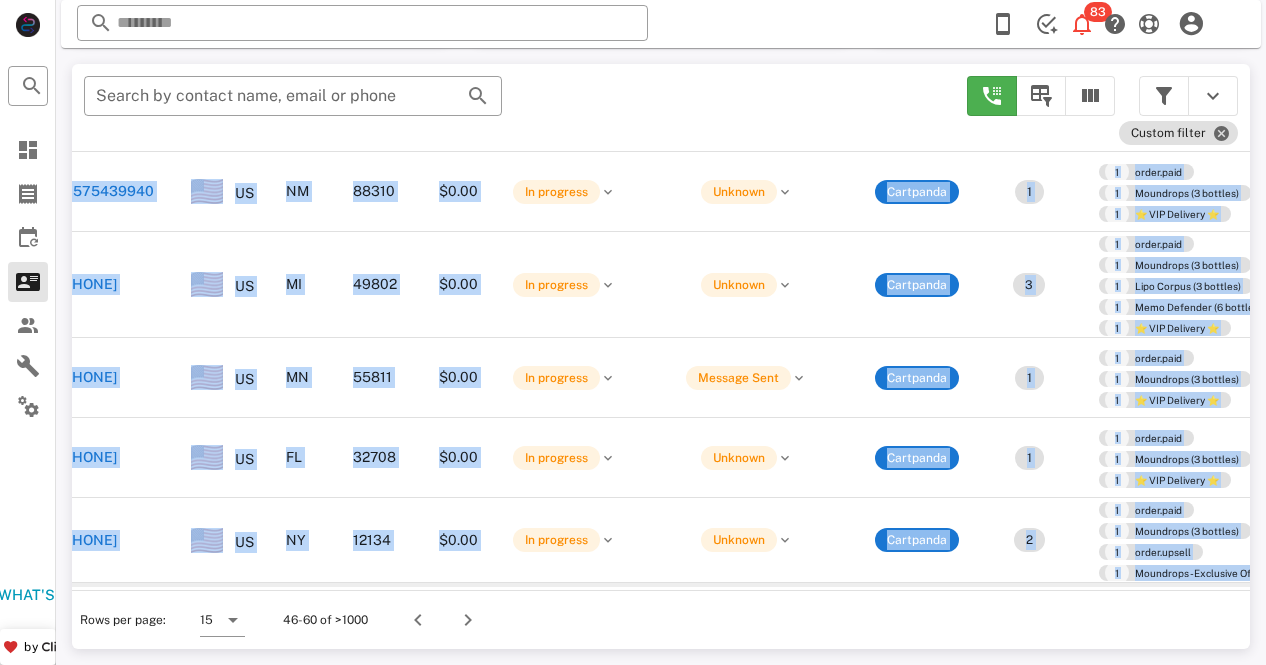 scroll, scrollTop: 716, scrollLeft: 110, axis: both 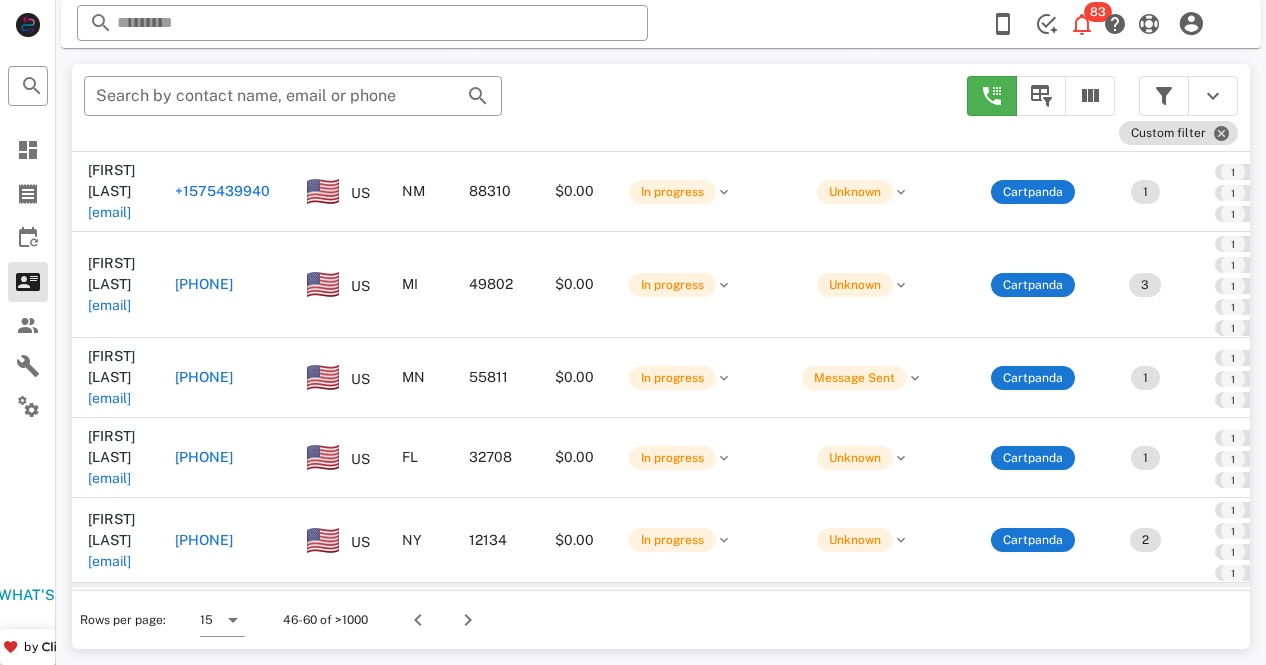 click on "+1[PHONE]" at bounding box center [211, 706] 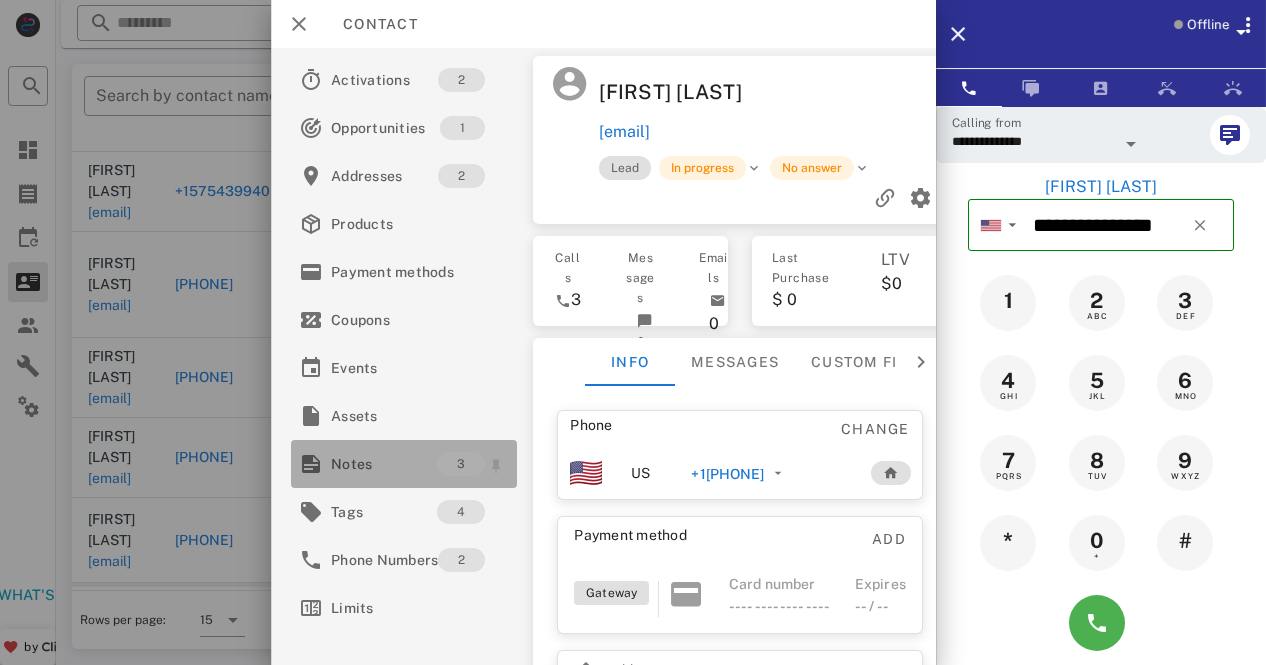 click on "Notes" at bounding box center [384, 464] 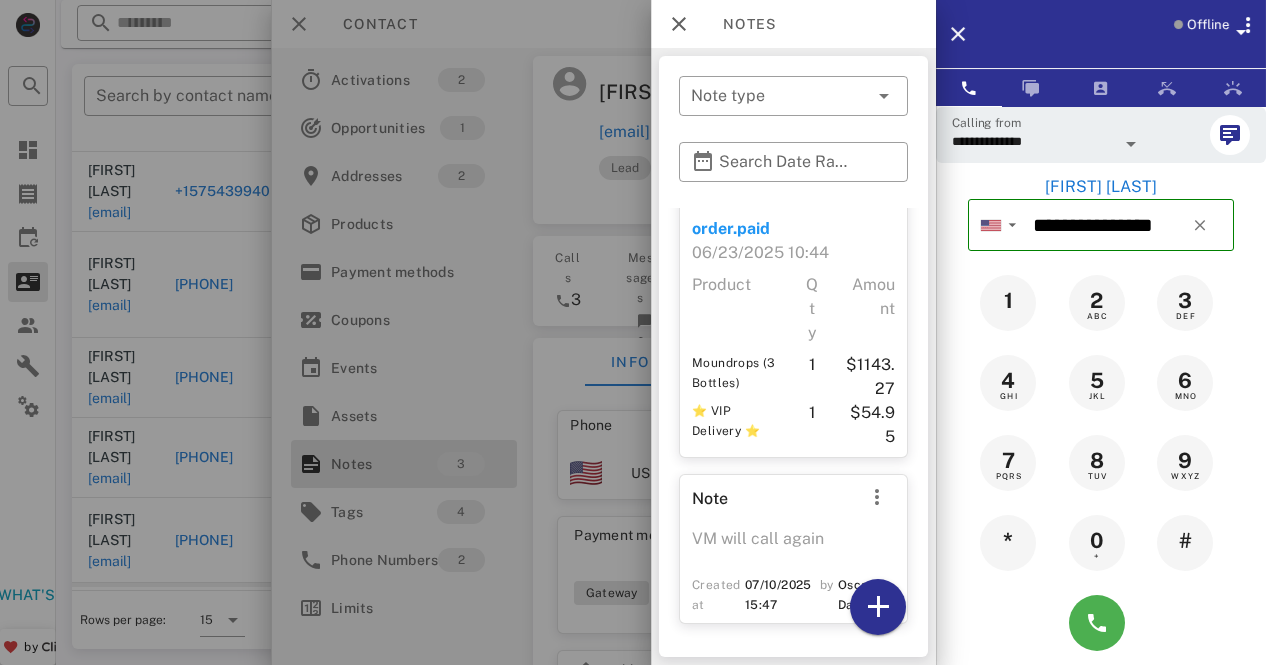 scroll, scrollTop: 371, scrollLeft: 0, axis: vertical 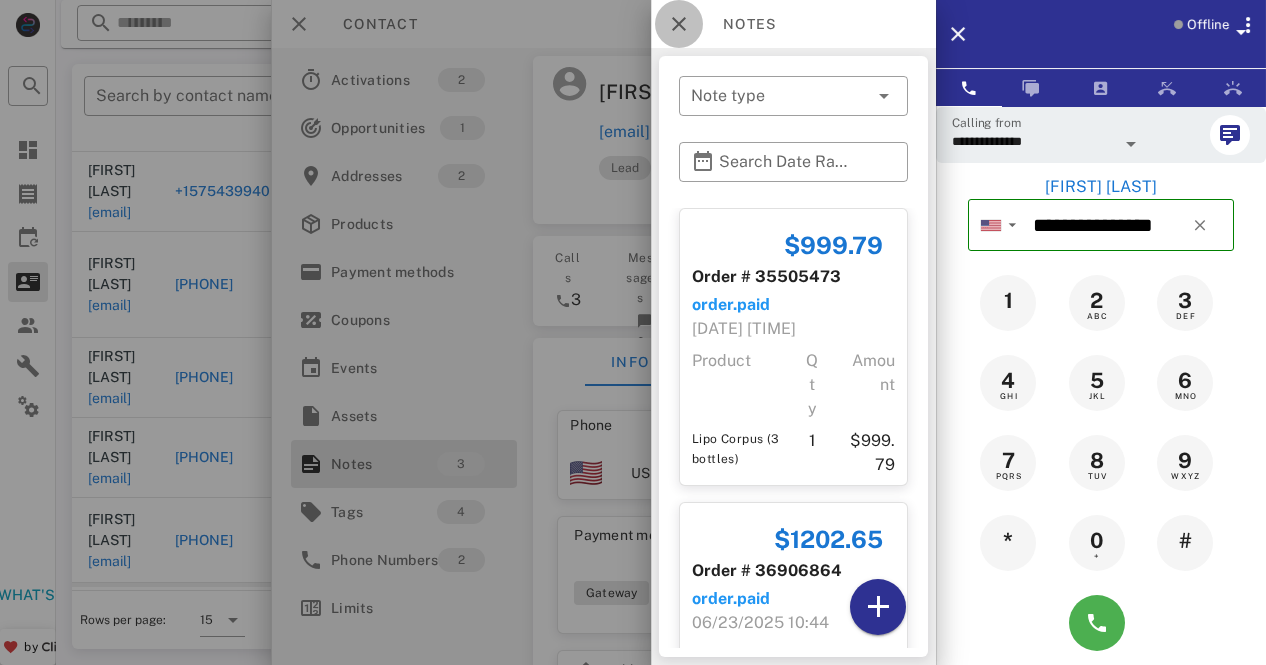 click at bounding box center (679, 24) 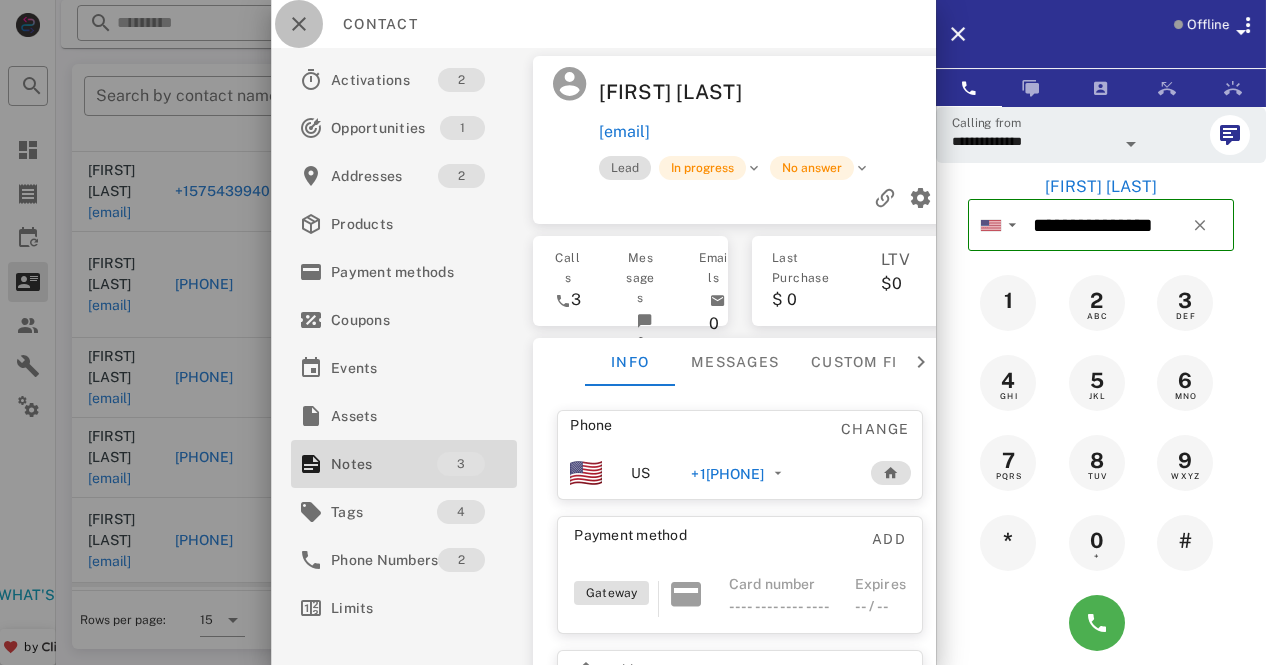 click at bounding box center [299, 24] 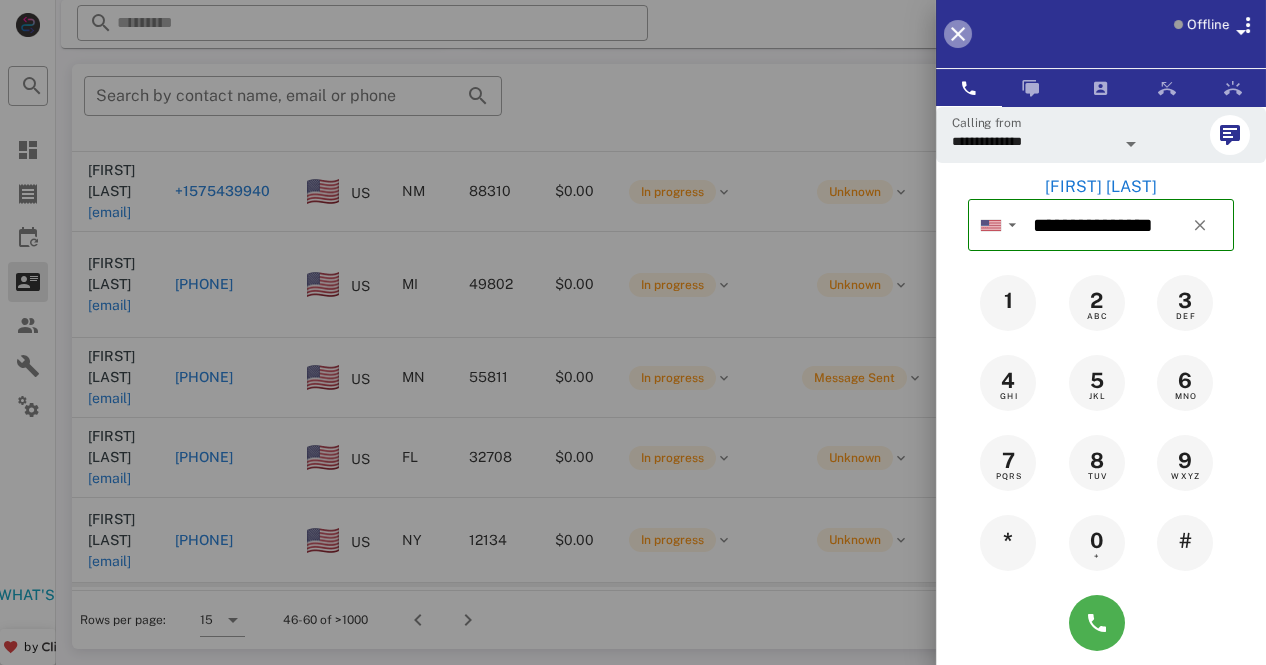 click at bounding box center [958, 34] 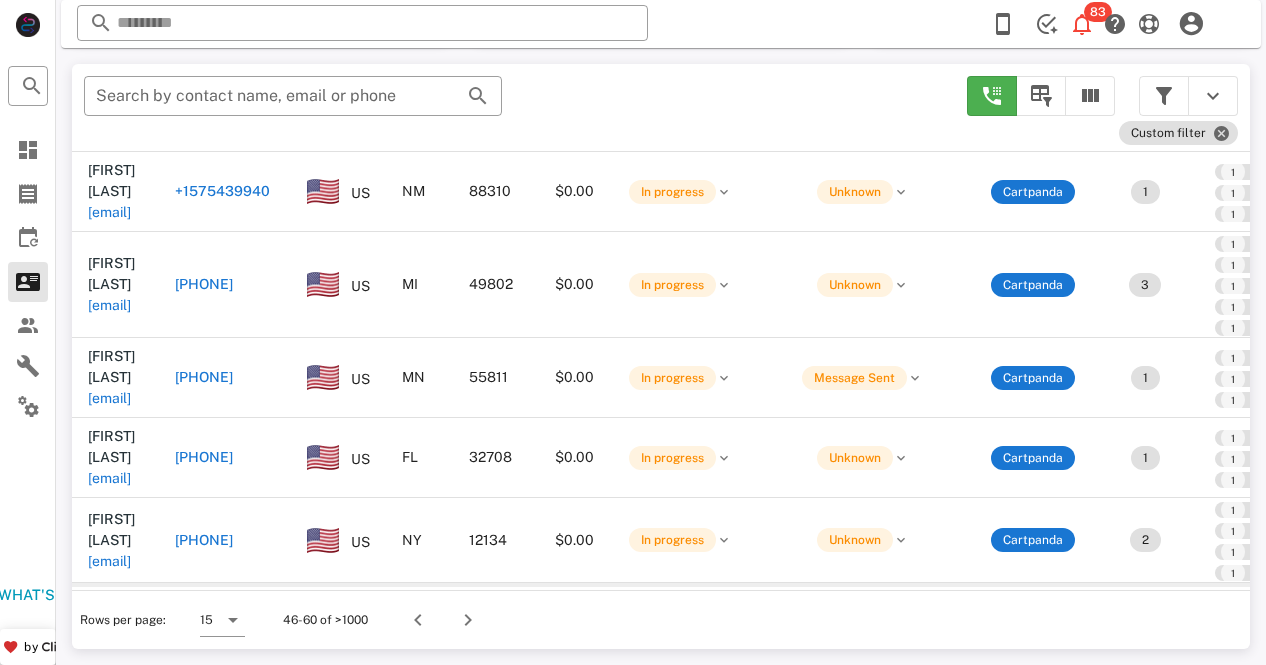 click on "​ 83 Reload browser Accept" at bounding box center (661, 24) 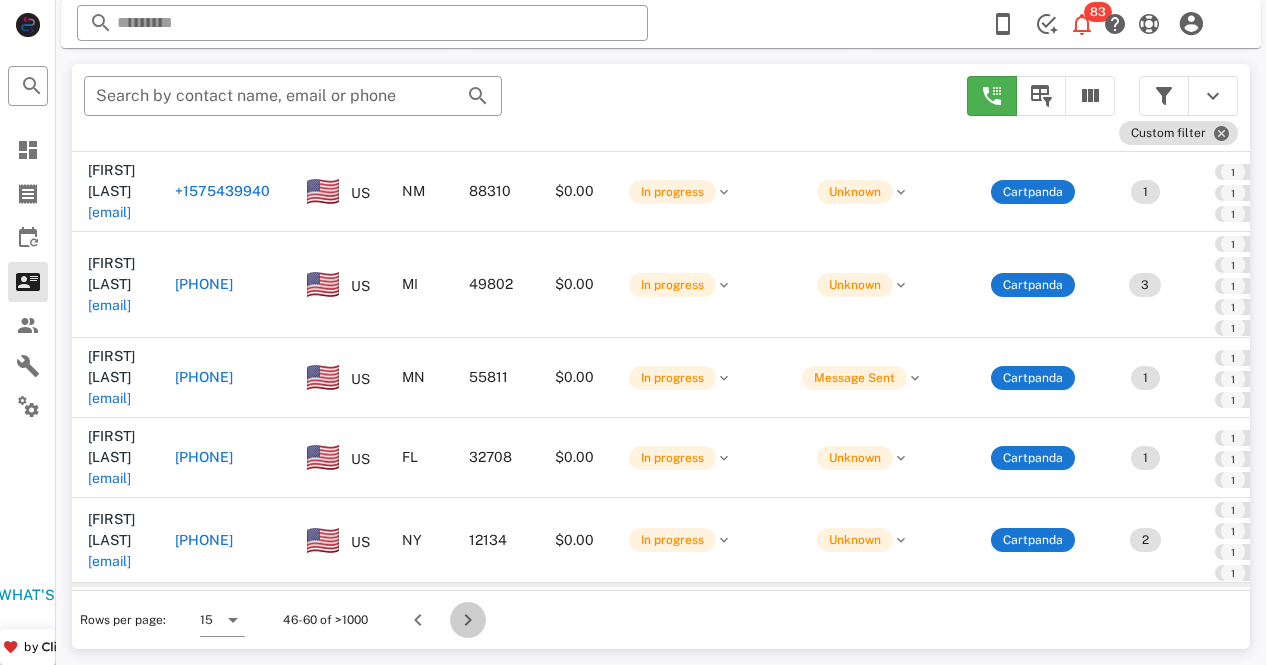 click at bounding box center (468, 620) 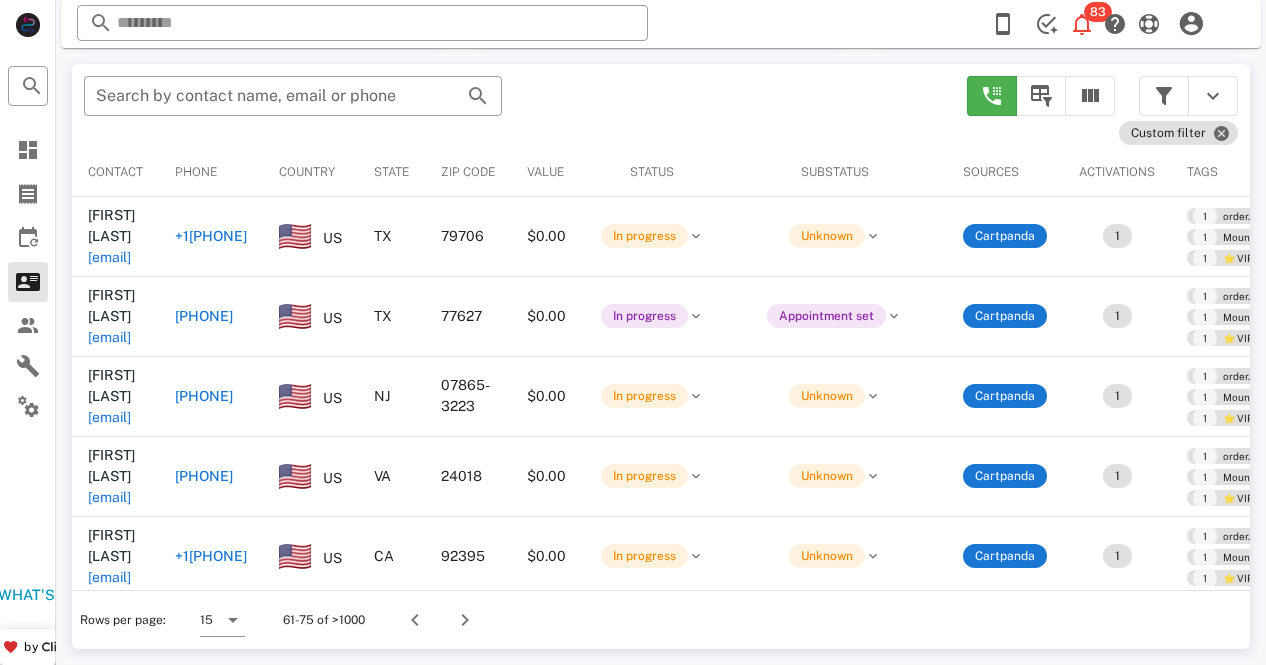 scroll, scrollTop: 380, scrollLeft: 0, axis: vertical 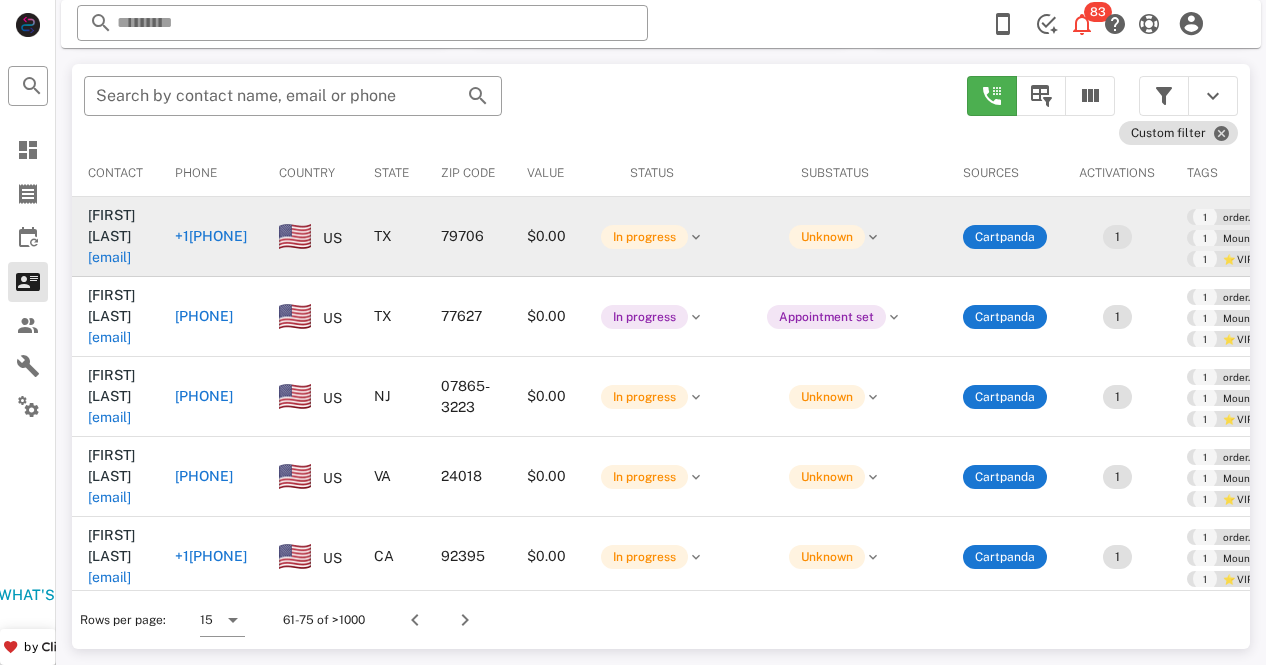 click on "+1[PHONE]" at bounding box center [211, 236] 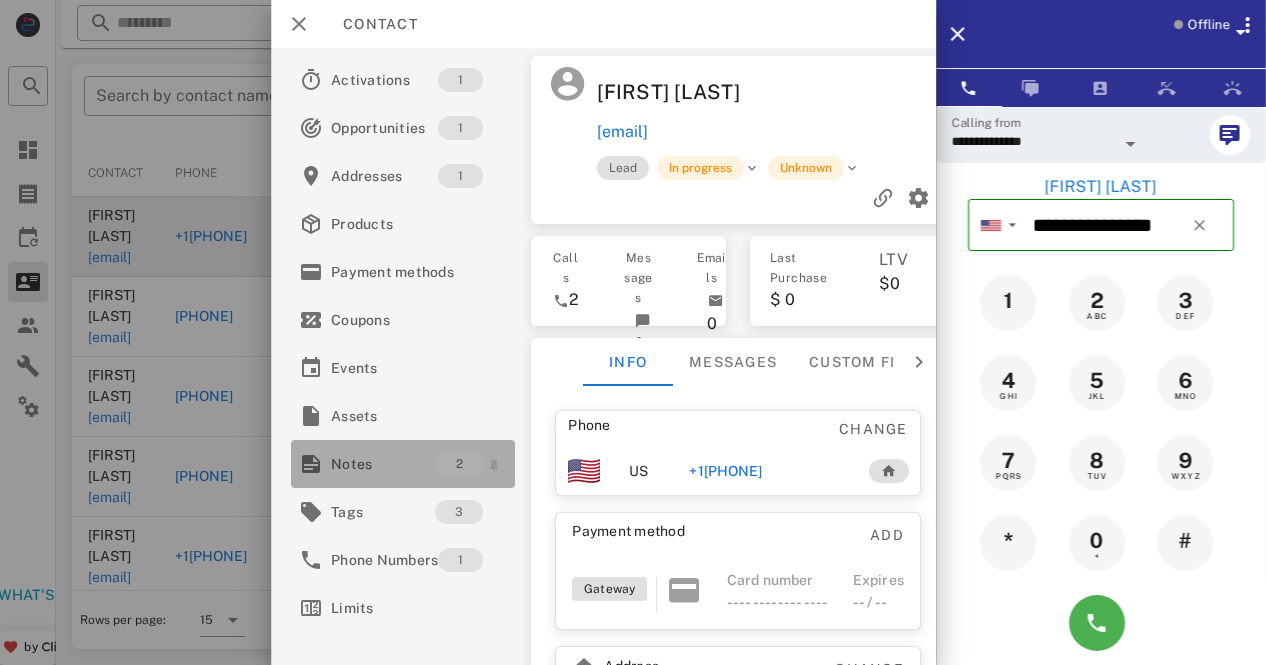 click on "Notes" at bounding box center (383, 464) 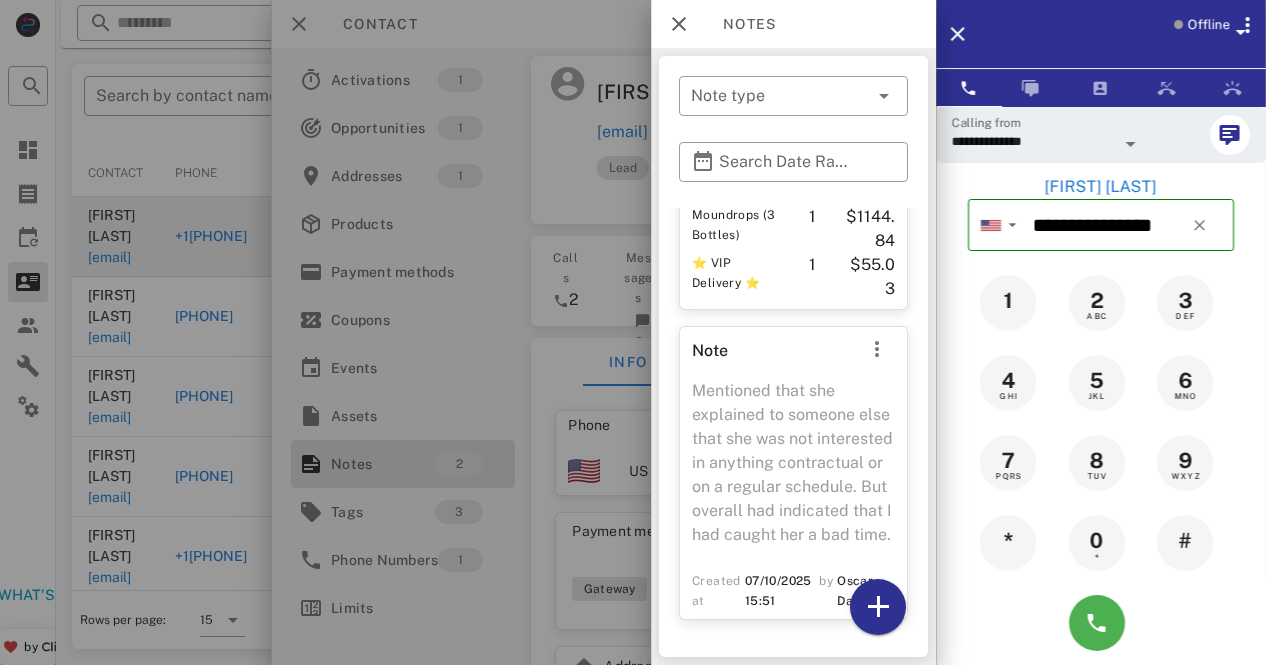 scroll, scrollTop: 270, scrollLeft: 0, axis: vertical 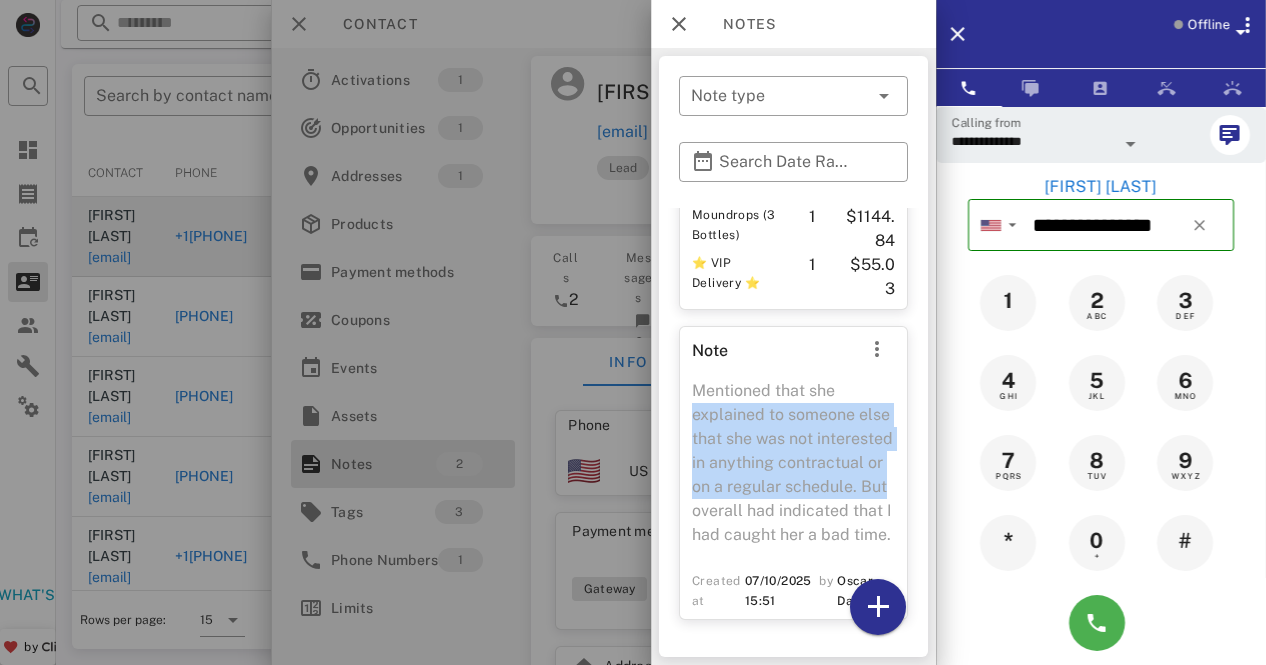 drag, startPoint x: 905, startPoint y: 461, endPoint x: 916, endPoint y: 361, distance: 100.60318 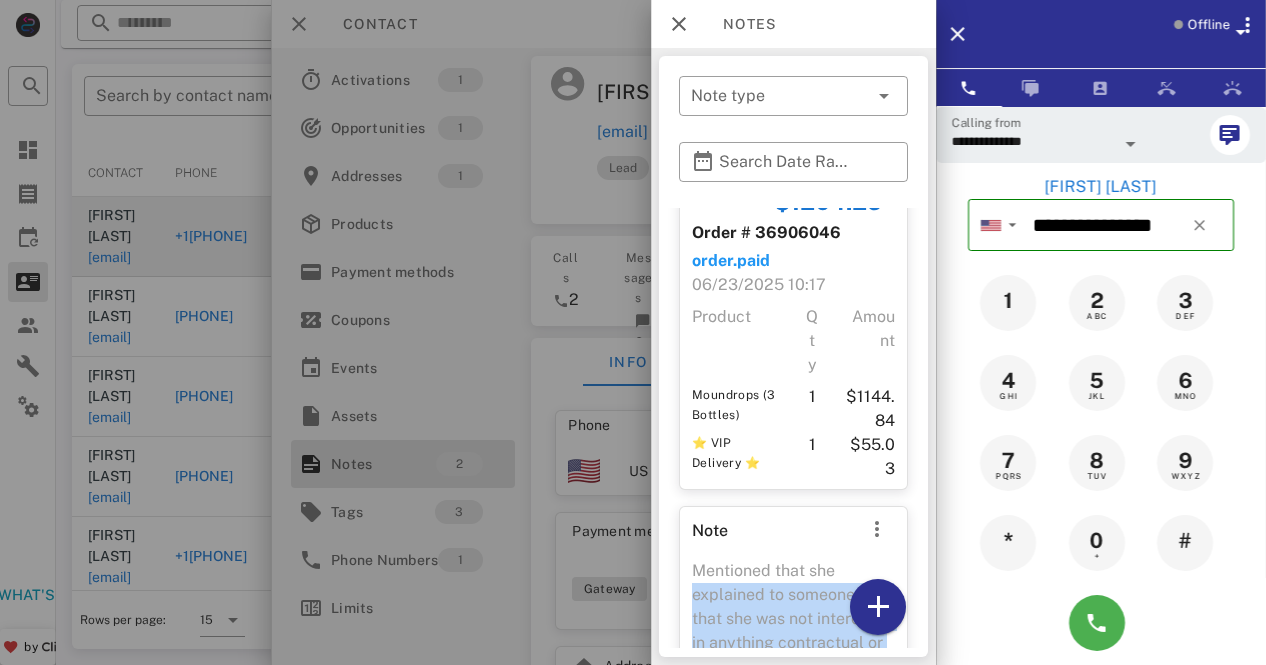 scroll, scrollTop: 0, scrollLeft: 0, axis: both 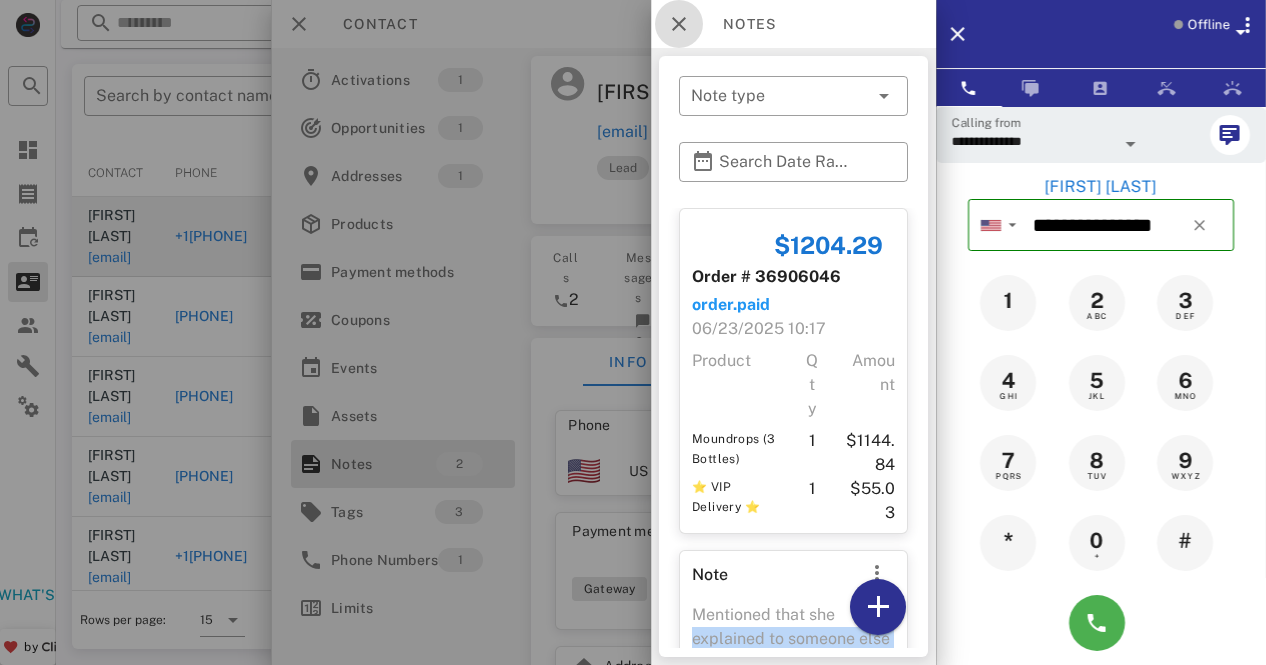 click at bounding box center [679, 24] 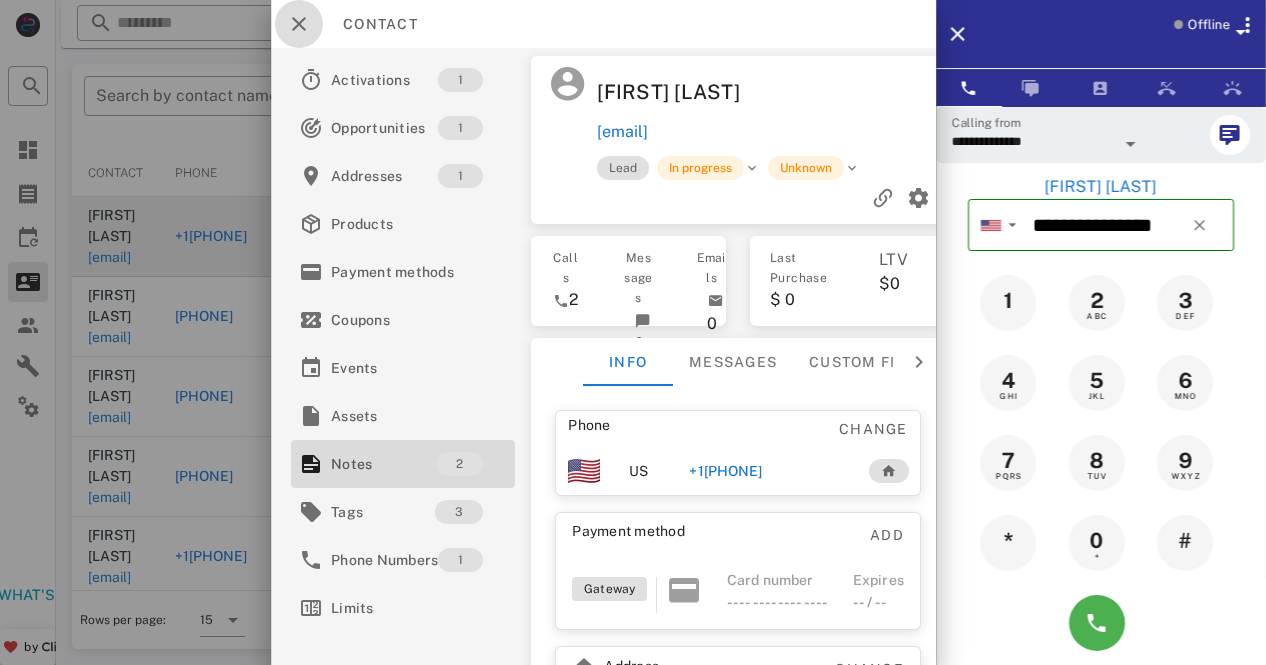 click at bounding box center (299, 24) 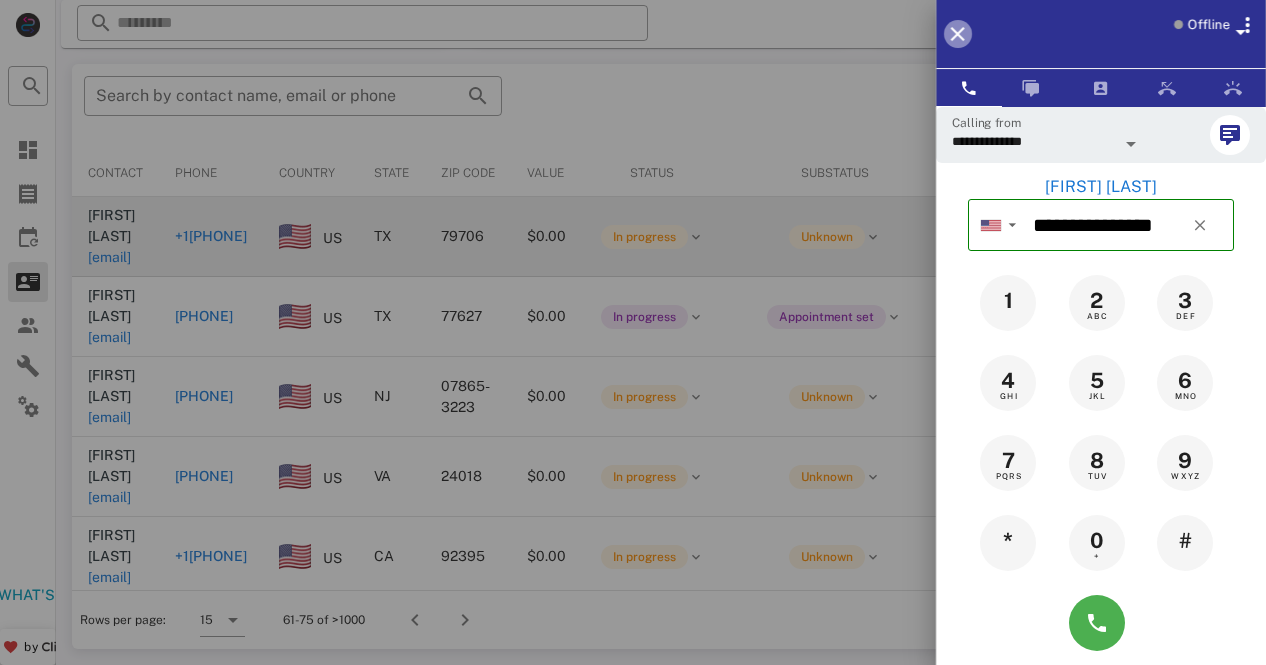 click at bounding box center (958, 34) 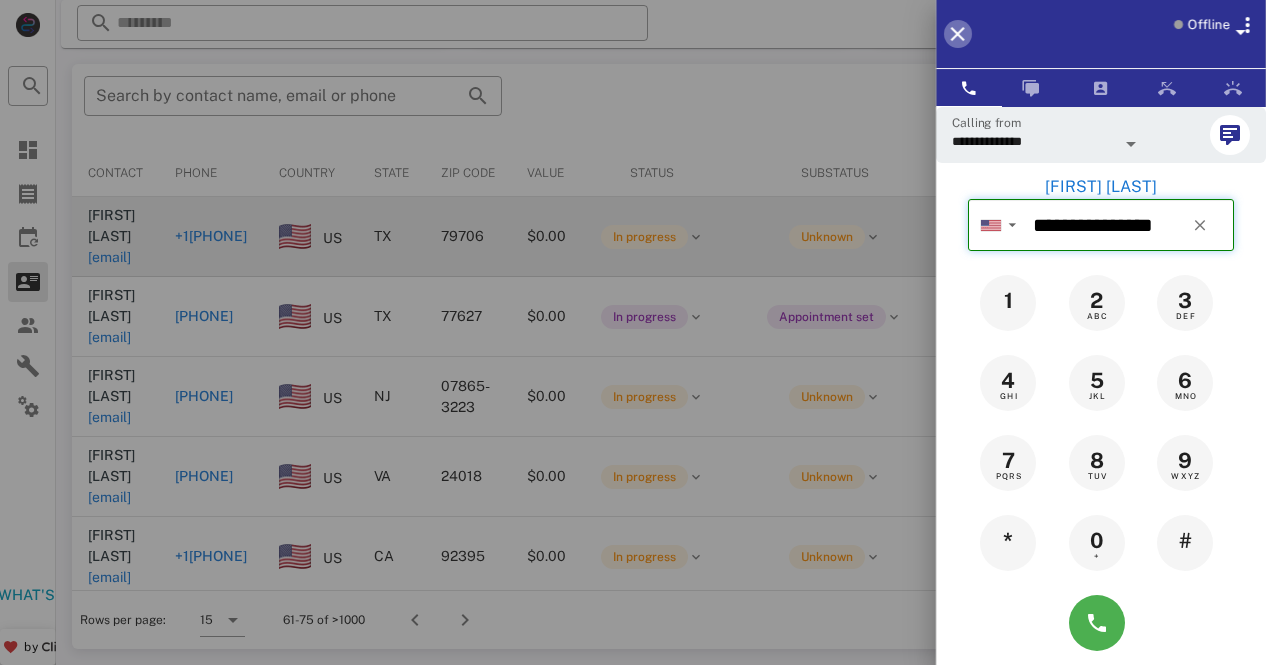 type 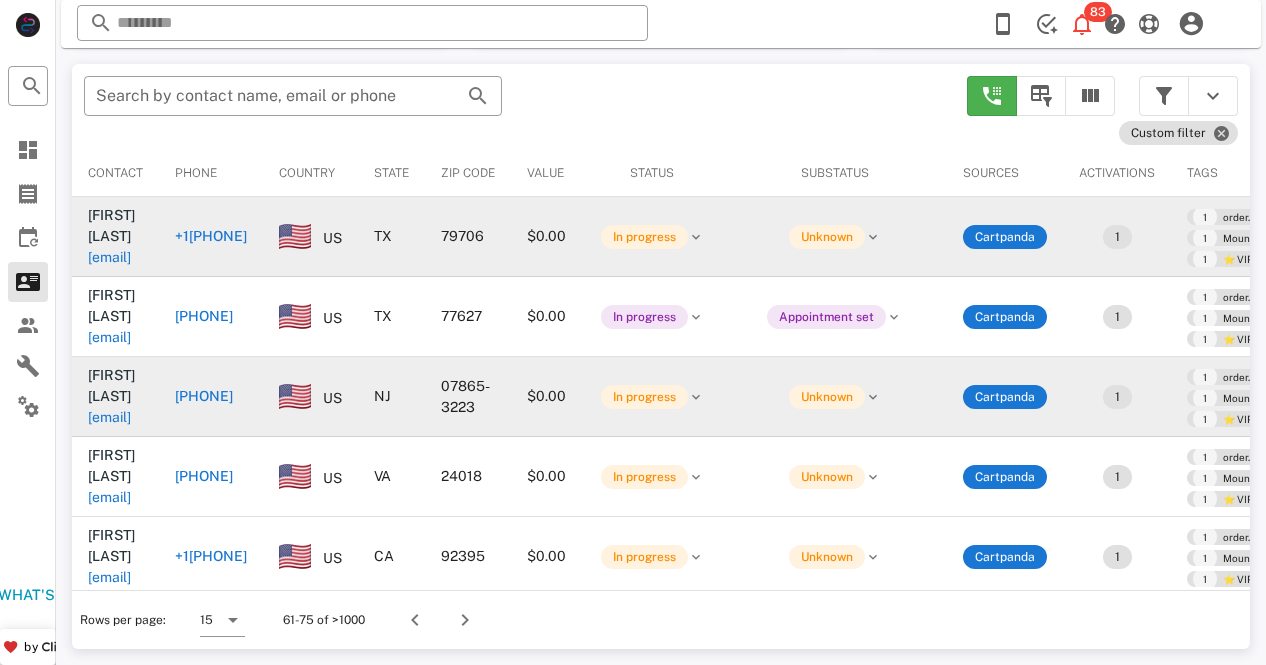 click on "[PHONE]" at bounding box center (204, 396) 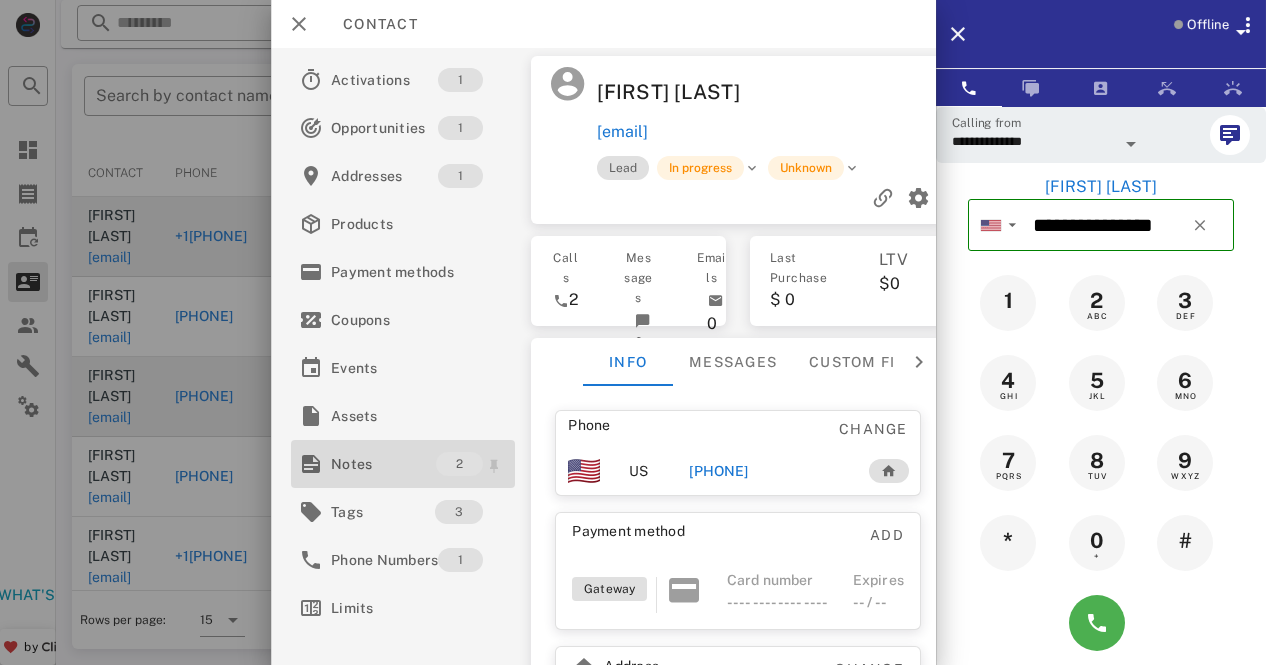 click on "Notes" at bounding box center [383, 464] 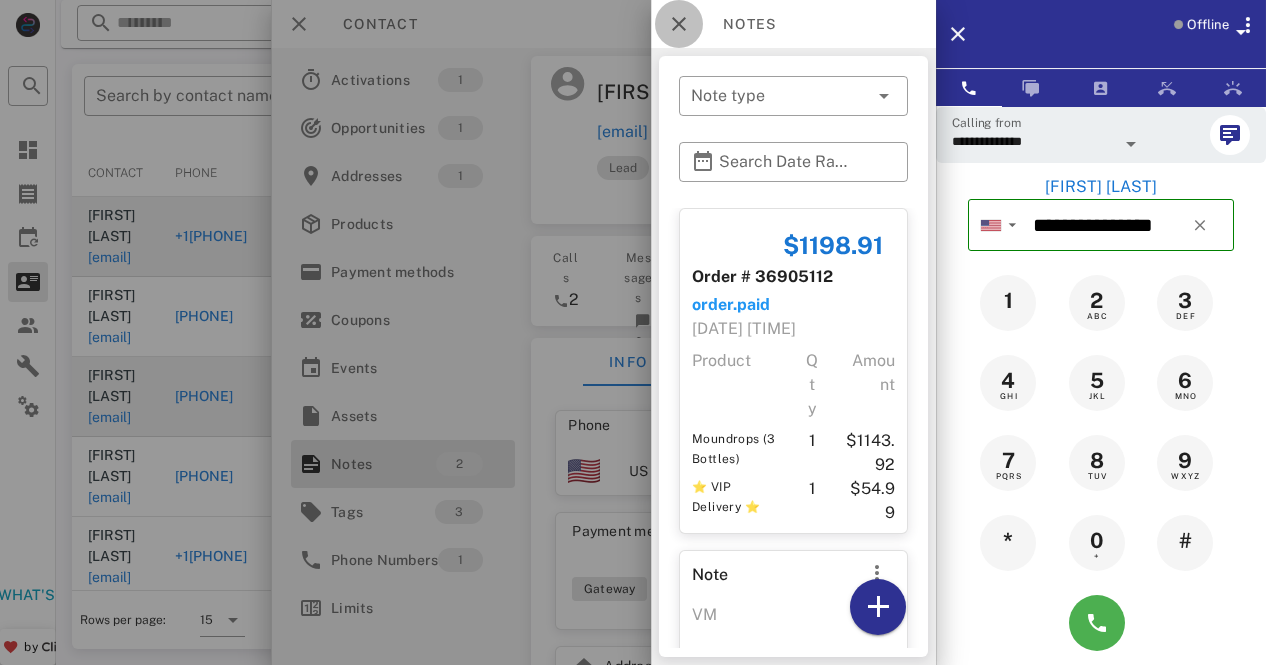 click at bounding box center (679, 24) 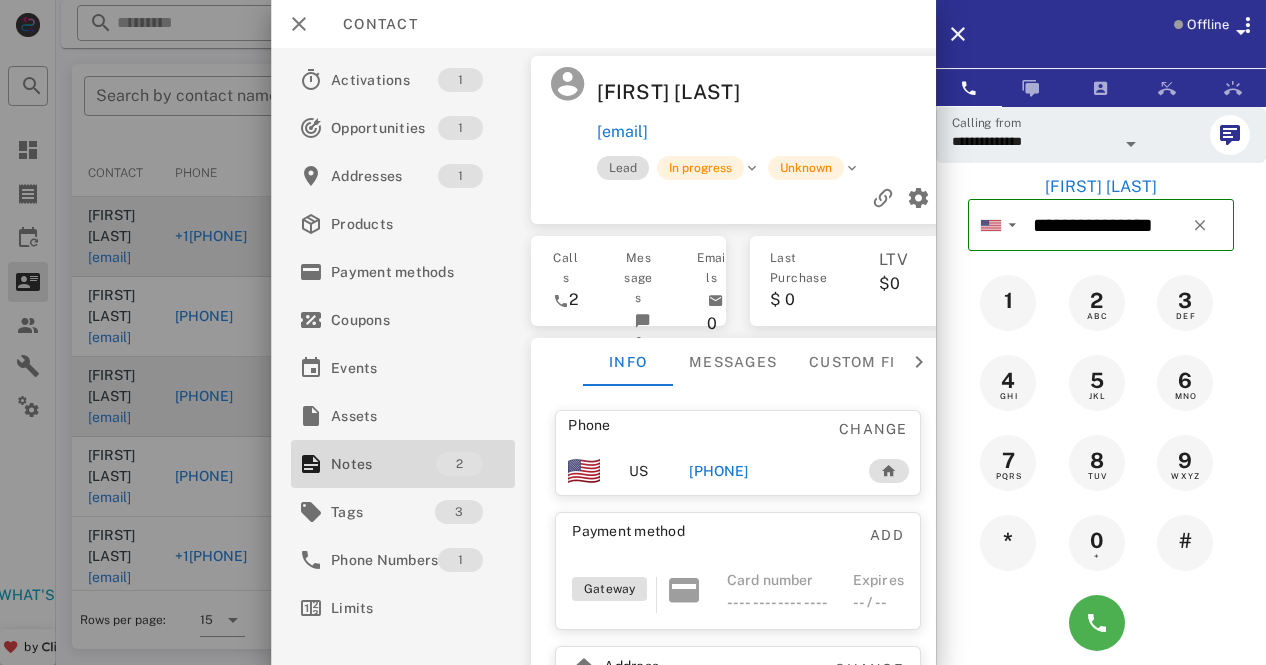 click on "Contact" at bounding box center [370, 24] 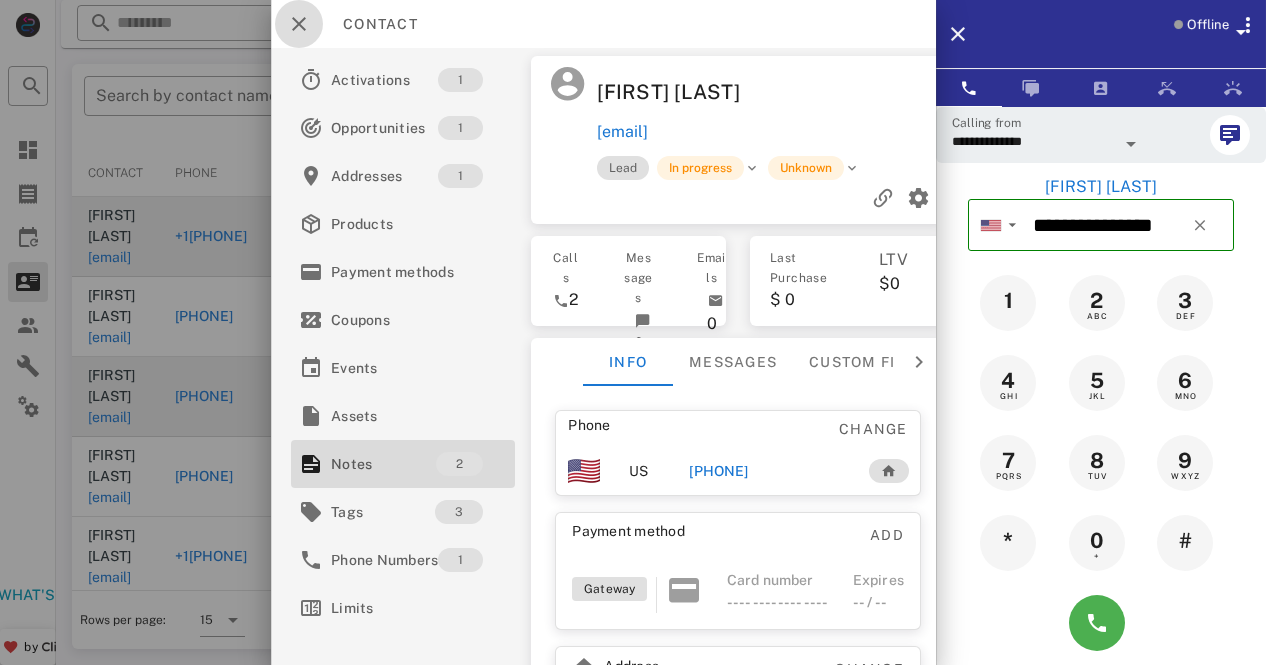click at bounding box center [299, 24] 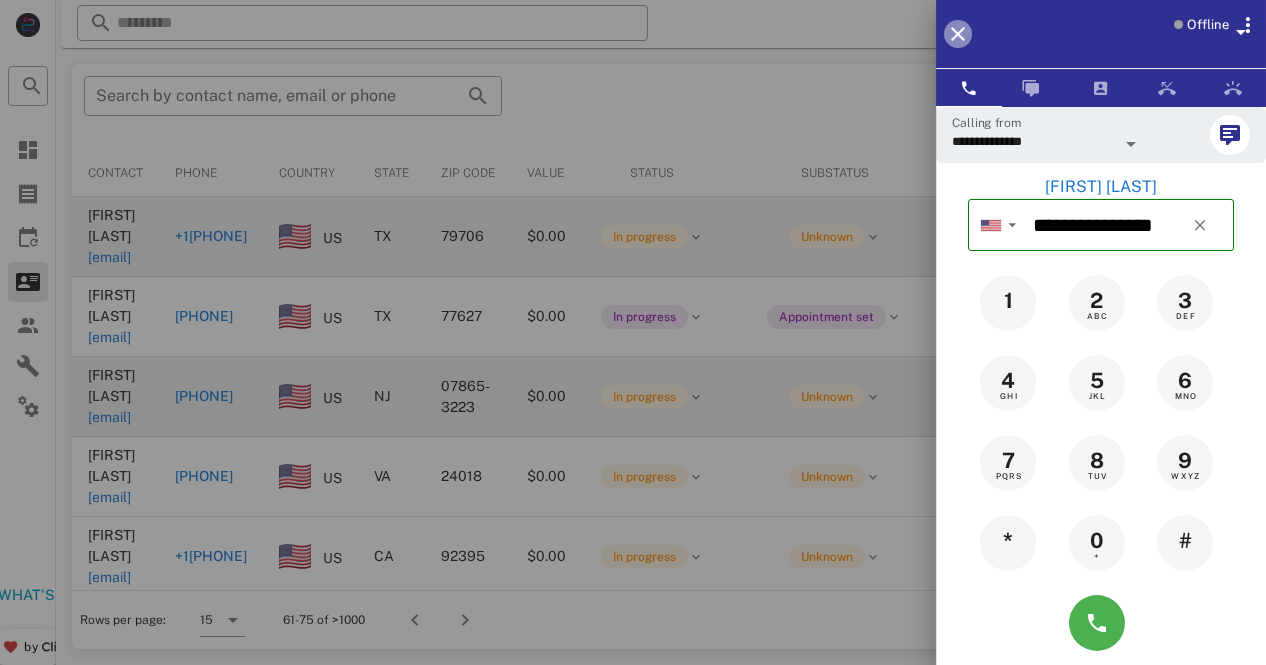 click at bounding box center [958, 34] 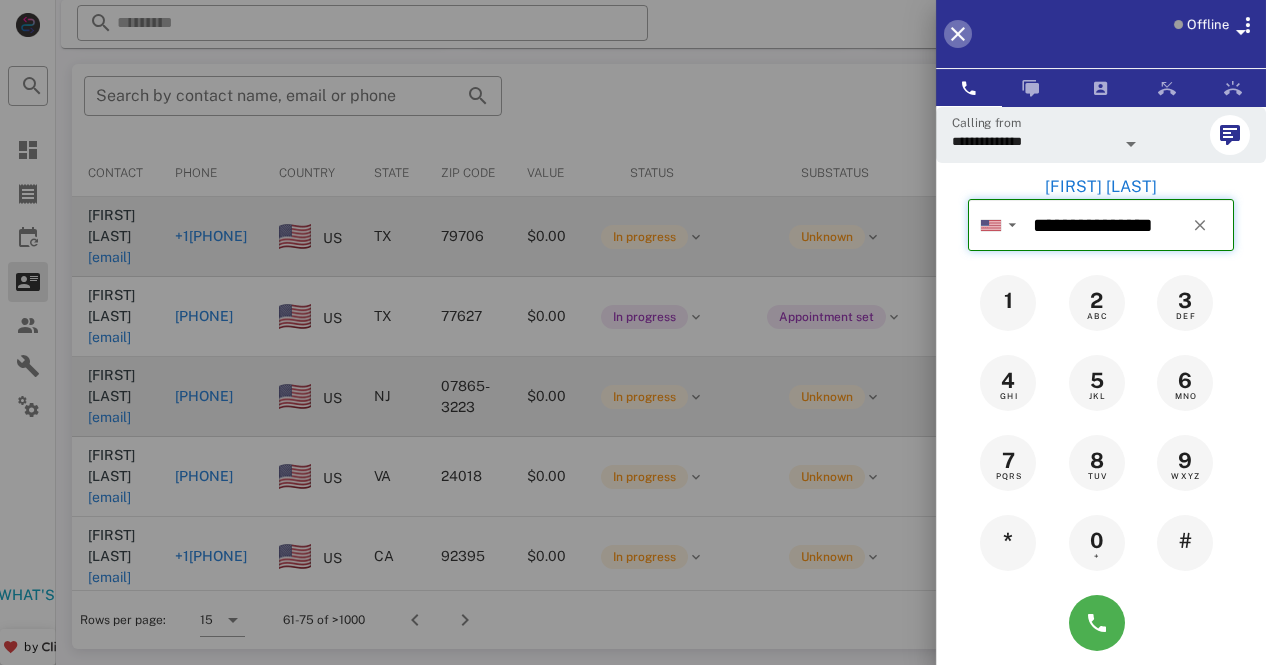 type 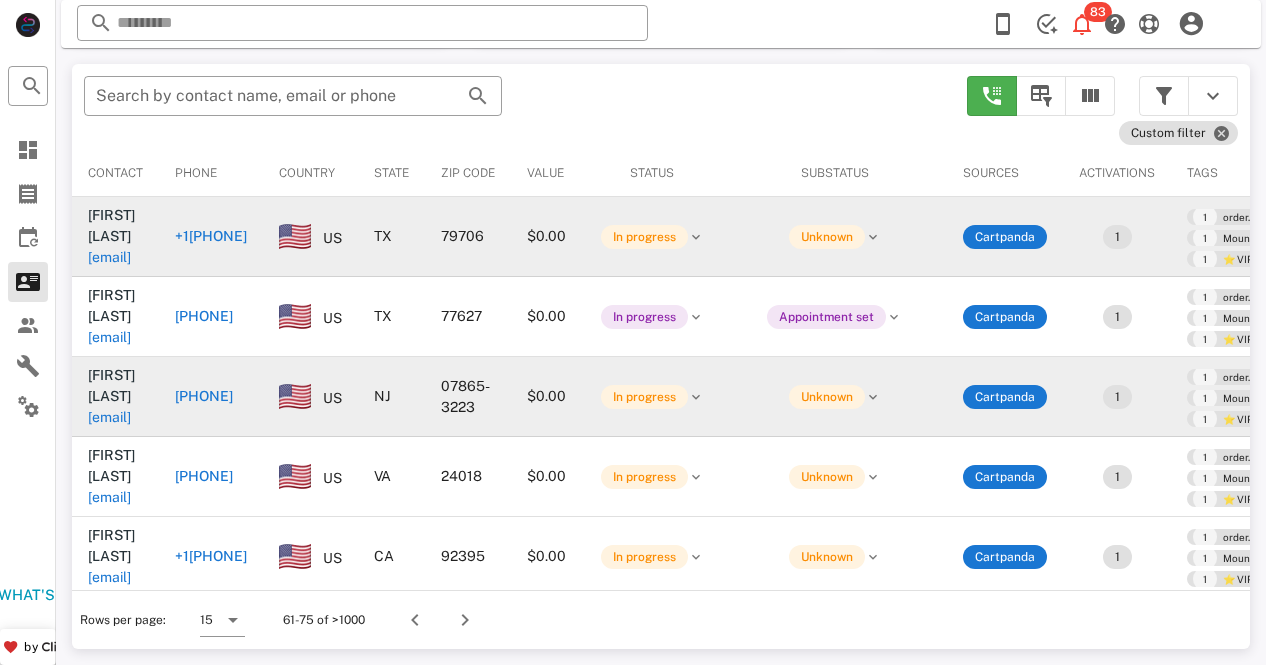 click on "[PHONE]" at bounding box center [204, 636] 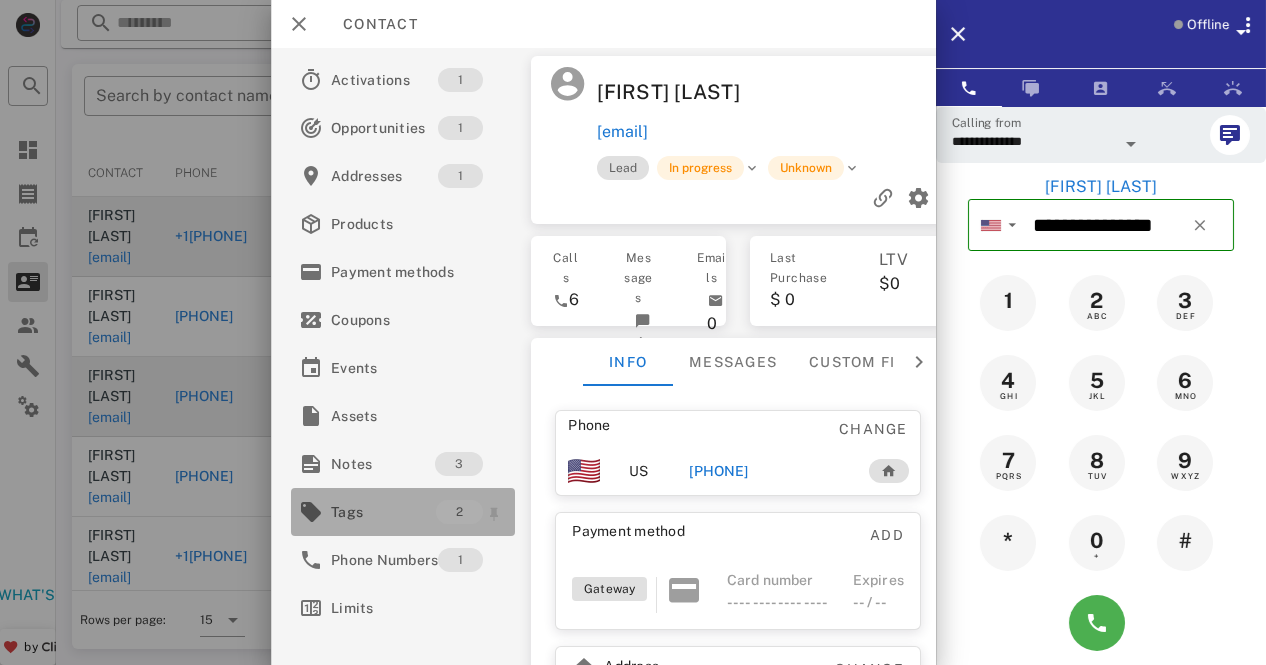 click on "Tags" at bounding box center (383, 512) 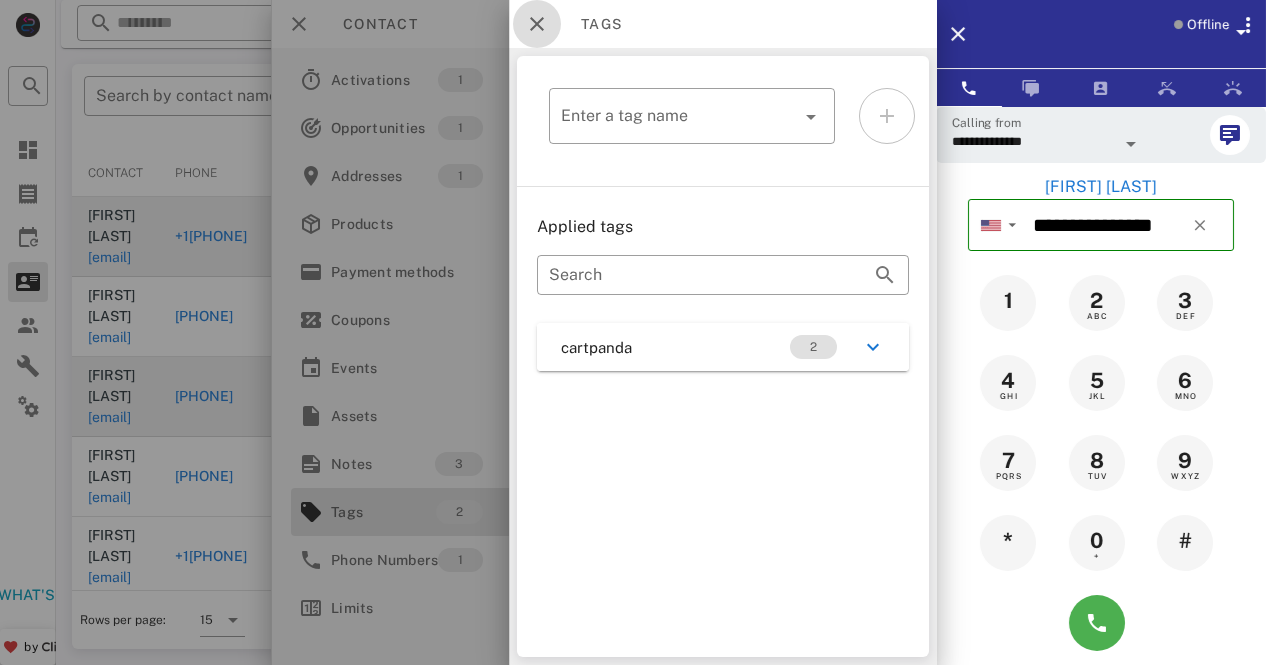 click at bounding box center (537, 24) 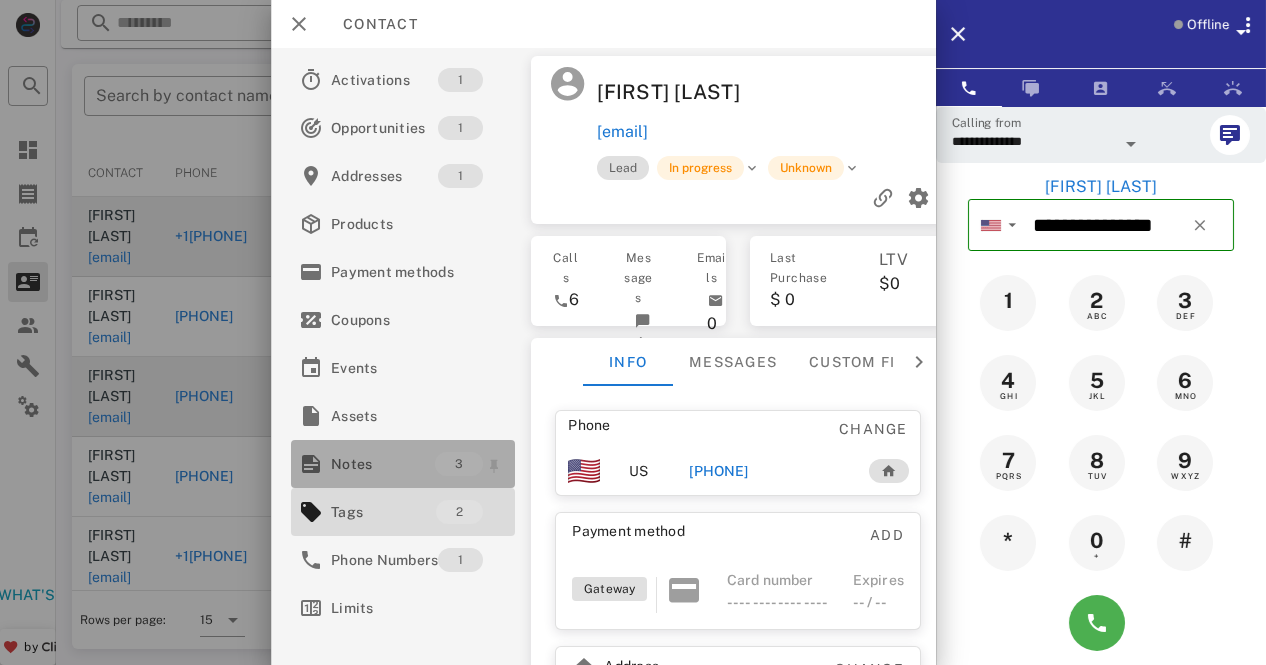 click on "Notes" at bounding box center [383, 464] 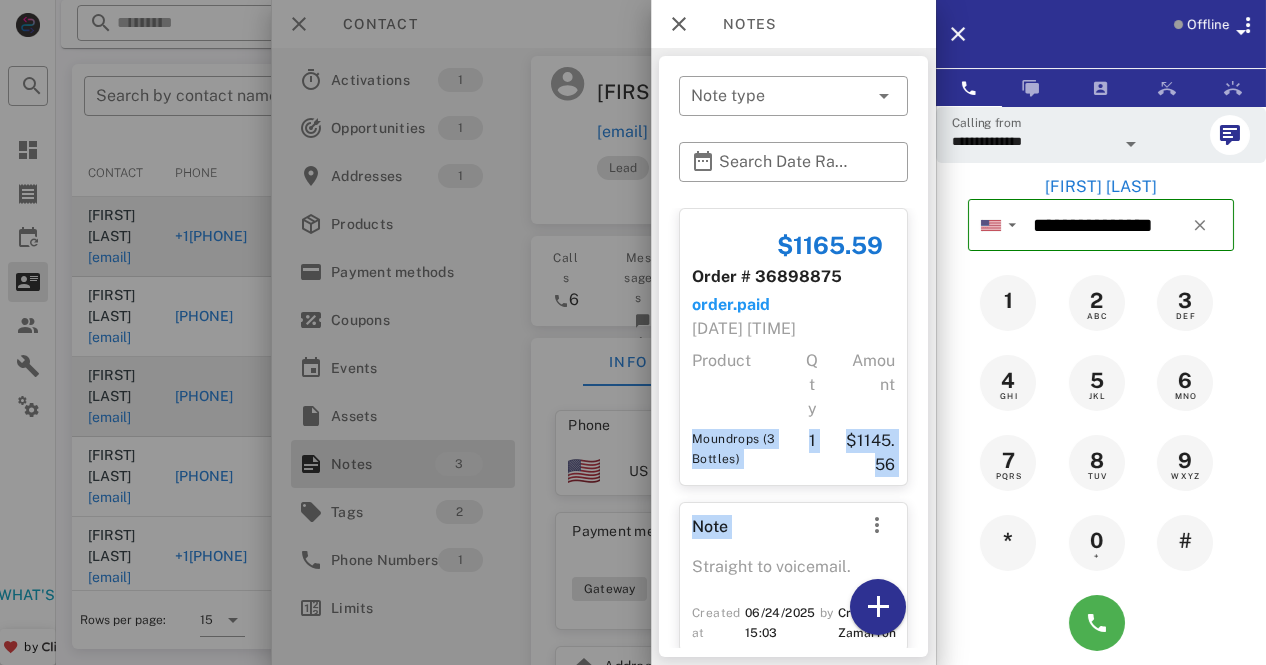 drag, startPoint x: 906, startPoint y: 373, endPoint x: 907, endPoint y: 521, distance: 148.00337 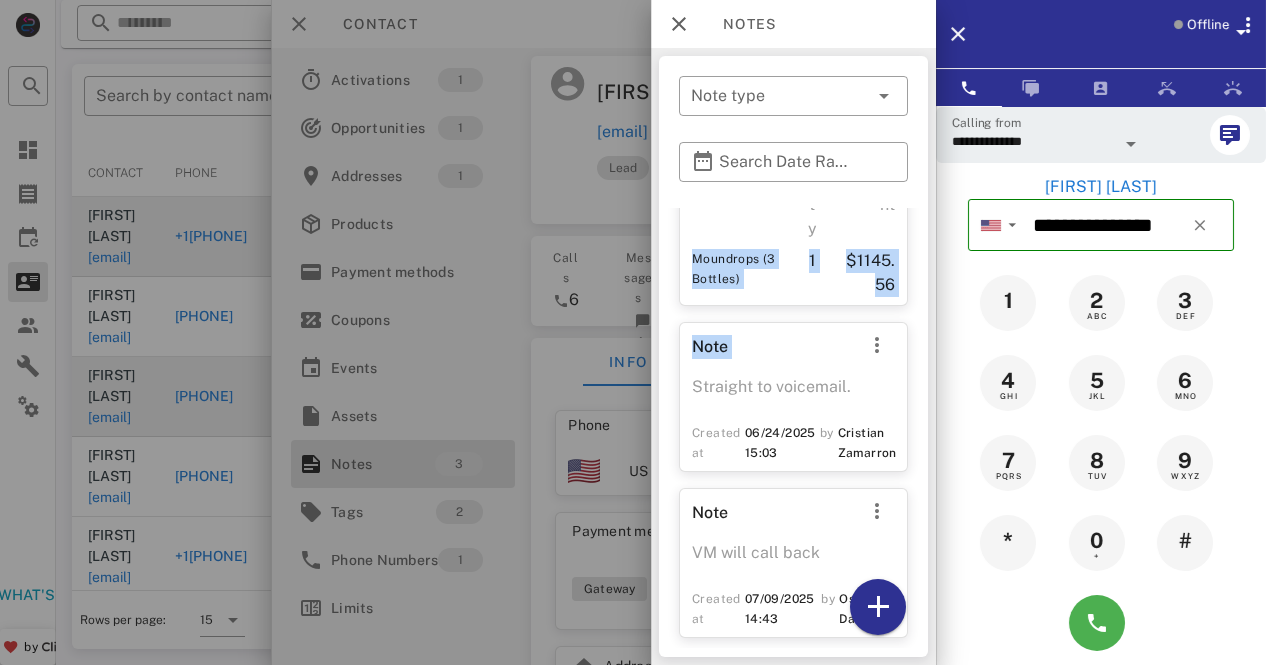 scroll, scrollTop: 195, scrollLeft: 0, axis: vertical 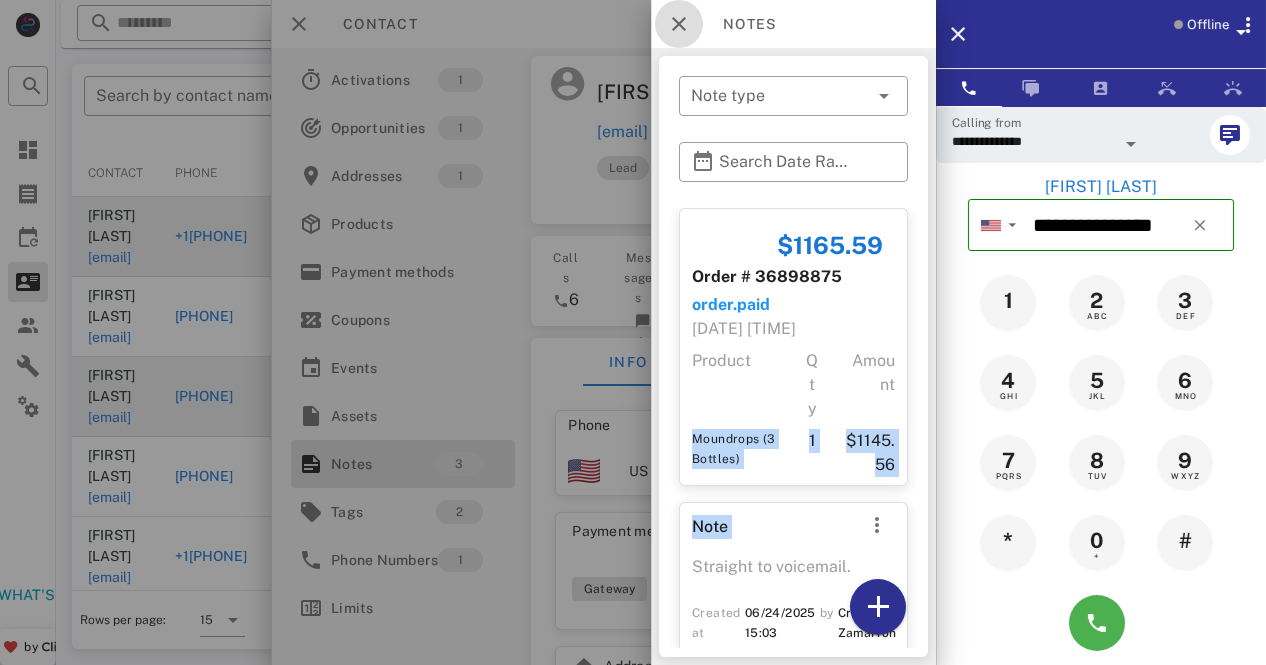 click at bounding box center [679, 24] 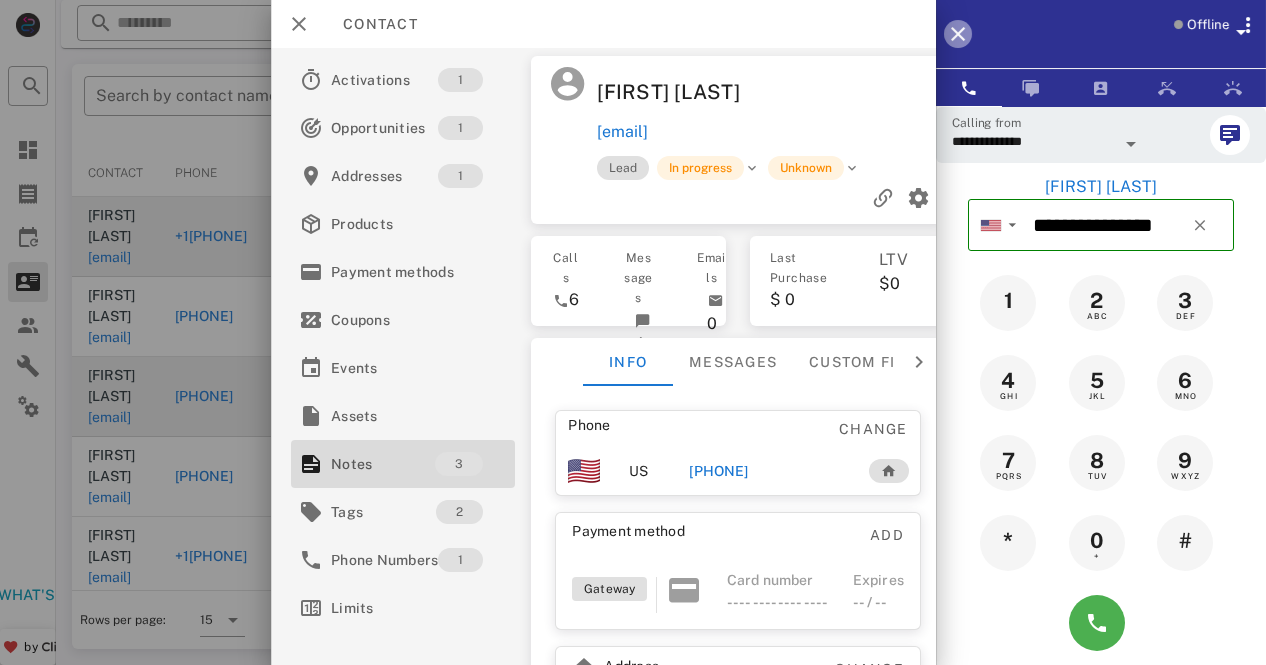 click at bounding box center (958, 34) 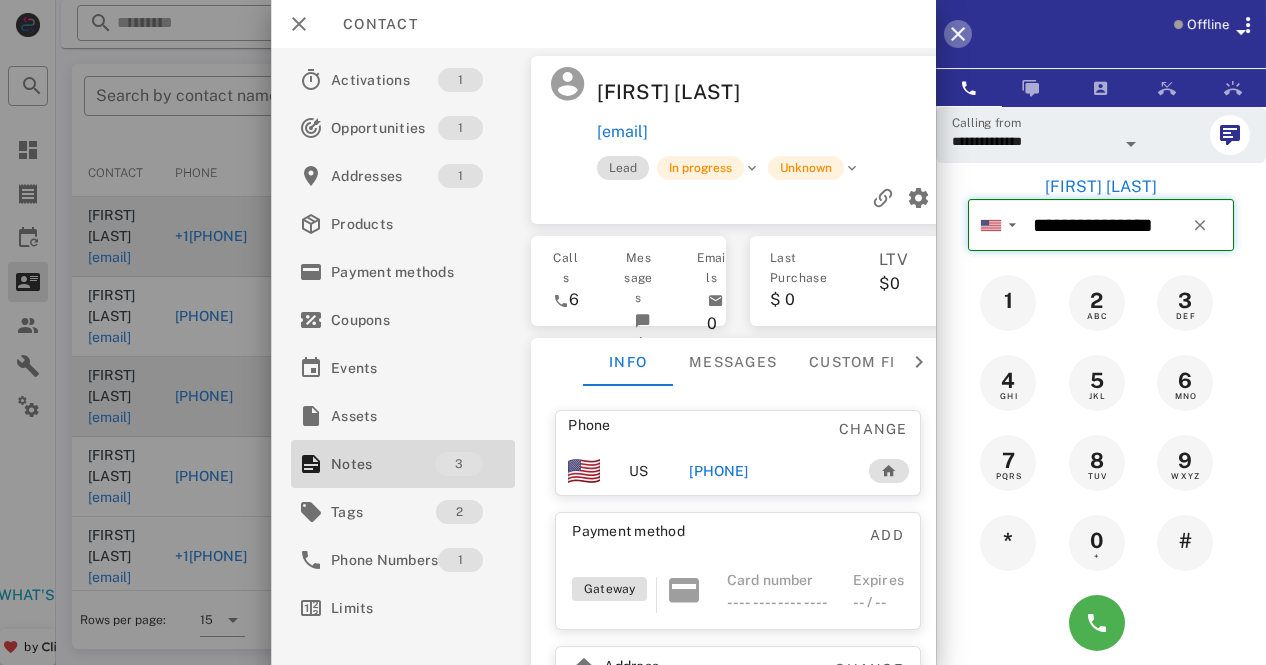 type 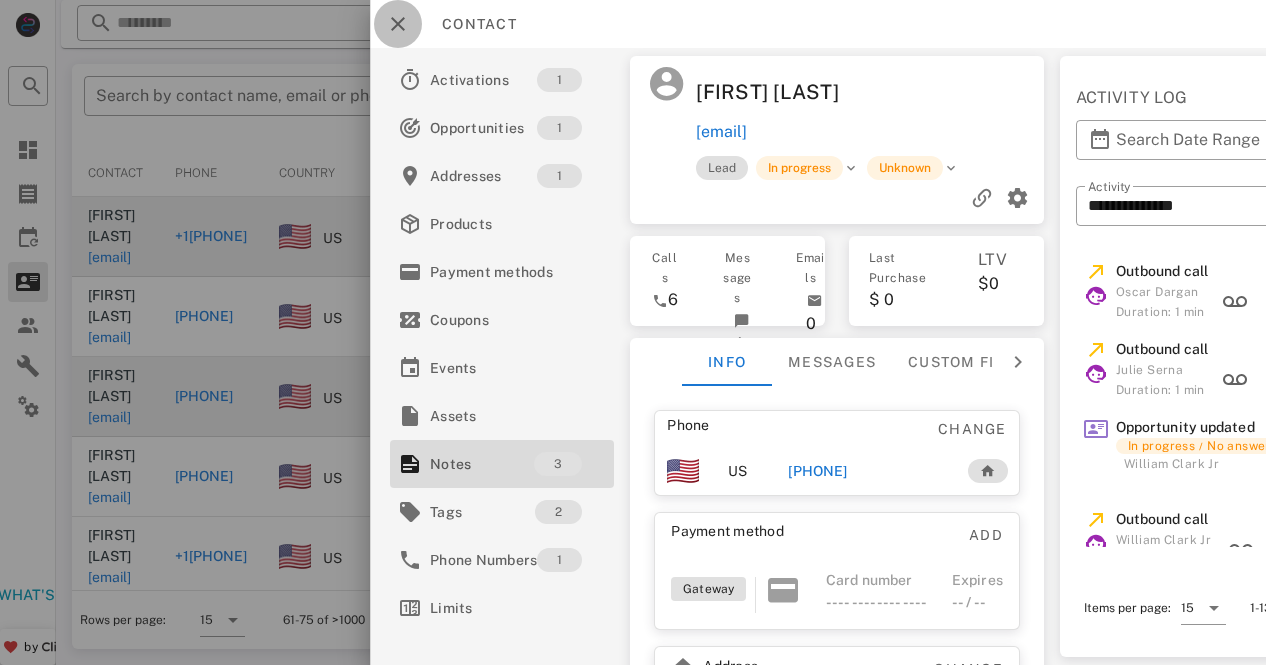 click at bounding box center [398, 24] 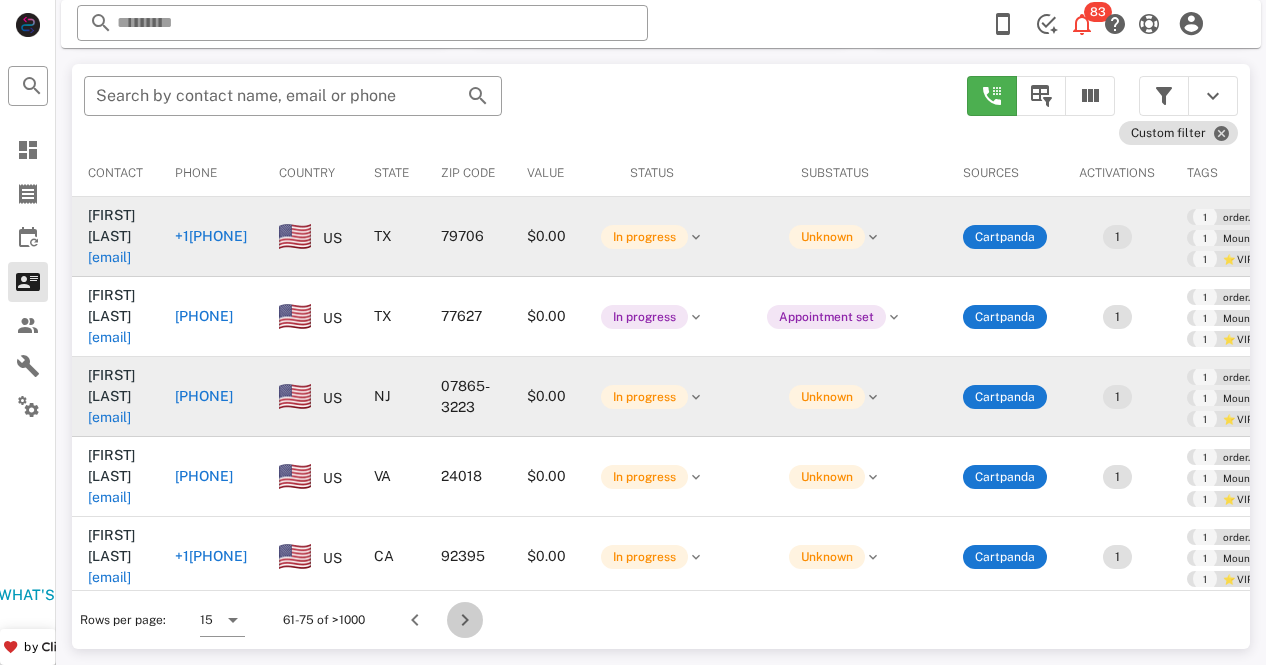 click at bounding box center (465, 620) 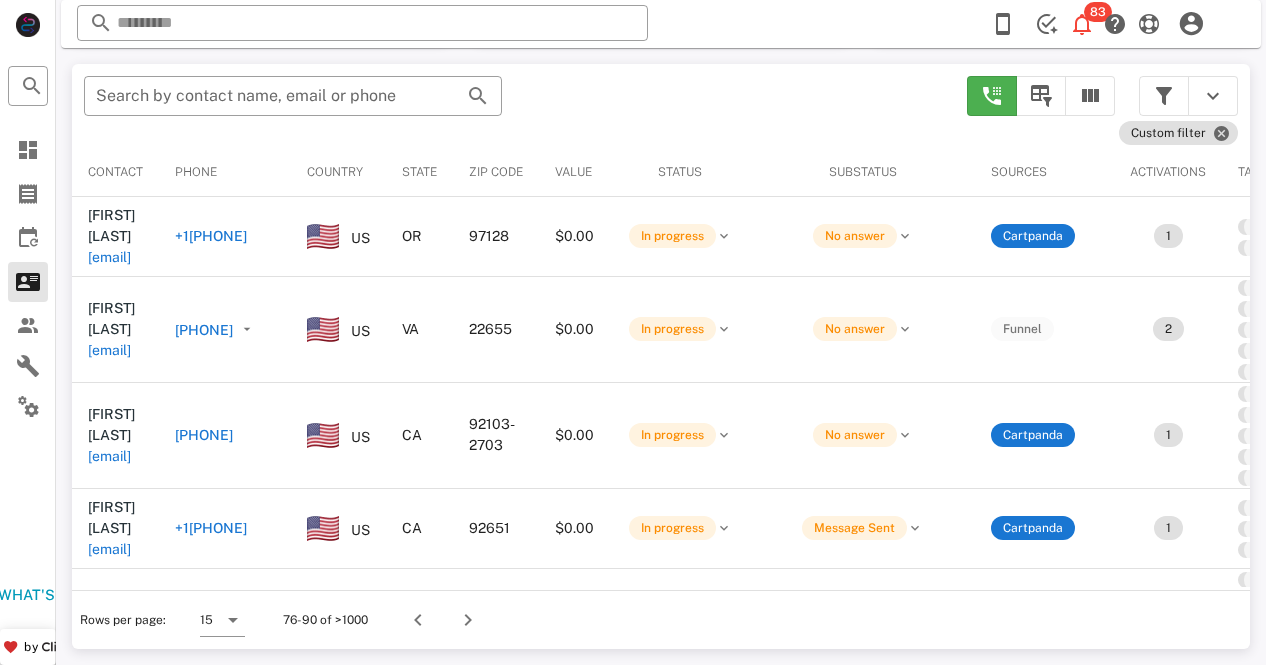 scroll, scrollTop: 380, scrollLeft: 0, axis: vertical 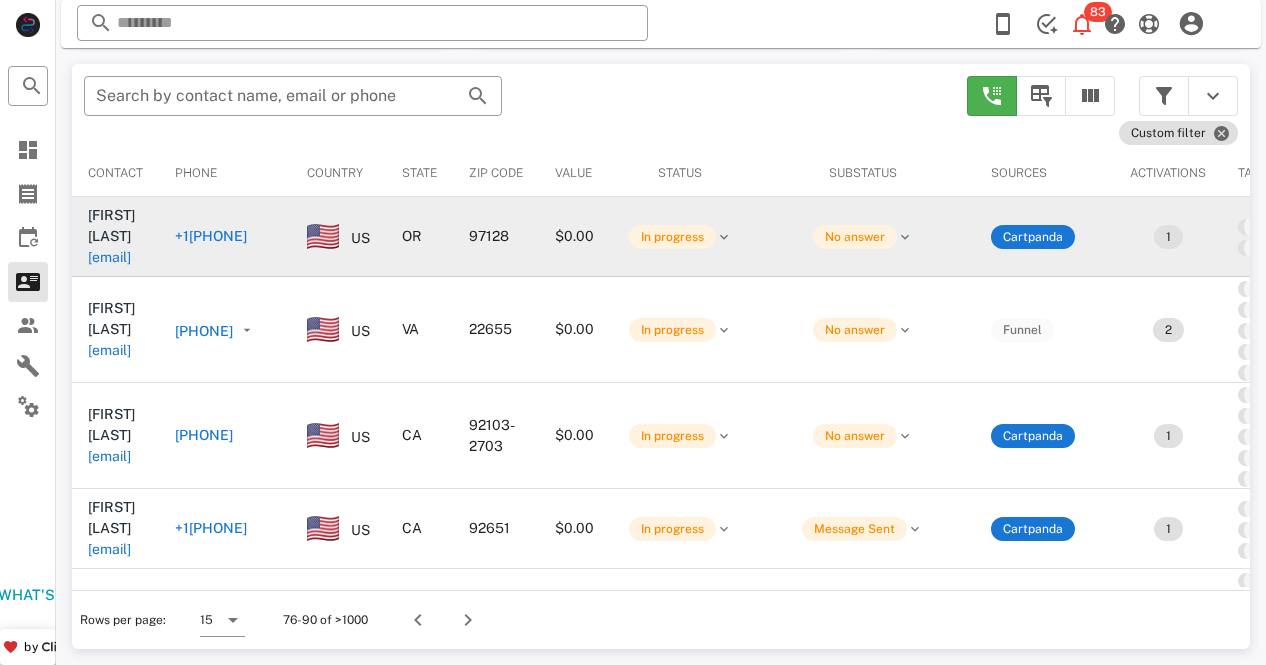 click on "+1[PHONE]" at bounding box center [211, 236] 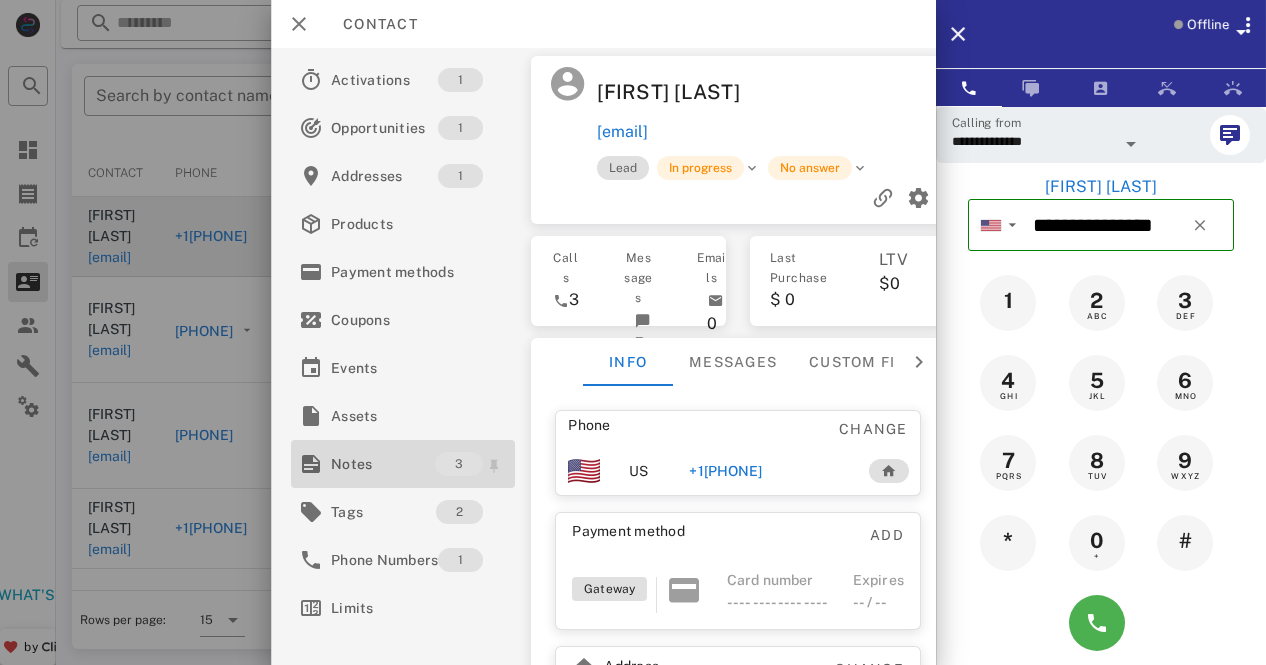 click on "Notes" at bounding box center [383, 464] 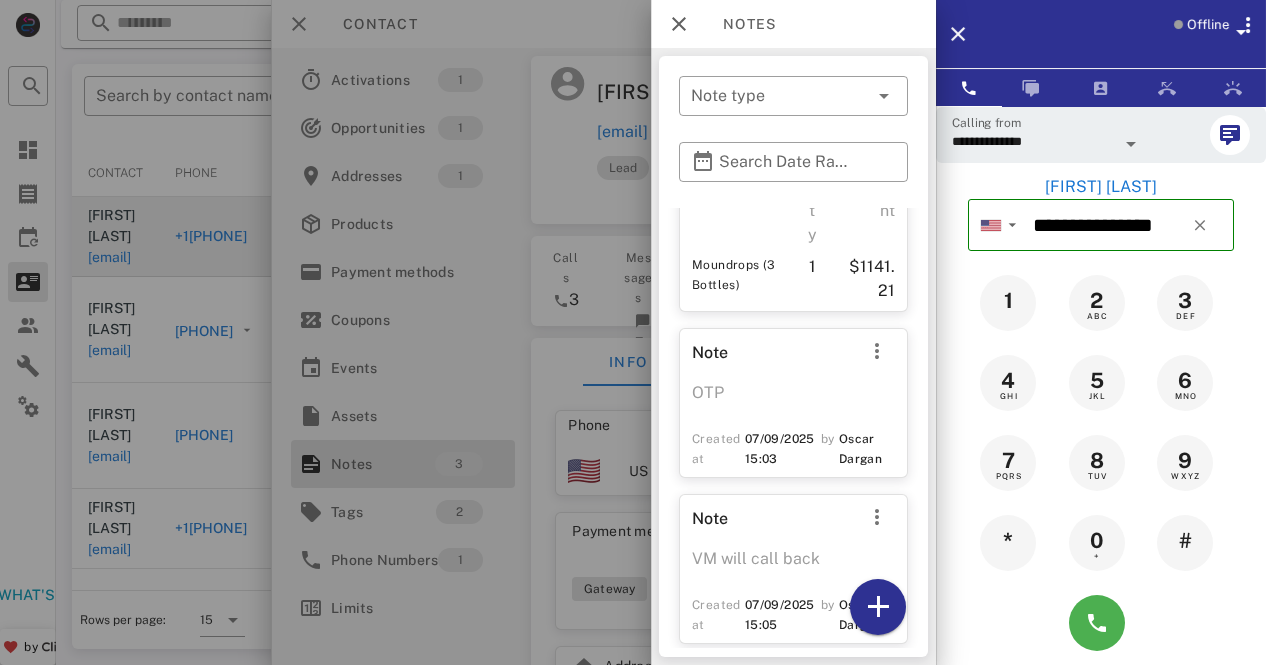 scroll, scrollTop: 195, scrollLeft: 0, axis: vertical 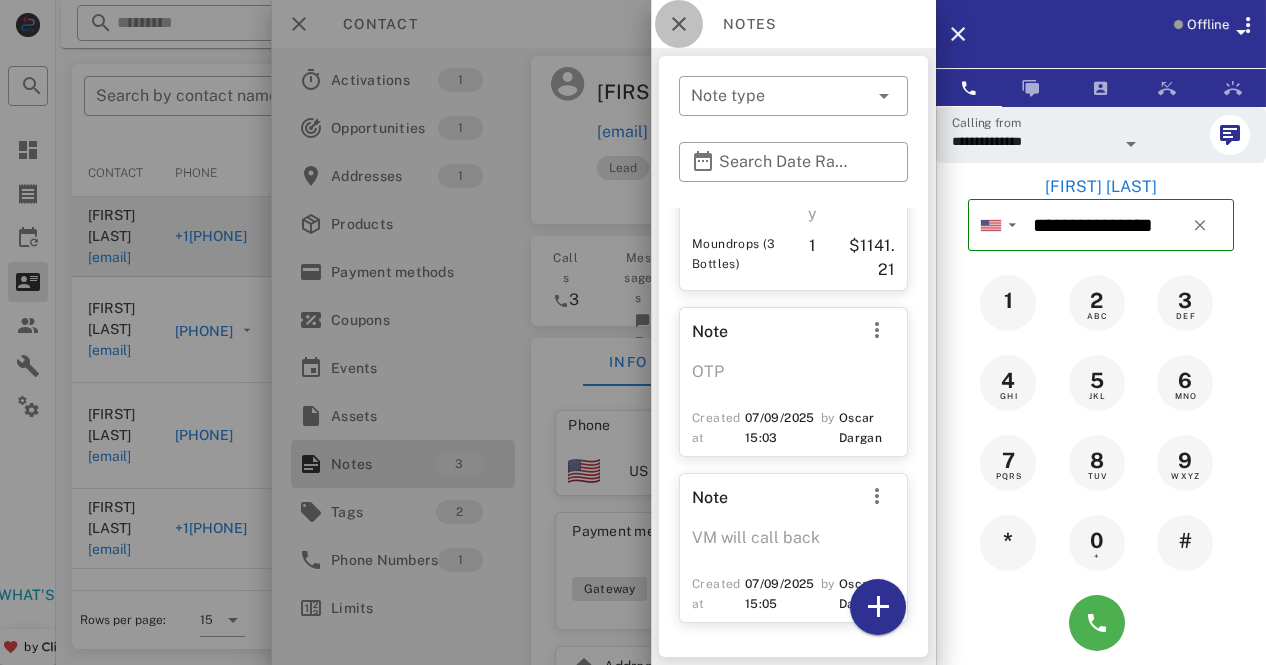 click at bounding box center [679, 24] 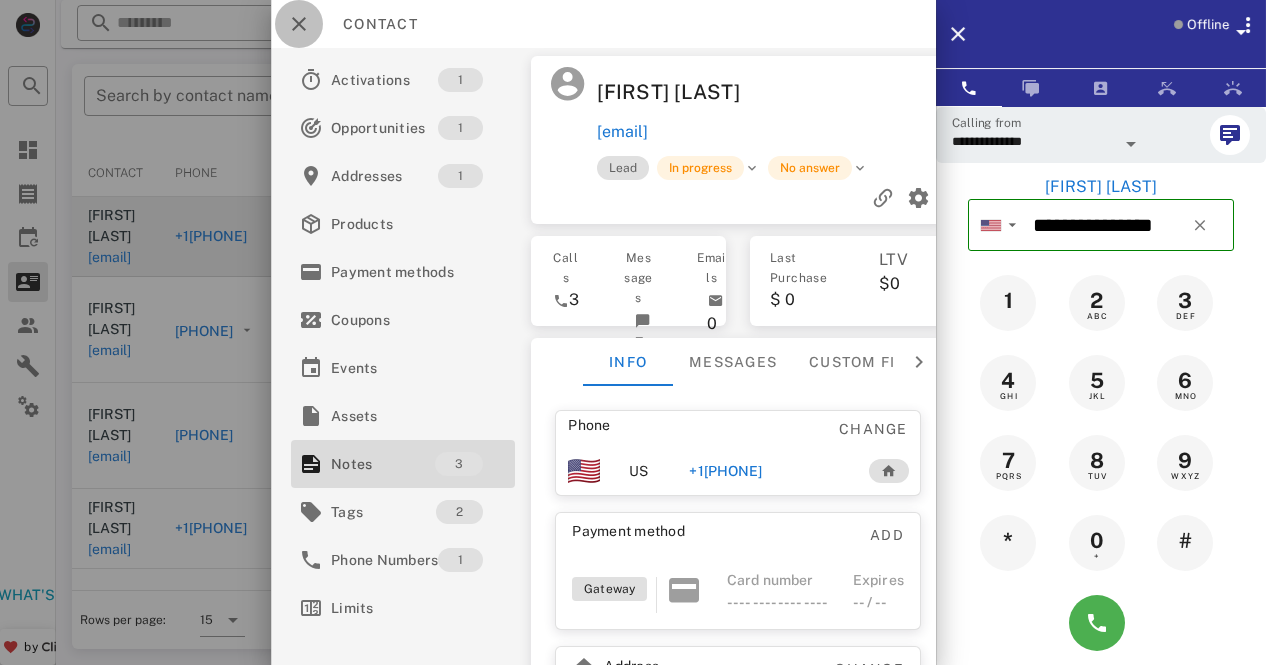 click at bounding box center (299, 24) 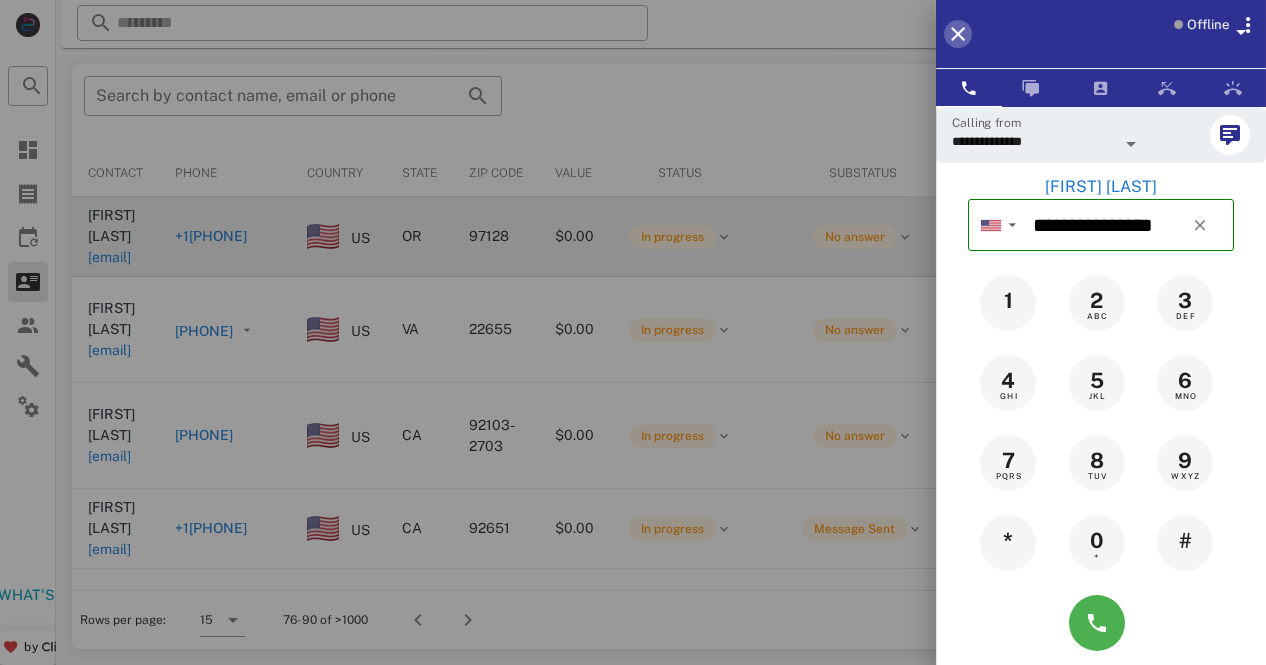 click at bounding box center (958, 34) 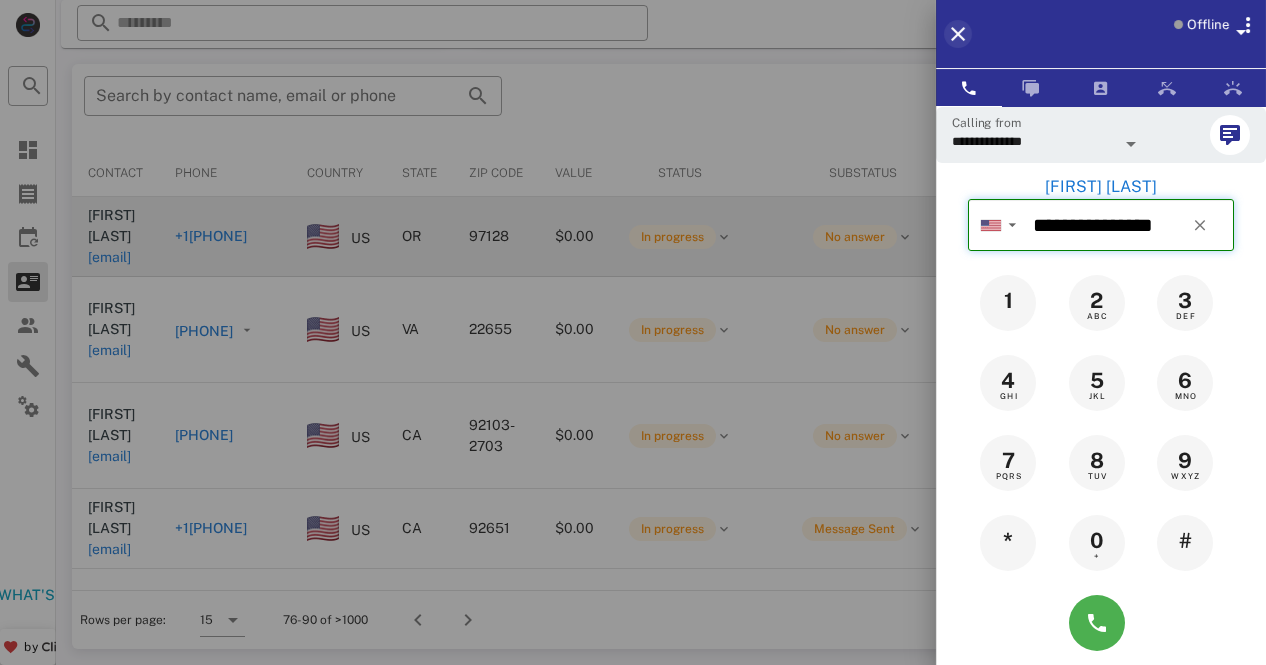 type 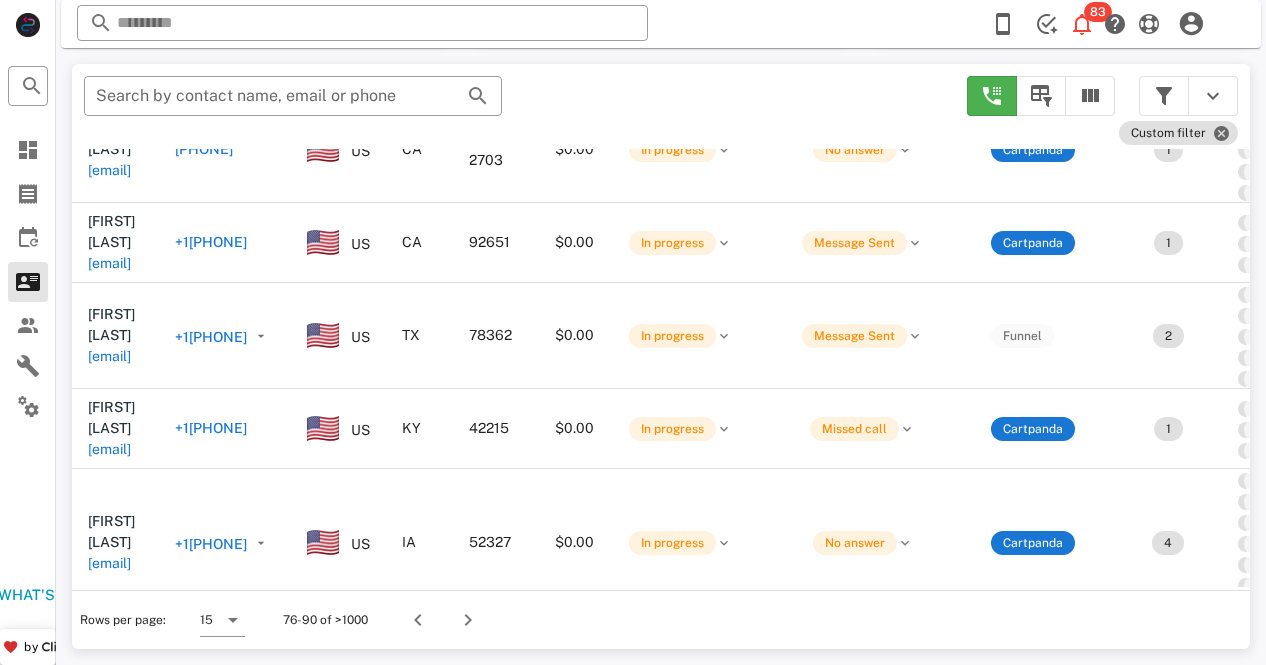scroll, scrollTop: 290, scrollLeft: 0, axis: vertical 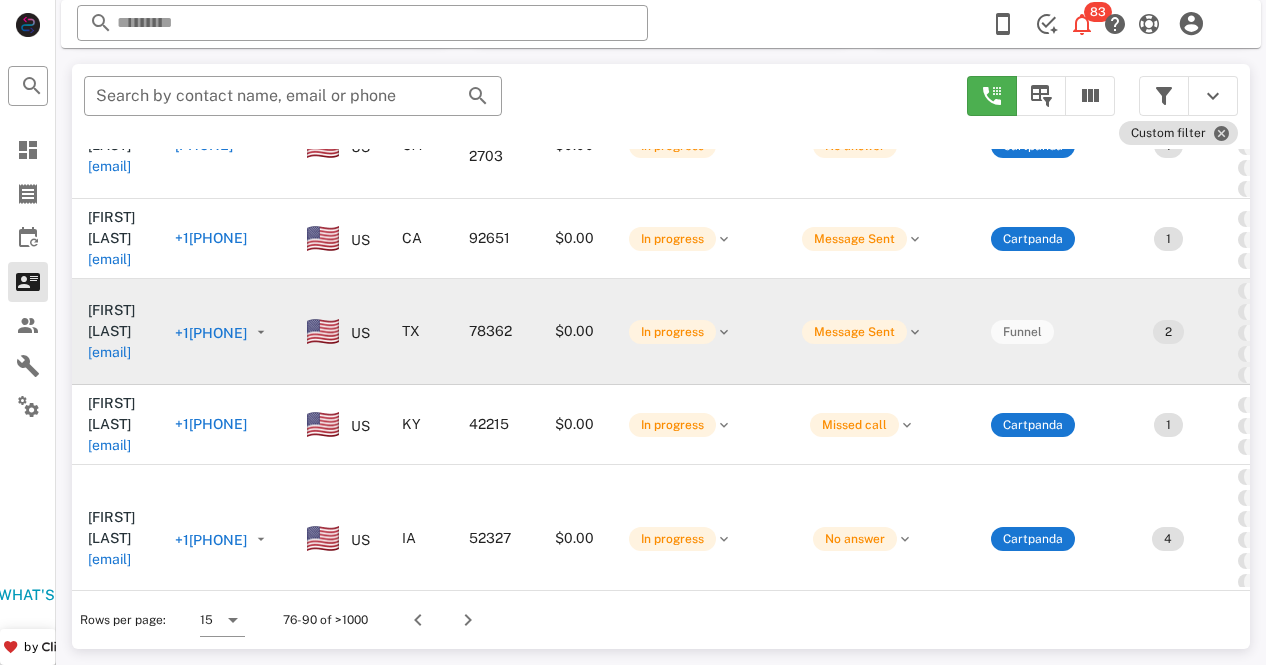 click on "+1[PHONE]" at bounding box center [211, 333] 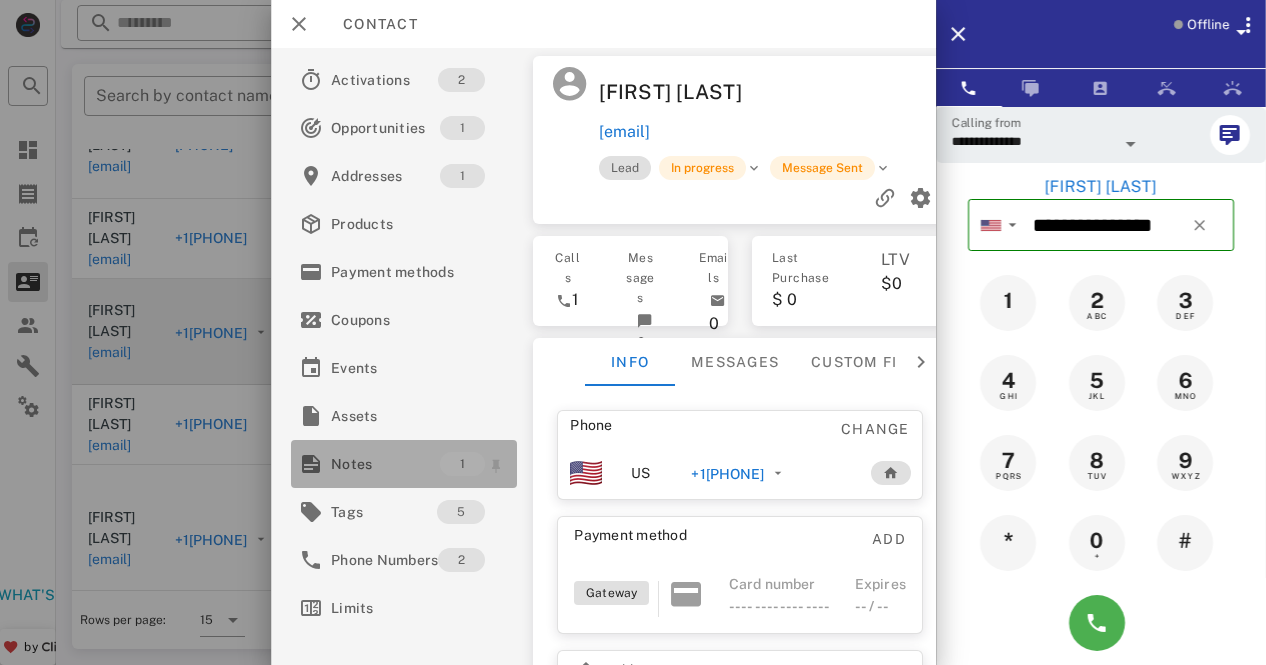 click on "Notes" at bounding box center (385, 464) 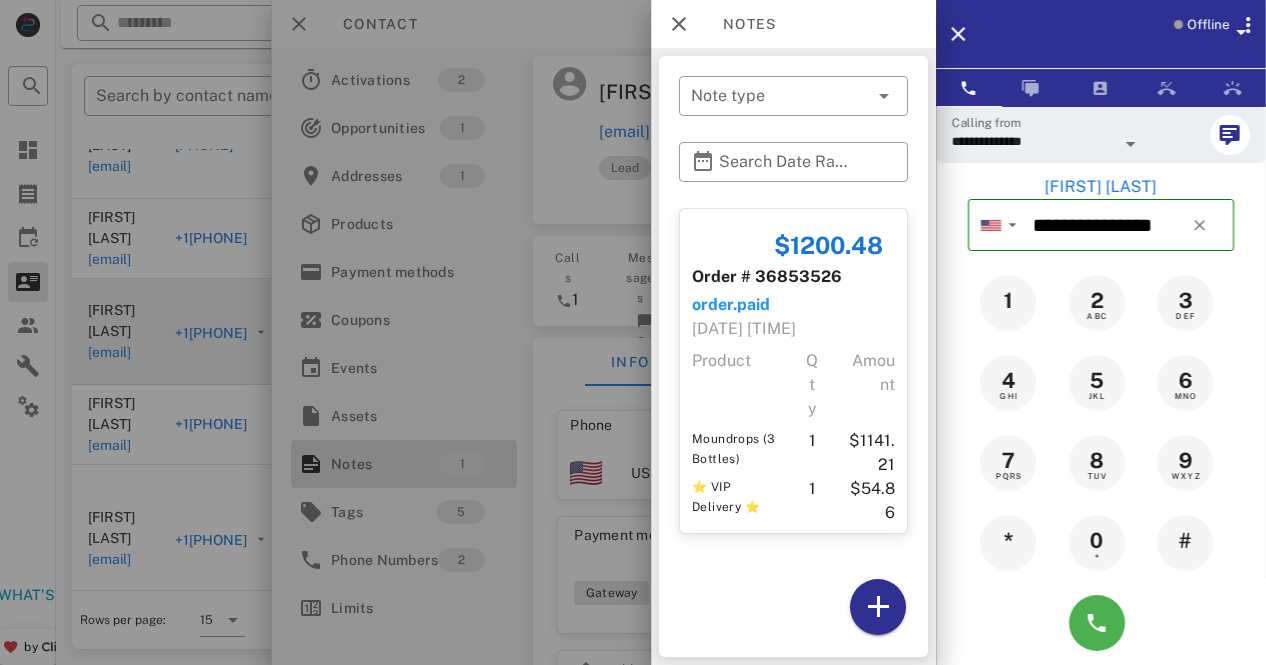 drag, startPoint x: 927, startPoint y: 401, endPoint x: 922, endPoint y: 419, distance: 18.681541 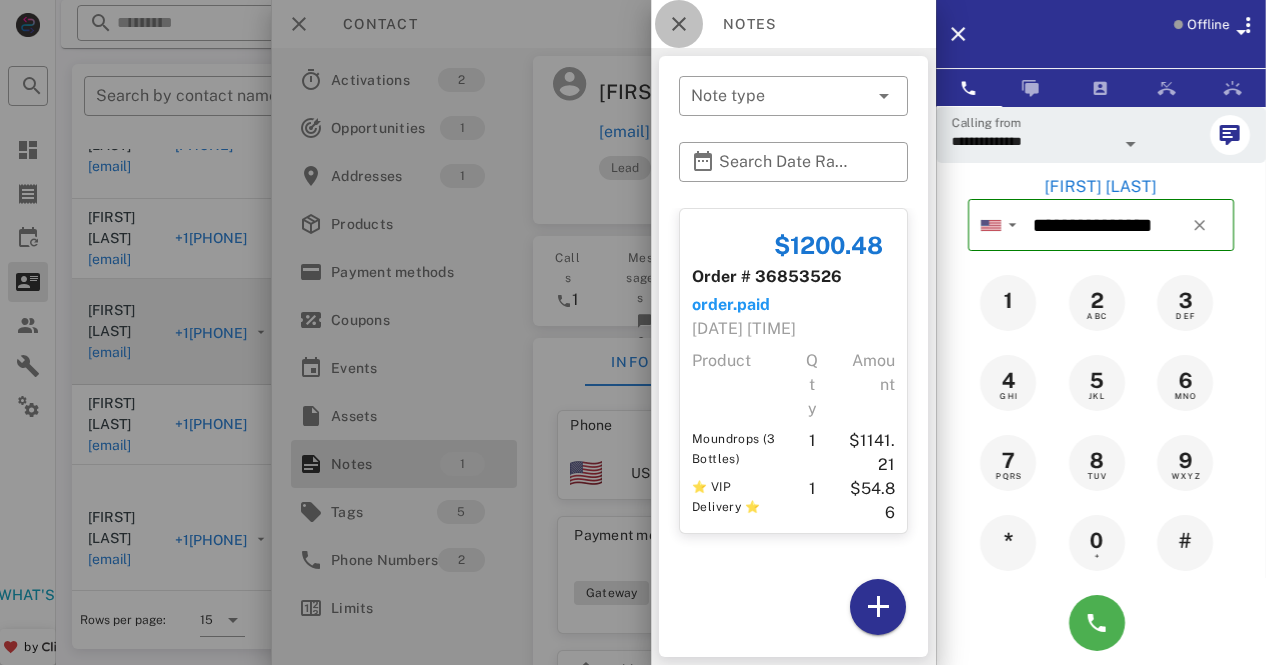 click at bounding box center [679, 24] 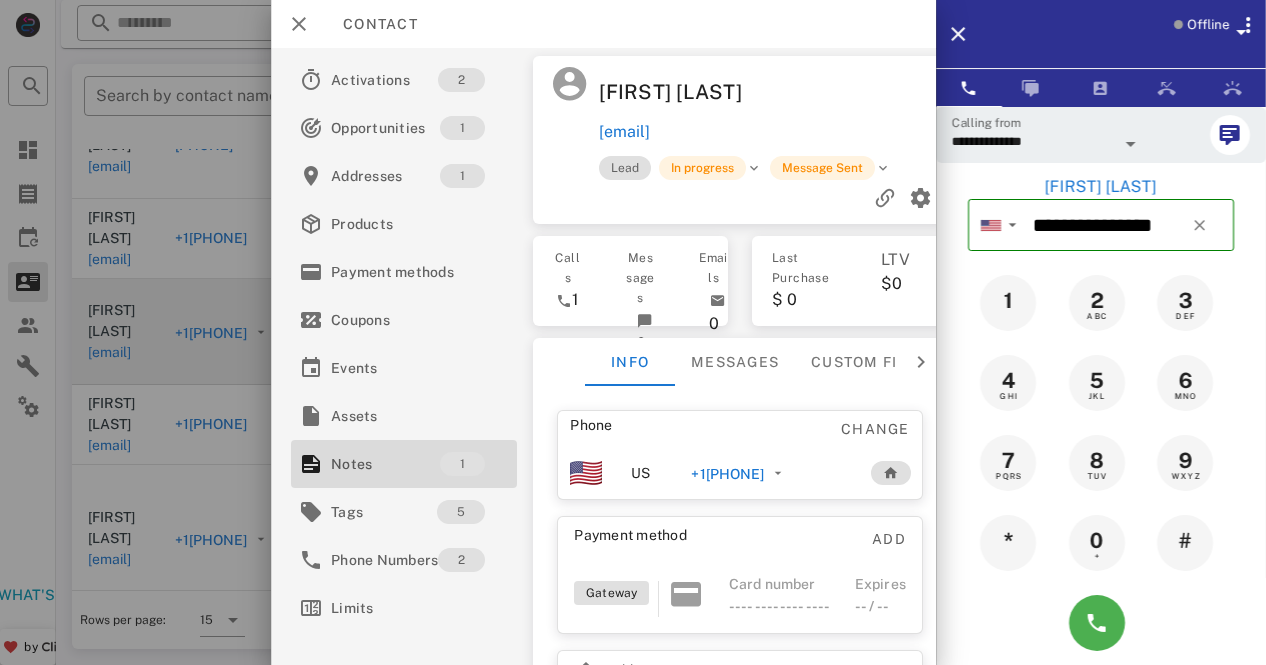 scroll, scrollTop: 150, scrollLeft: 0, axis: vertical 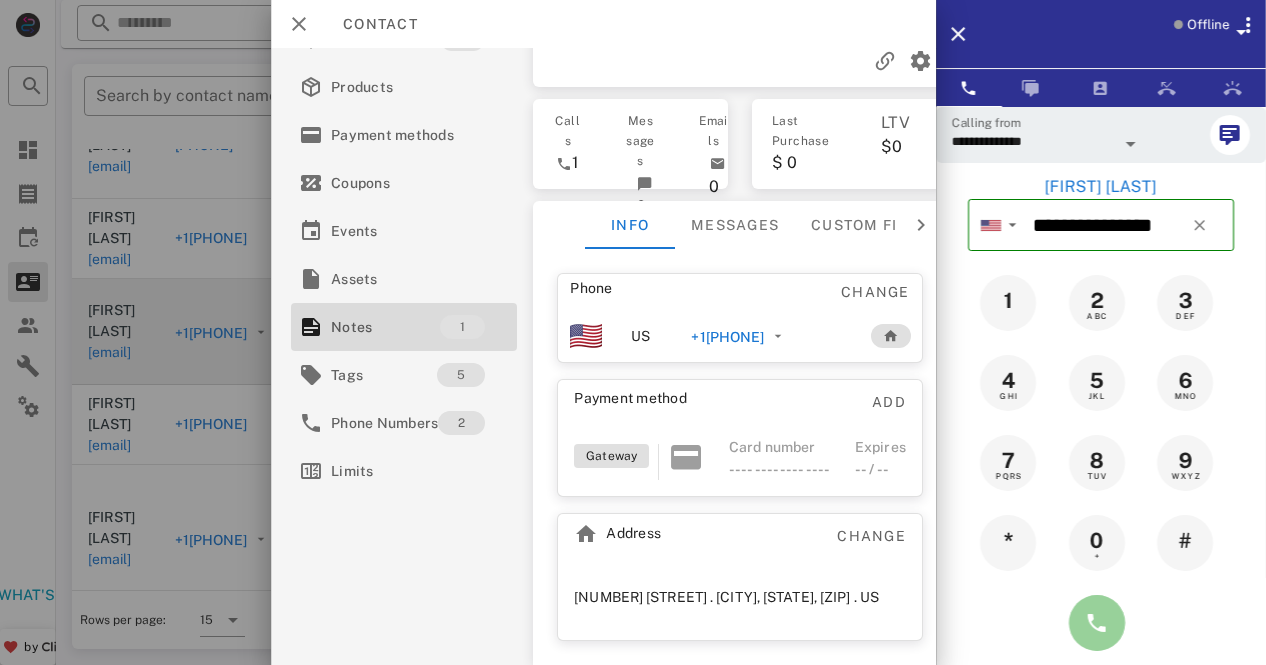 click at bounding box center [1097, 623] 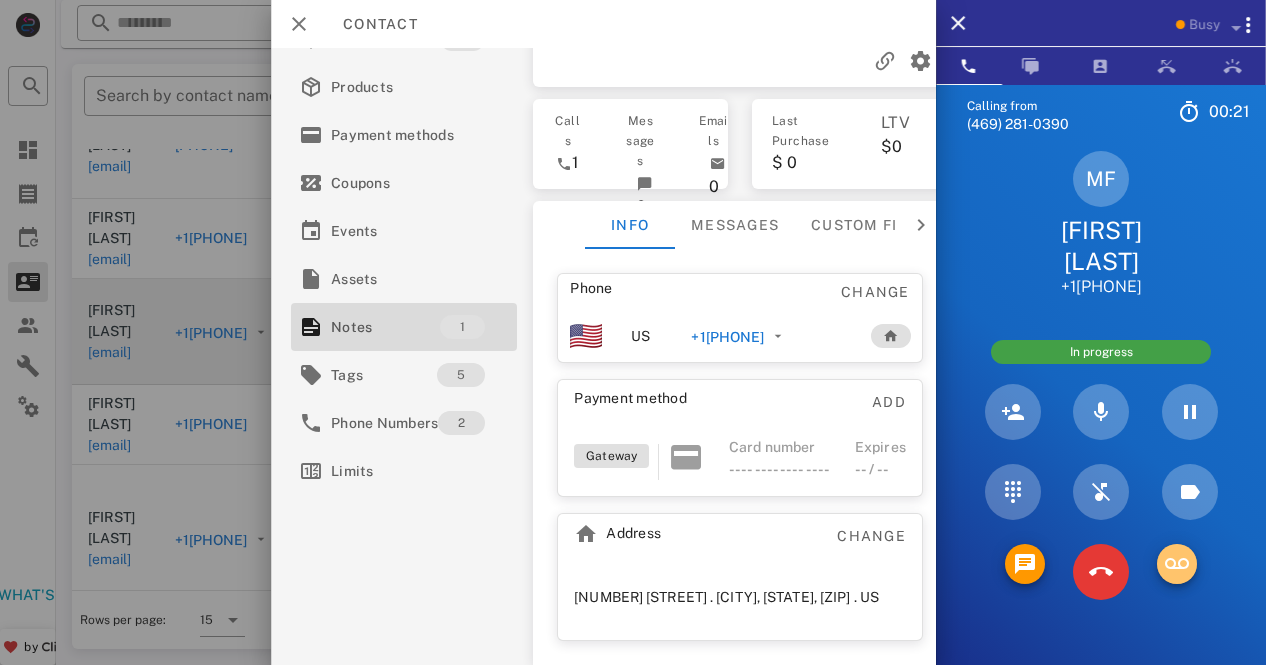 click at bounding box center [1177, 564] 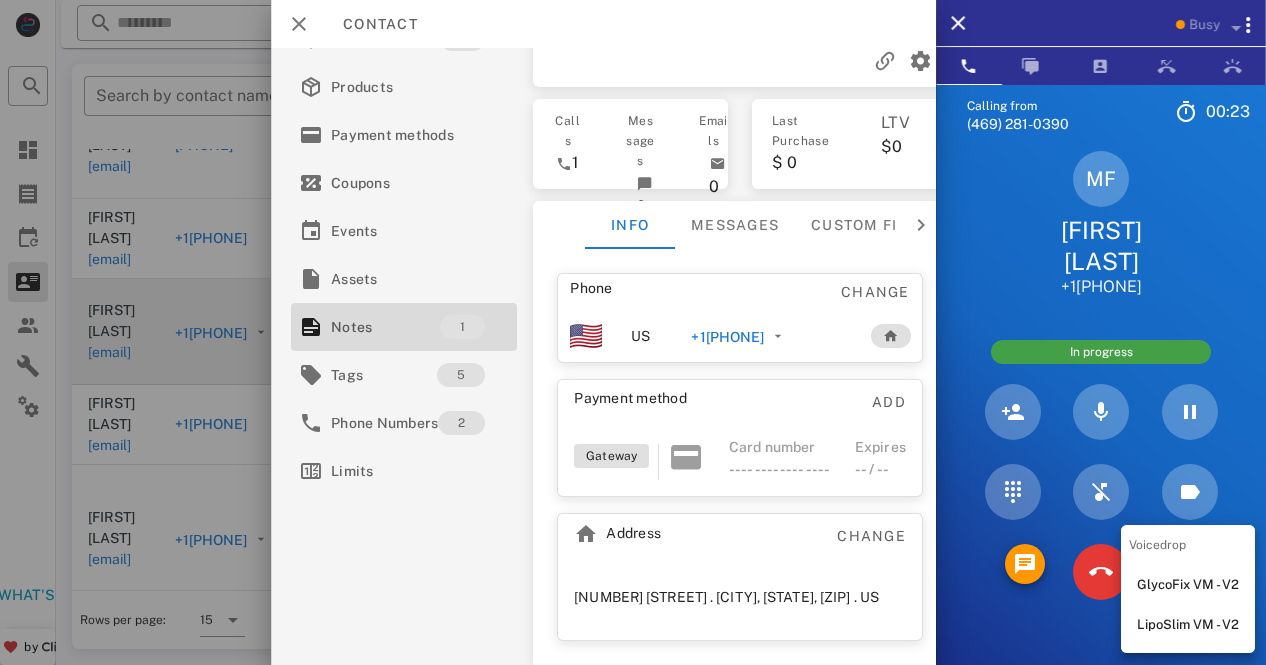 click on "LipoSlim VM - V2" at bounding box center [1188, 625] 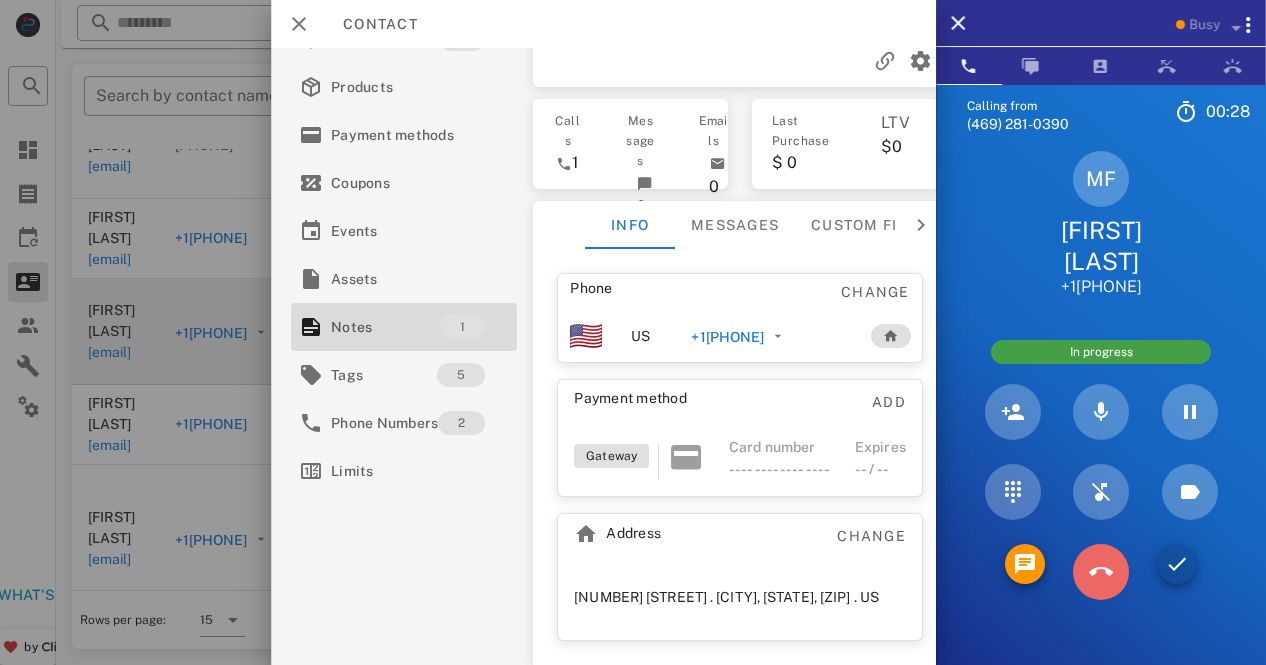click at bounding box center (1101, 572) 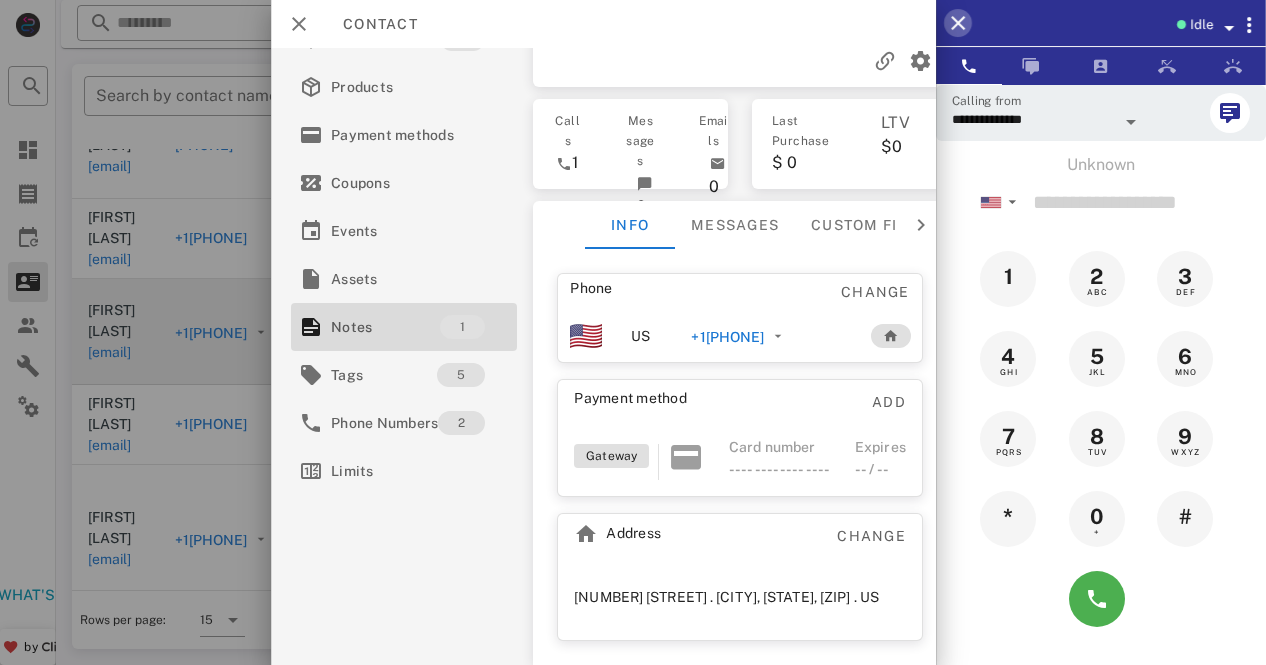 click at bounding box center [958, 23] 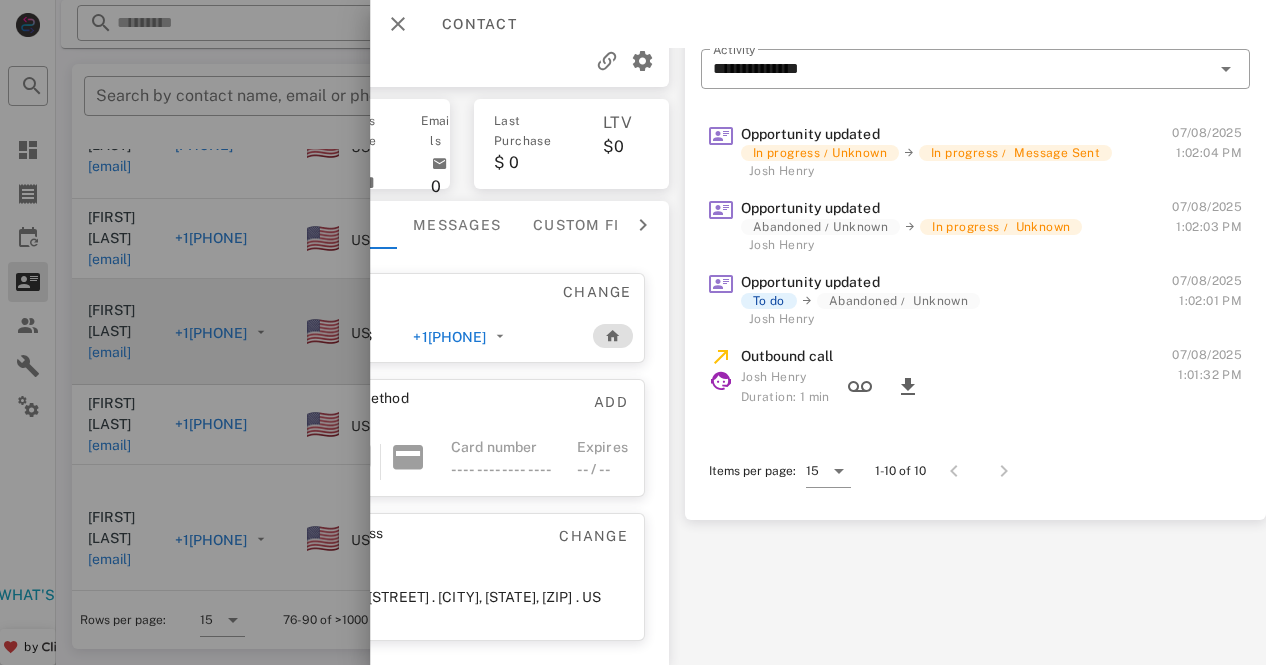 scroll, scrollTop: 150, scrollLeft: 395, axis: both 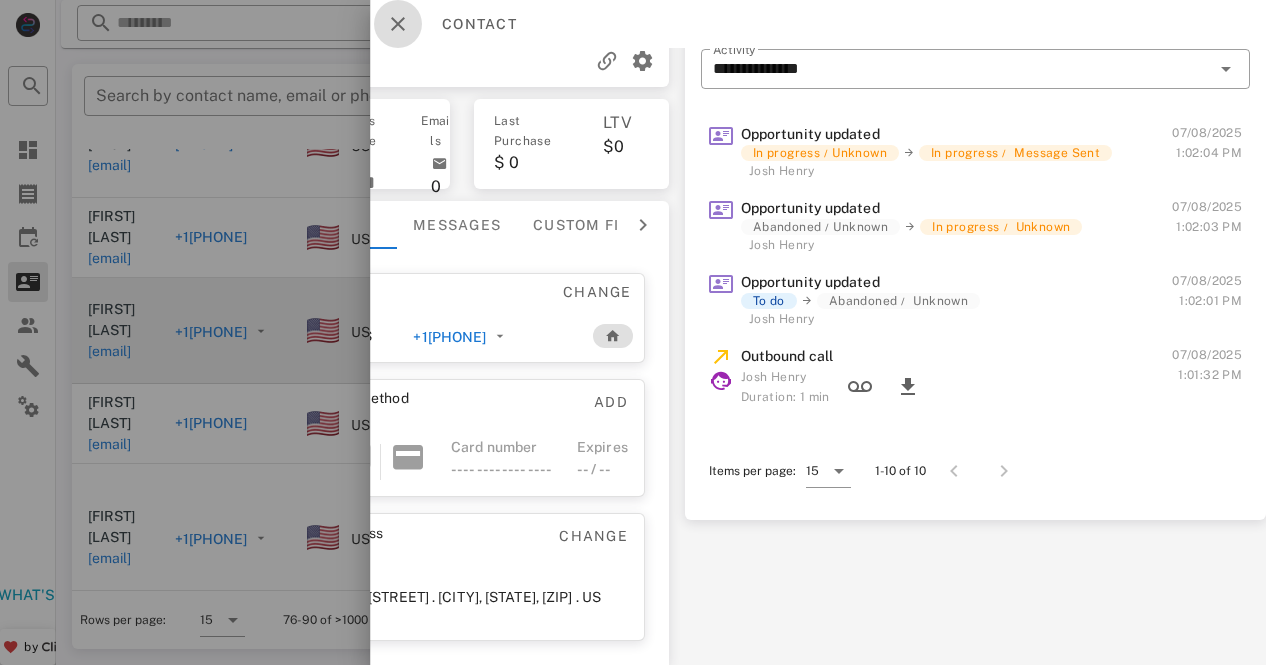 click at bounding box center [398, 24] 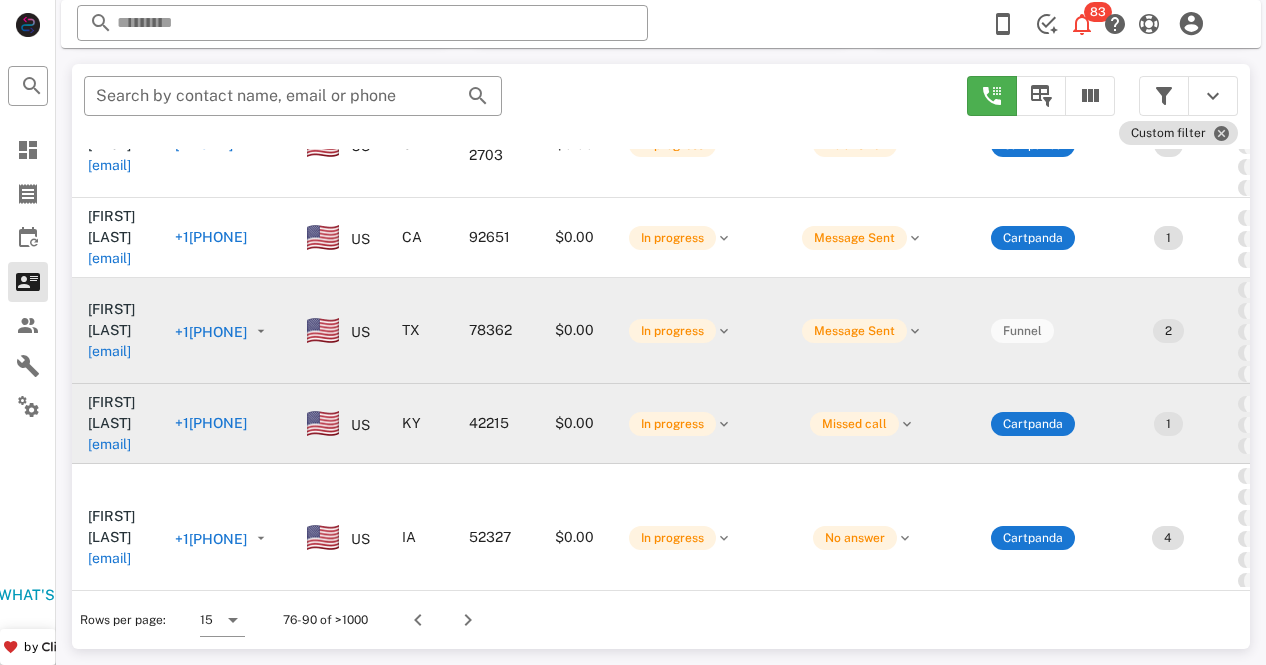 click on "+1[PHONE]" at bounding box center (211, 423) 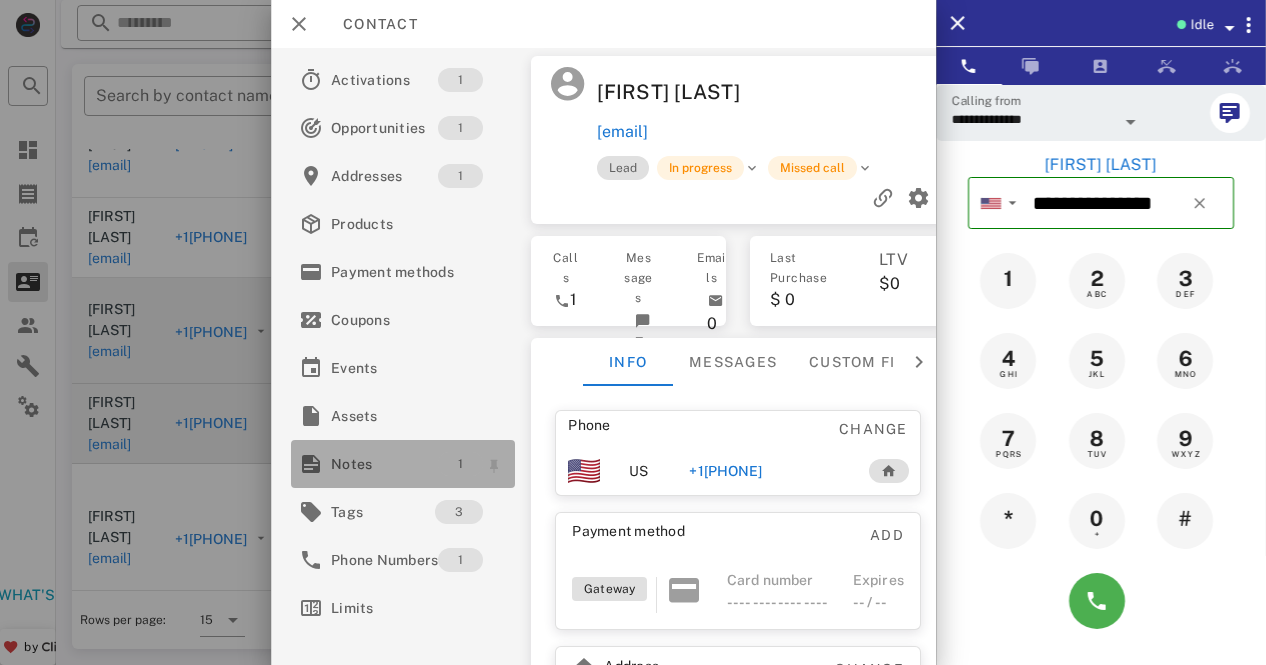 click on "1" at bounding box center (460, 464) 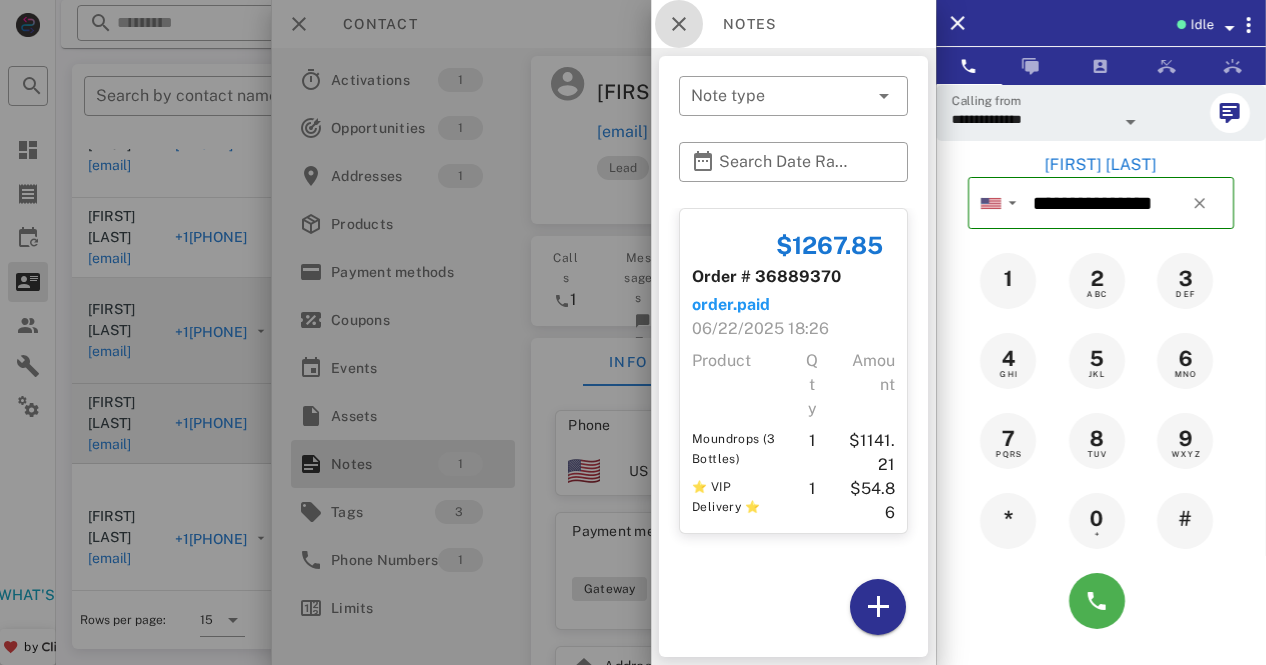 click at bounding box center [679, 24] 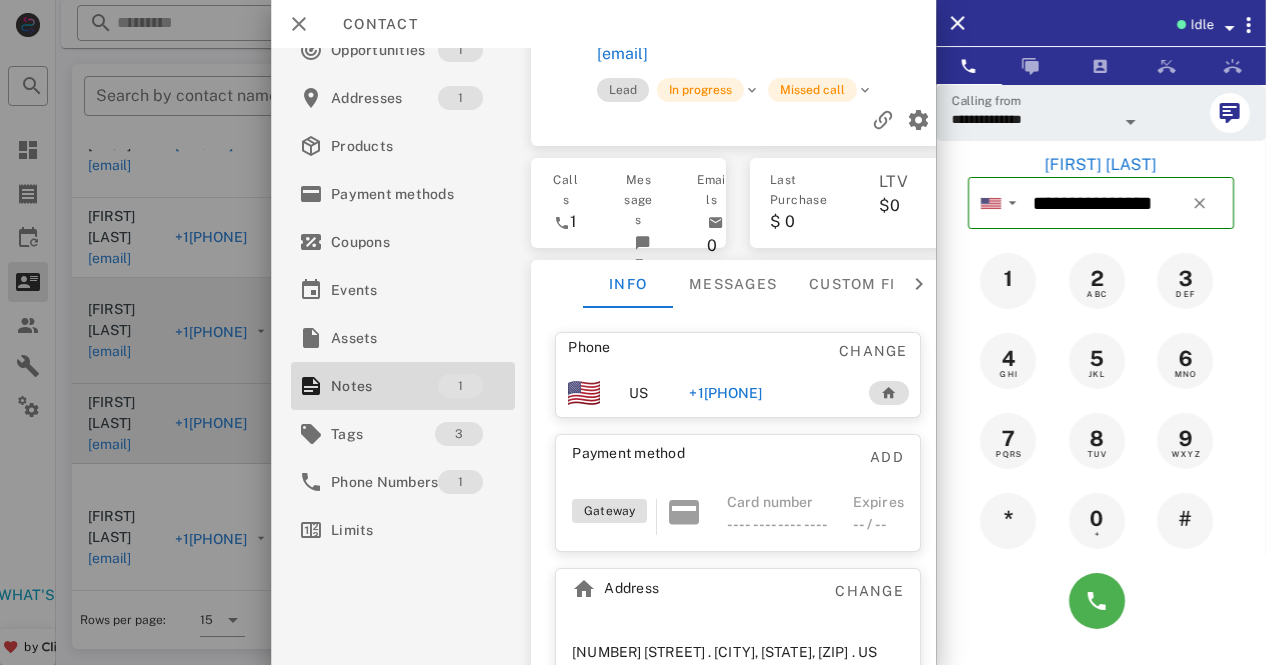 scroll, scrollTop: 146, scrollLeft: 0, axis: vertical 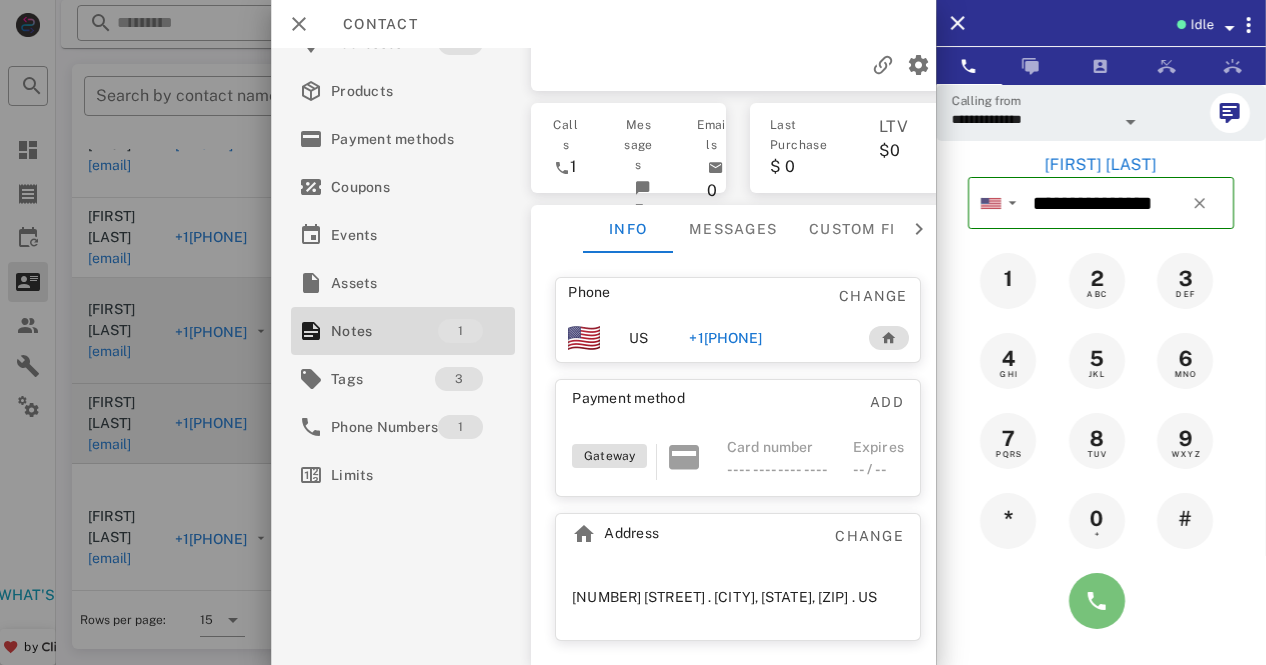click at bounding box center [1097, 601] 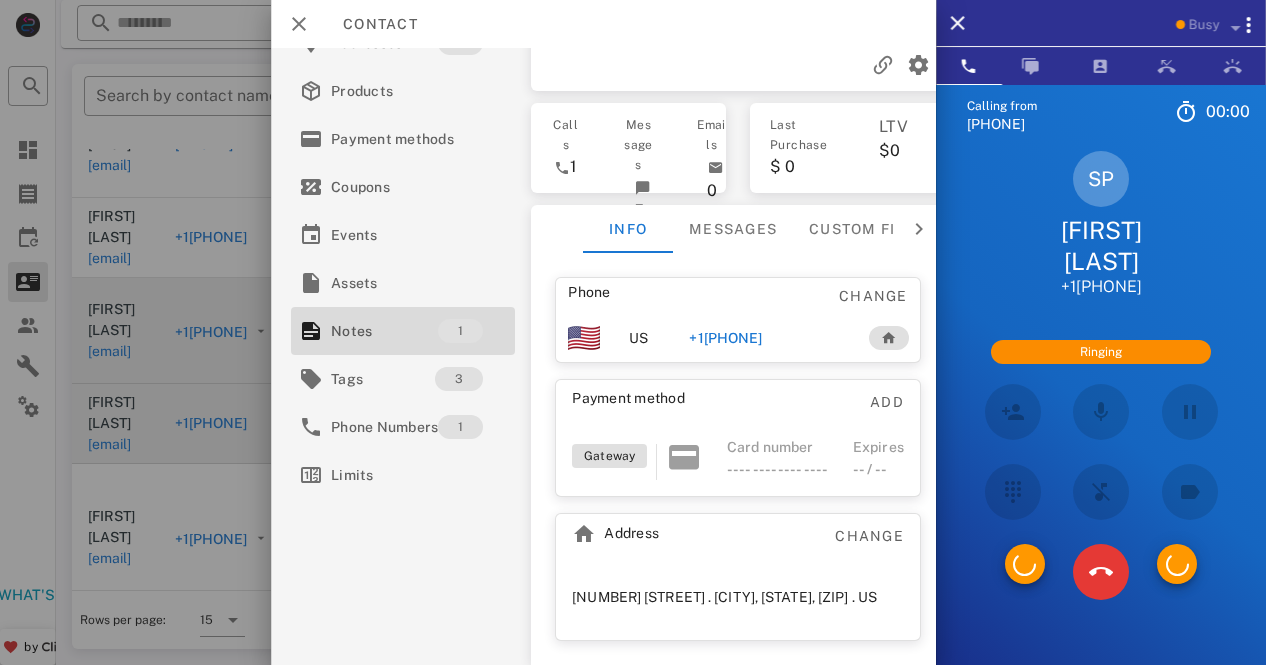 click at bounding box center [1101, 492] 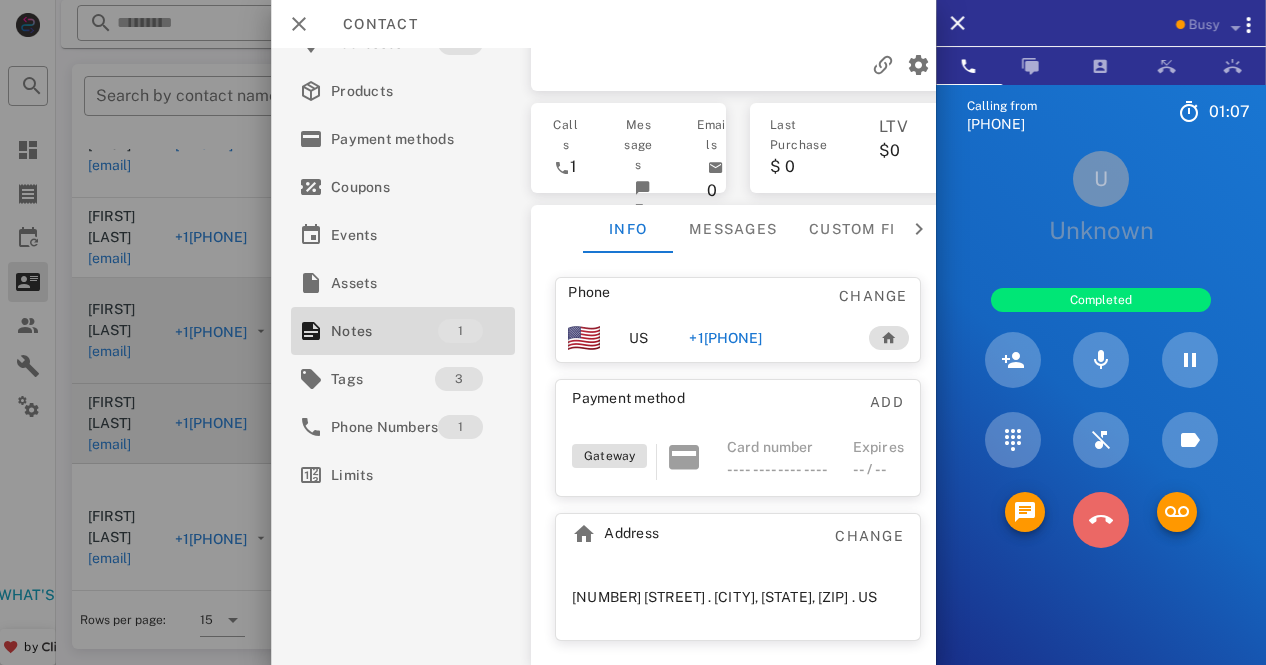 click at bounding box center [1101, 520] 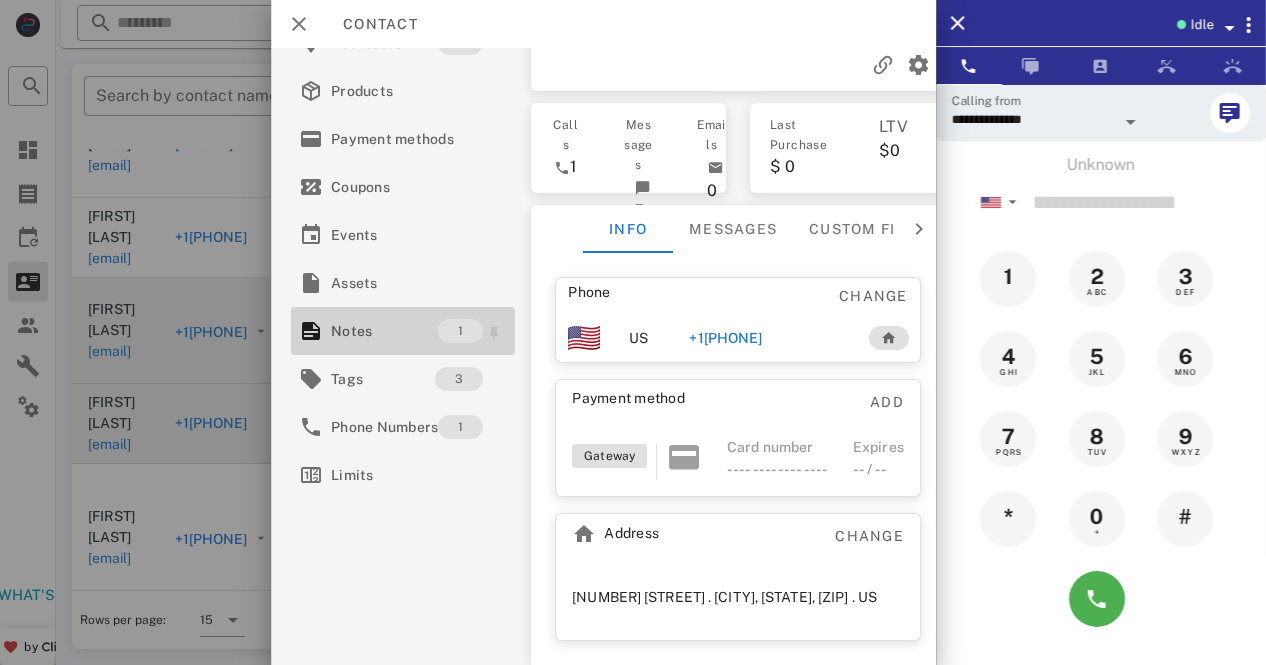 click on "Notes" at bounding box center [384, 331] 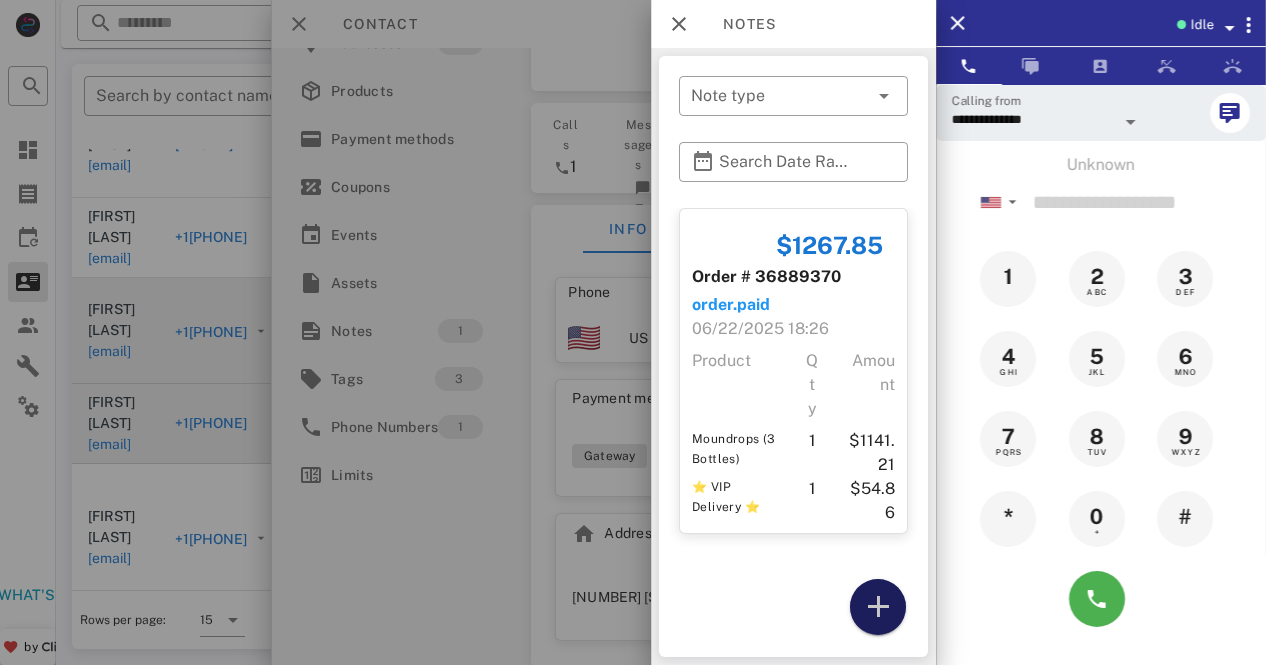 click at bounding box center (878, 607) 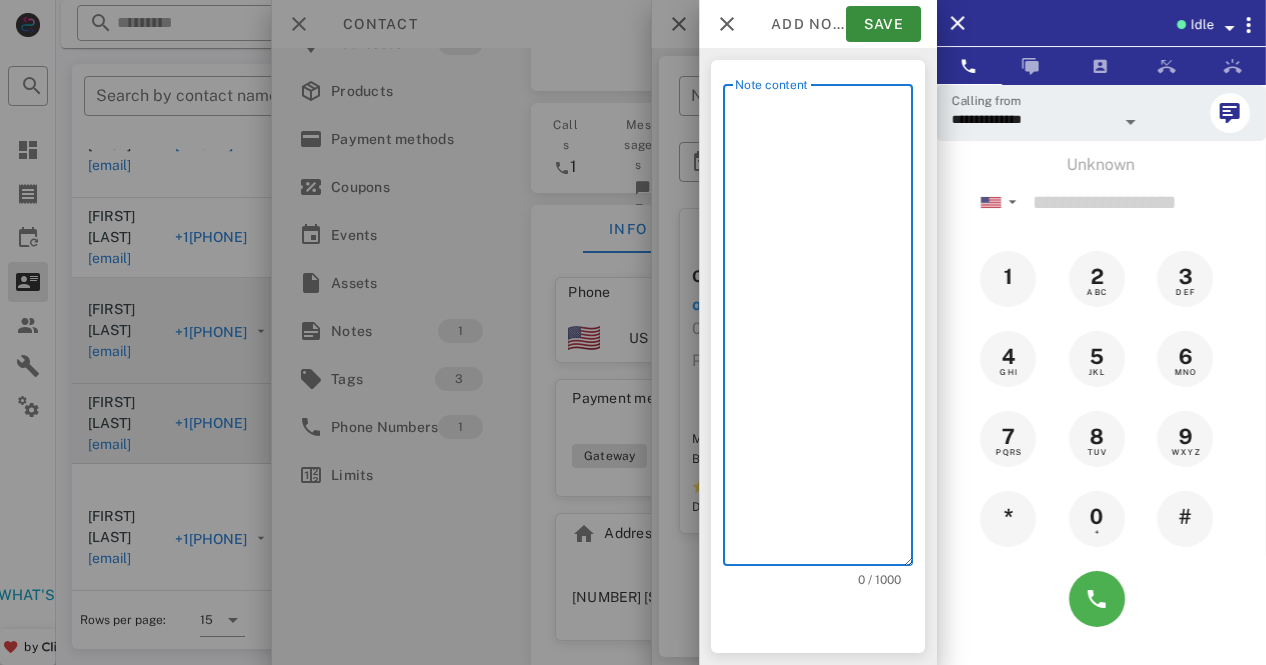 click on "Note content" at bounding box center [824, 330] 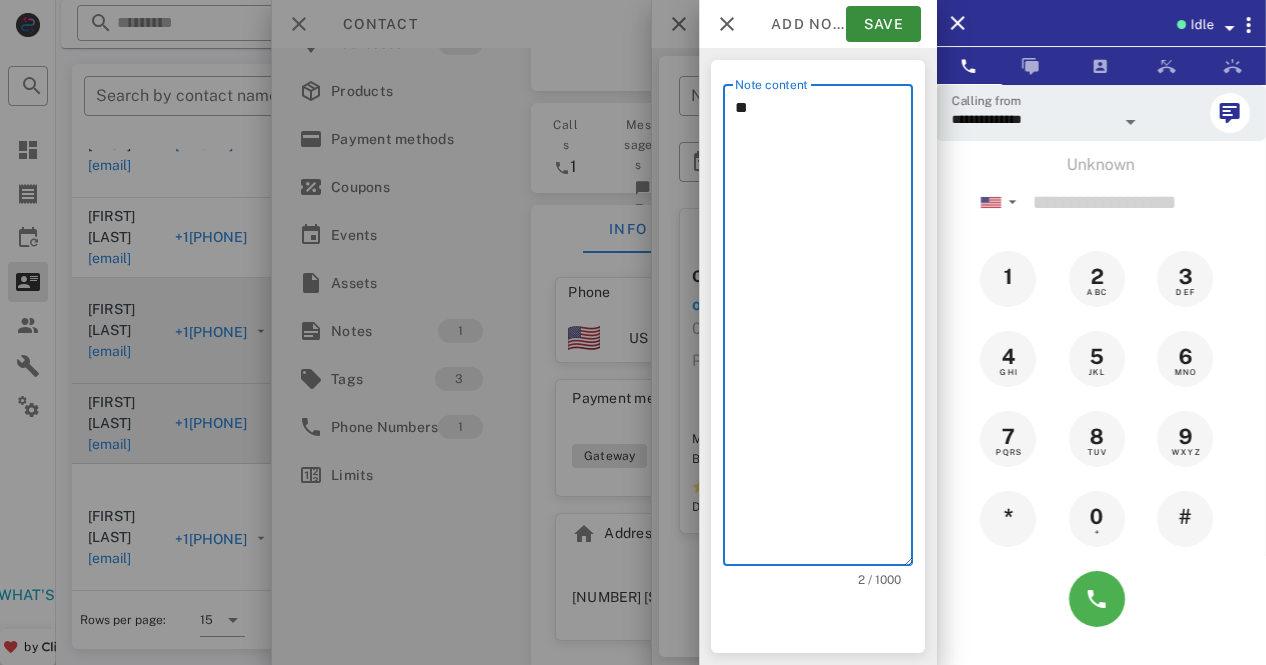 type on "*" 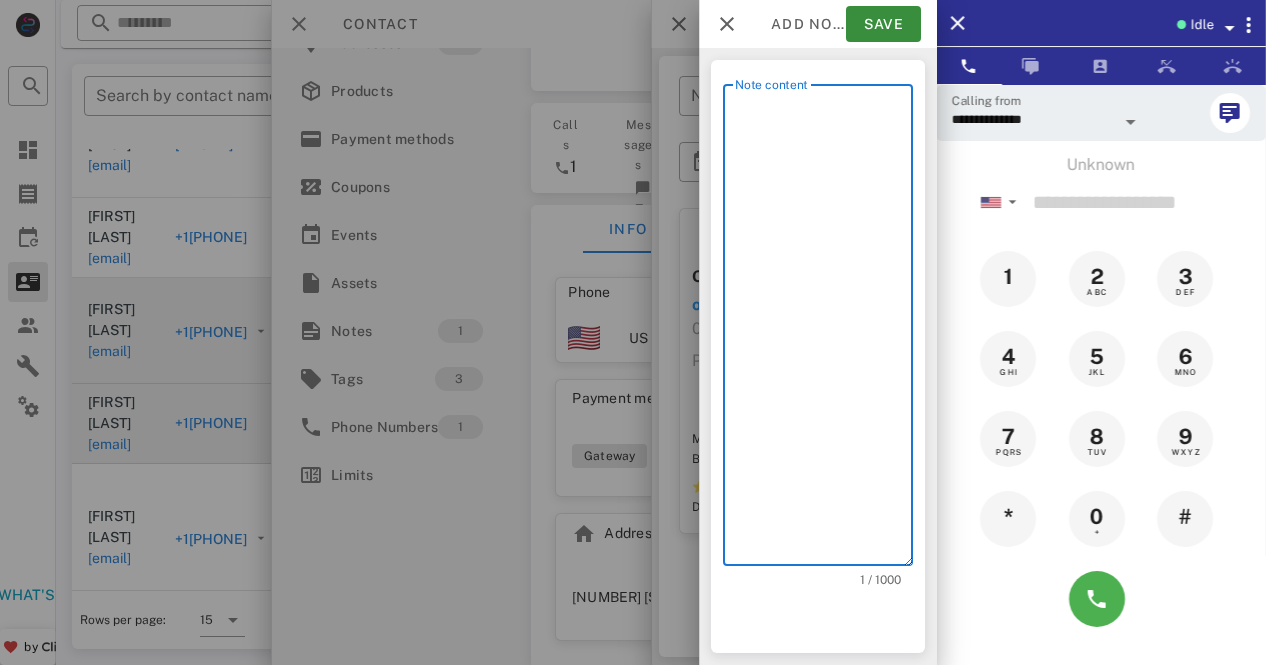 drag, startPoint x: 764, startPoint y: 145, endPoint x: 768, endPoint y: 123, distance: 22.36068 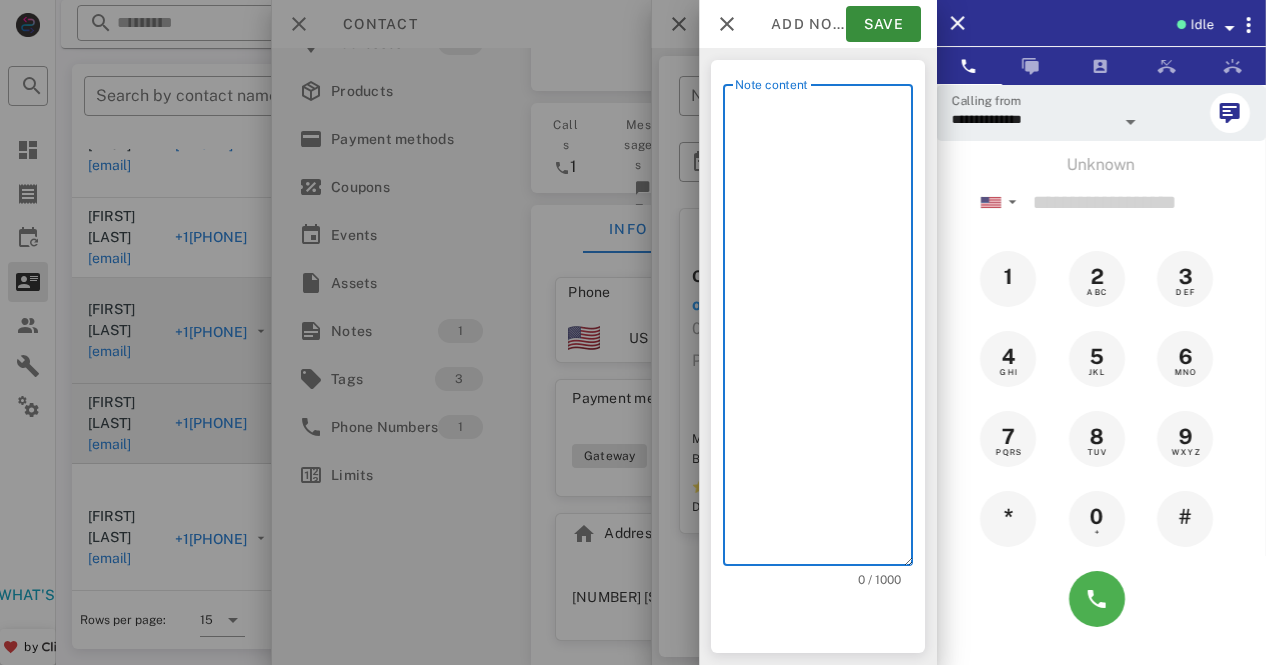 click on "Note content" at bounding box center (824, 330) 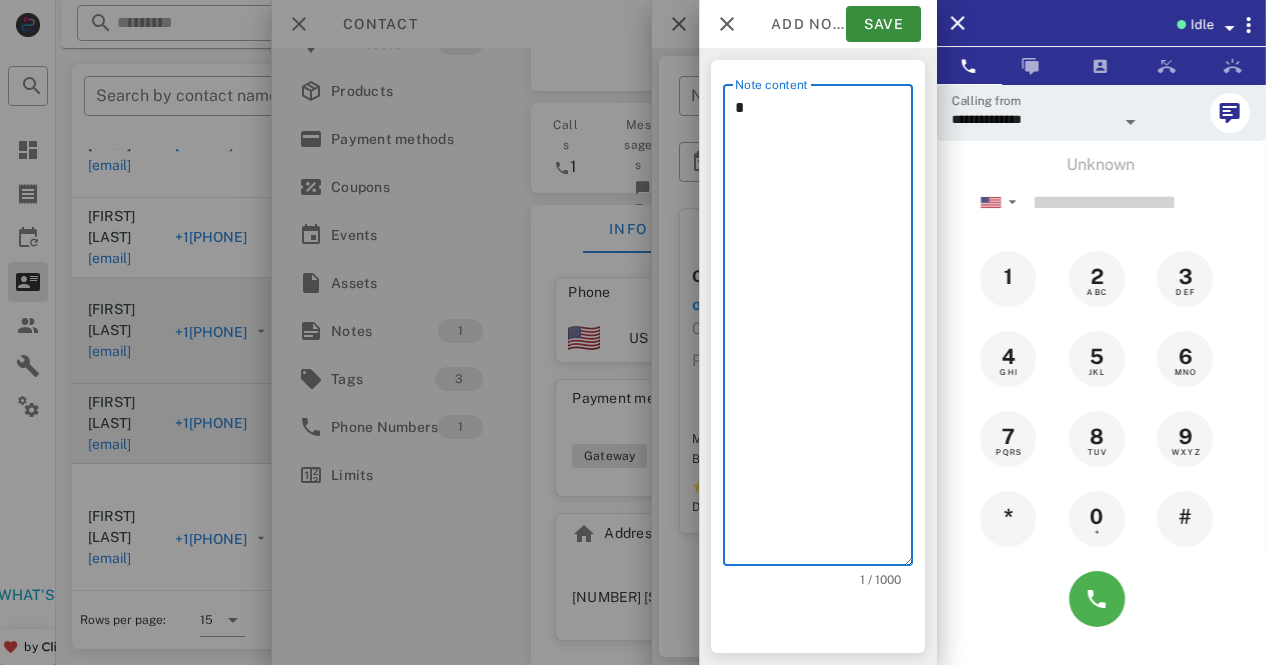click on "*" at bounding box center (824, 330) 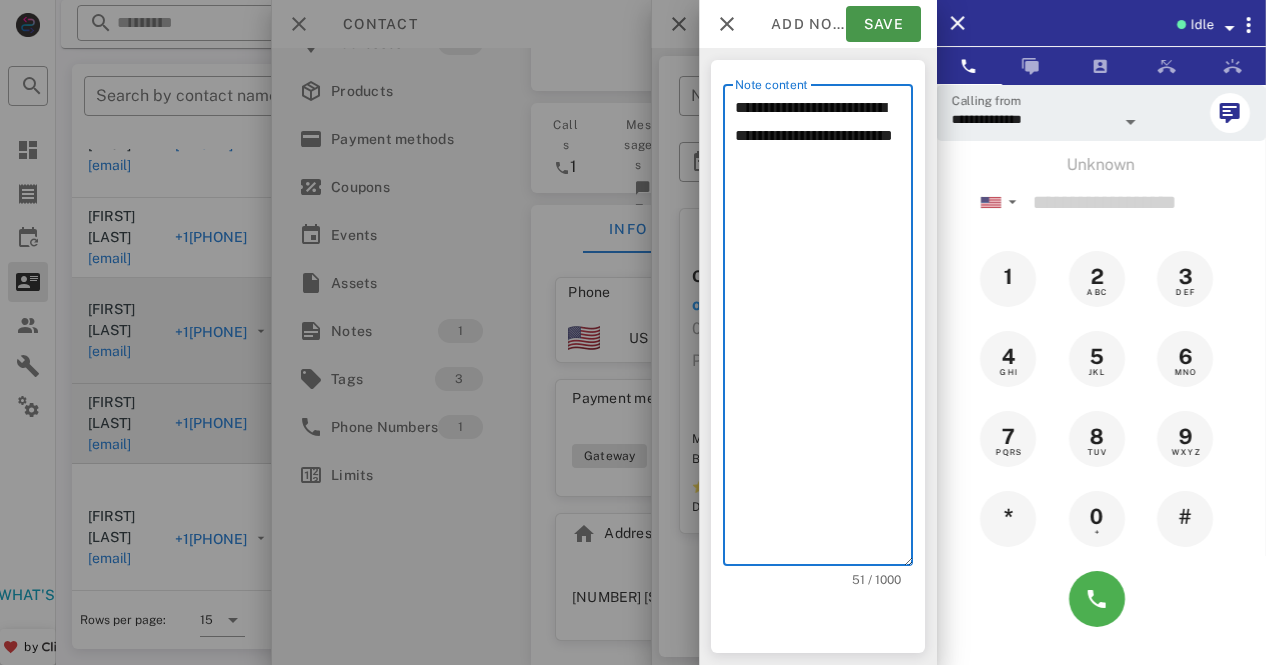 type on "**********" 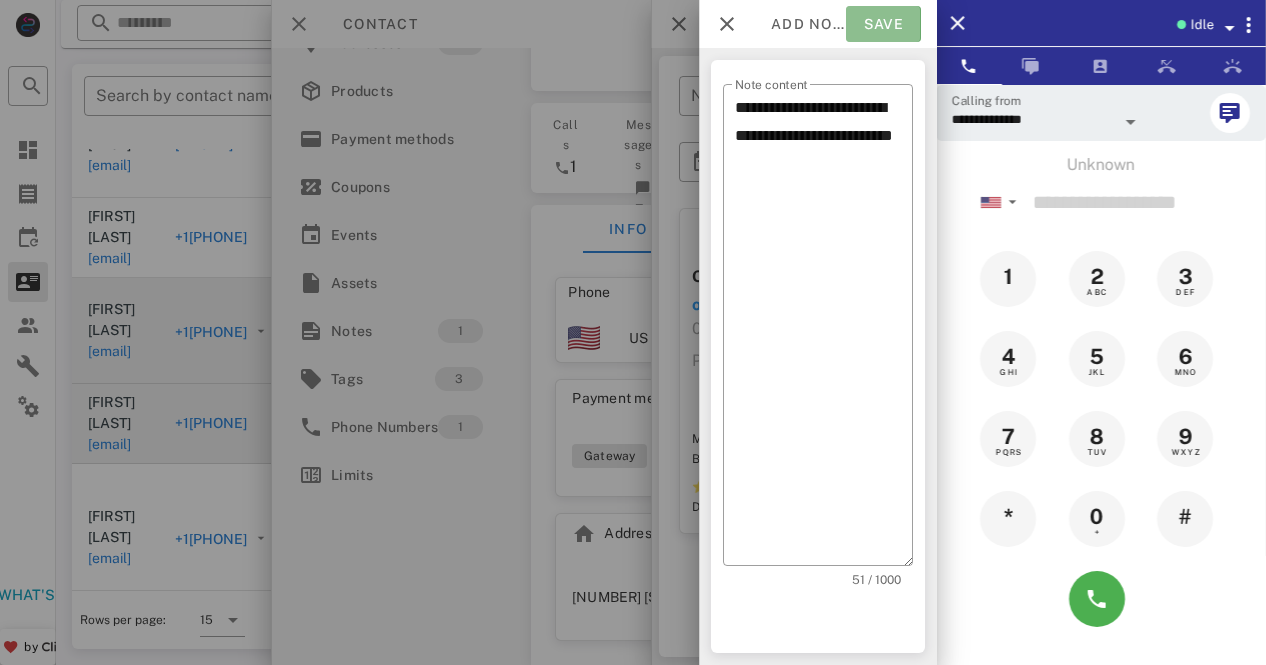 click on "Save" at bounding box center (883, 24) 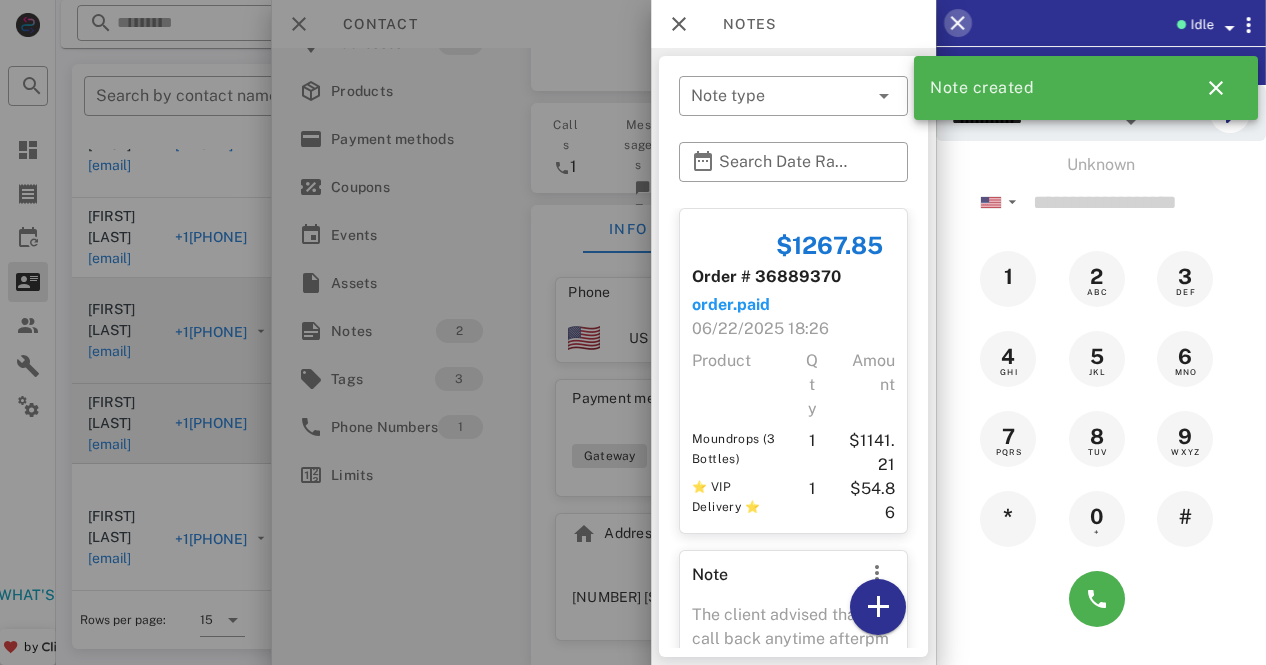 click at bounding box center [958, 23] 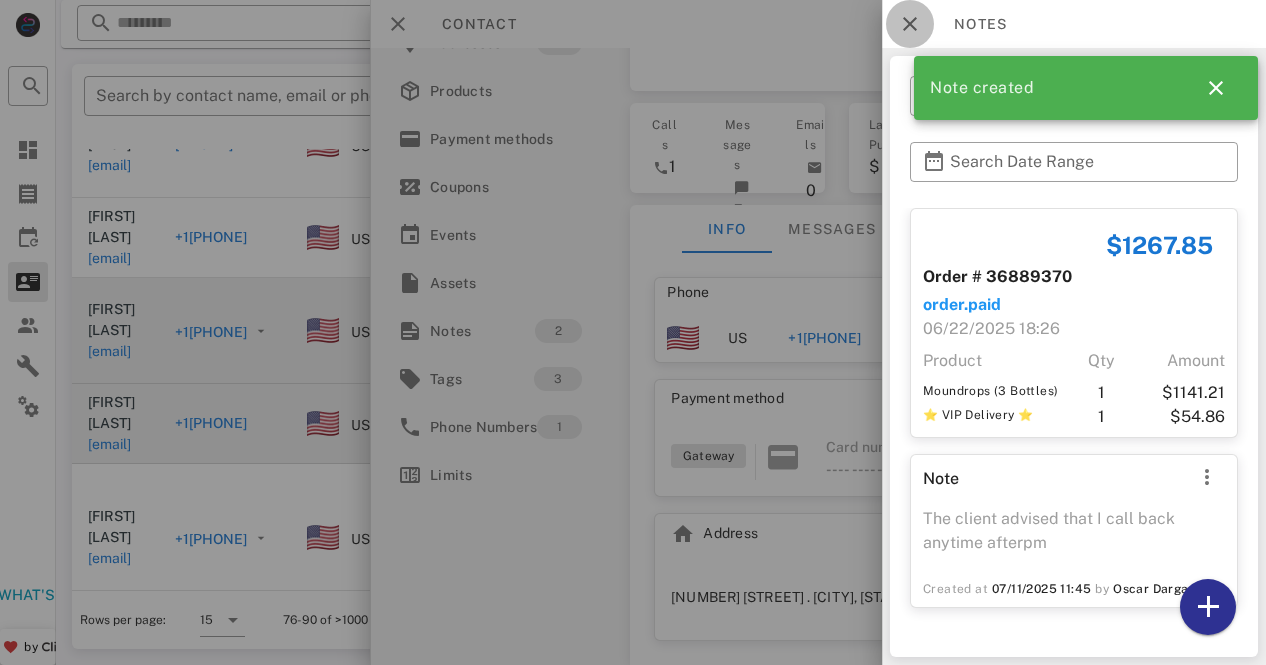 click at bounding box center [910, 24] 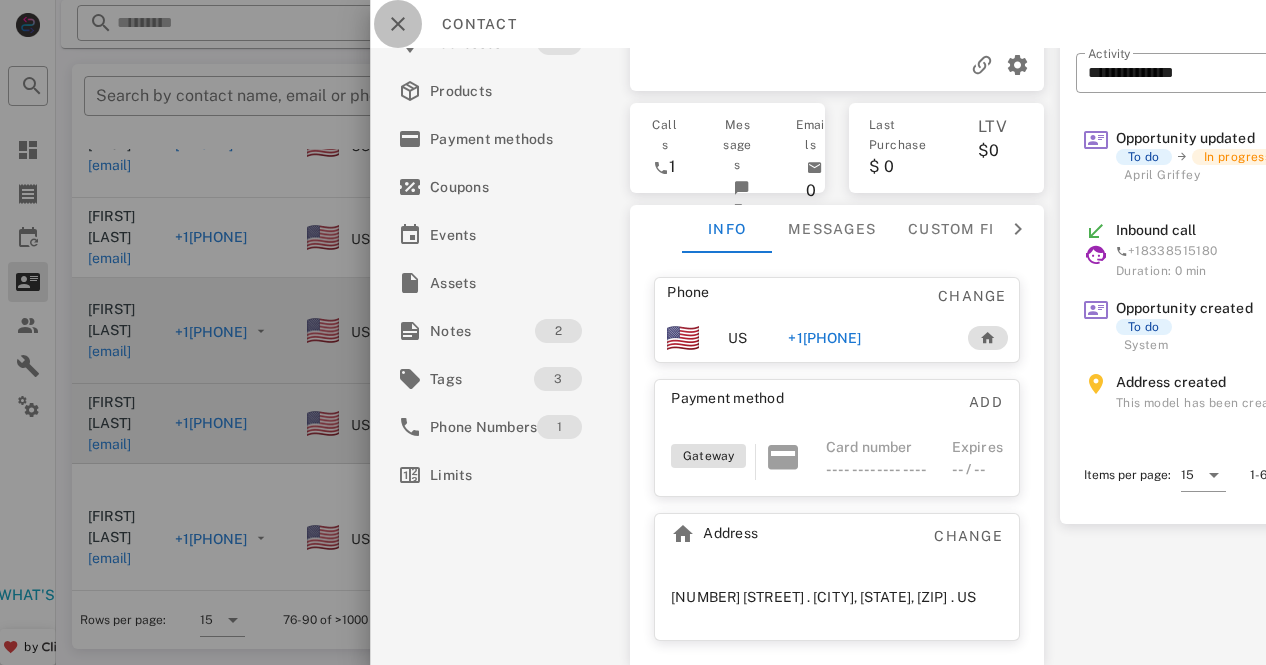 click at bounding box center (398, 24) 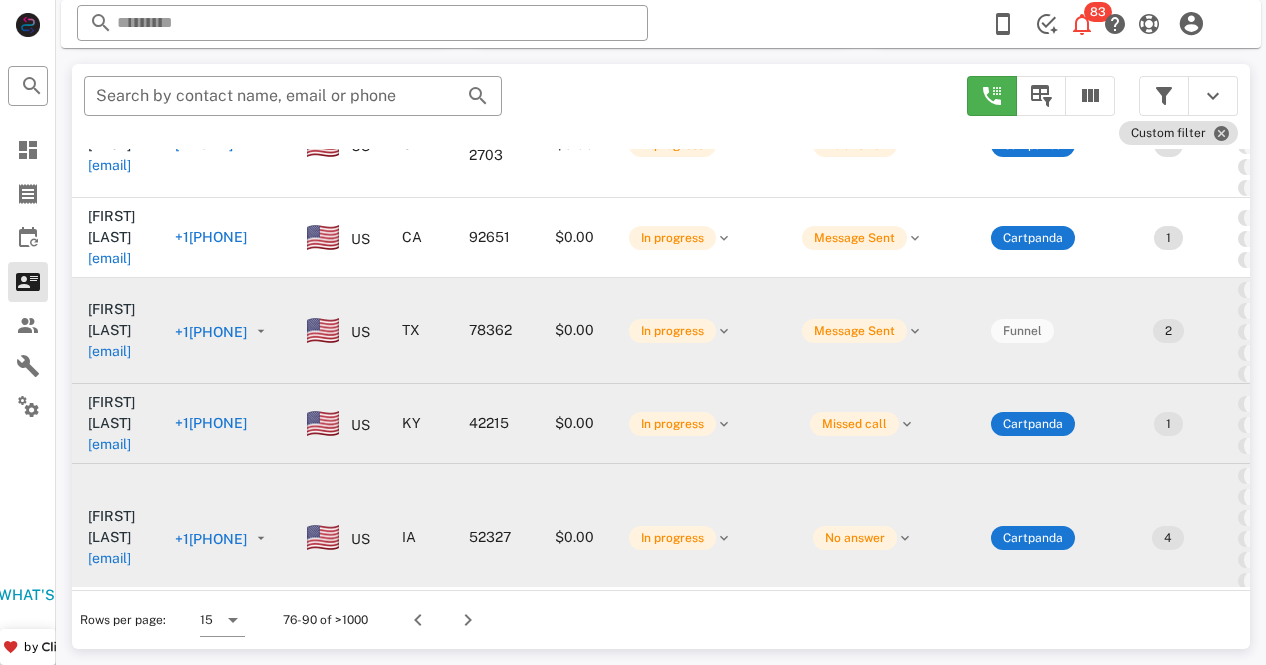 click on "+1[PHONE]" at bounding box center (211, 539) 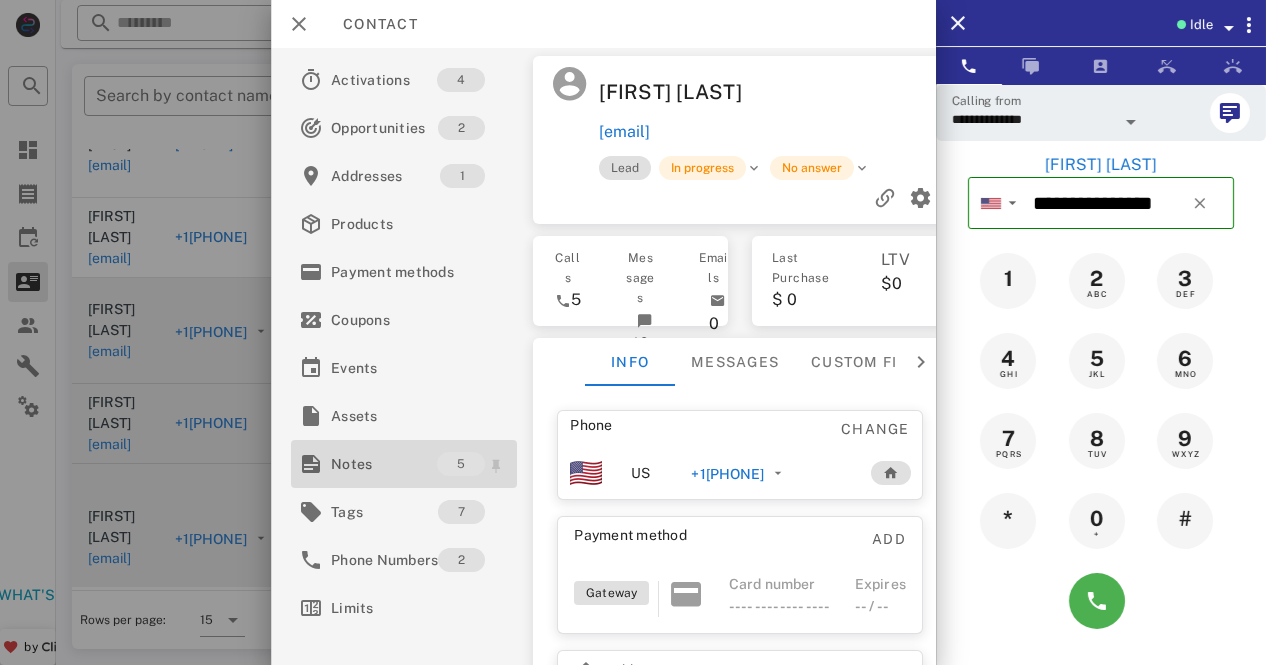 click on "Notes" at bounding box center (384, 464) 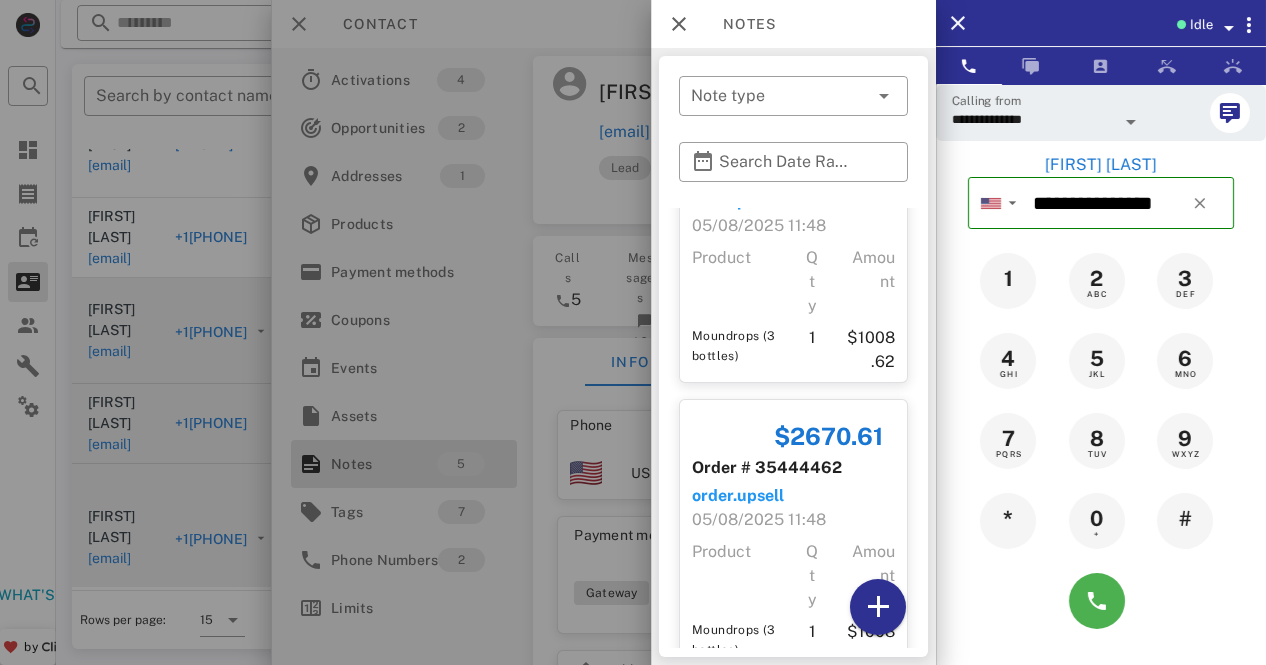scroll, scrollTop: 0, scrollLeft: 0, axis: both 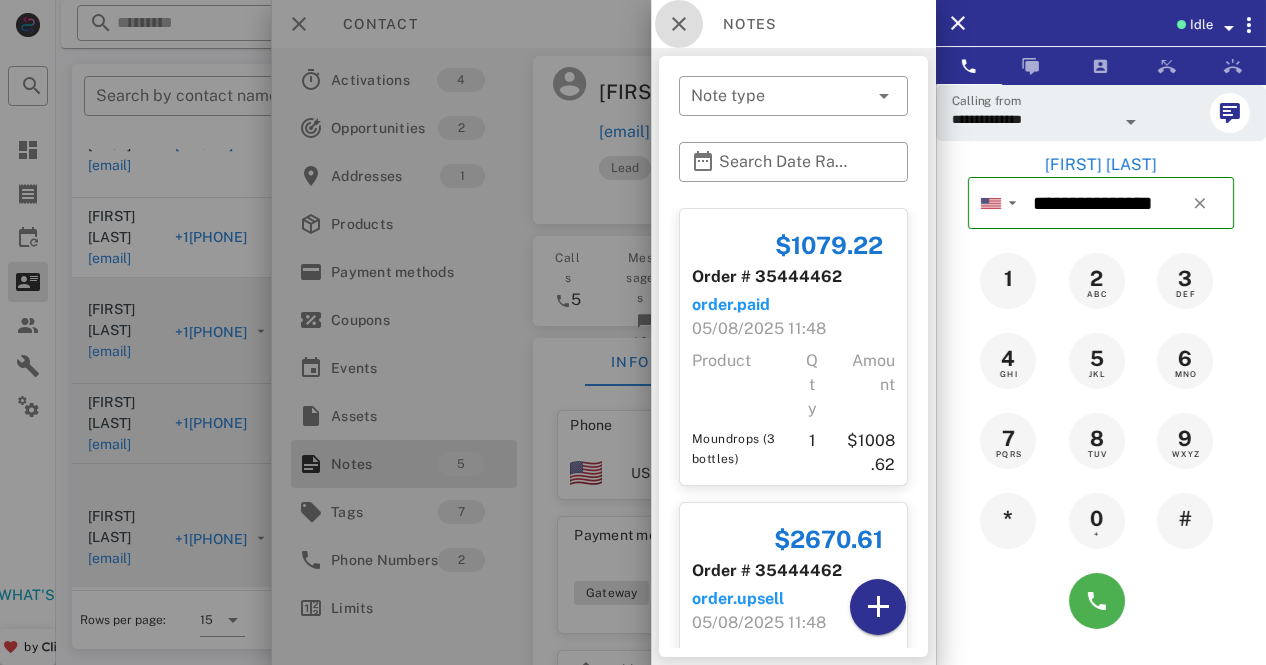 click at bounding box center [679, 24] 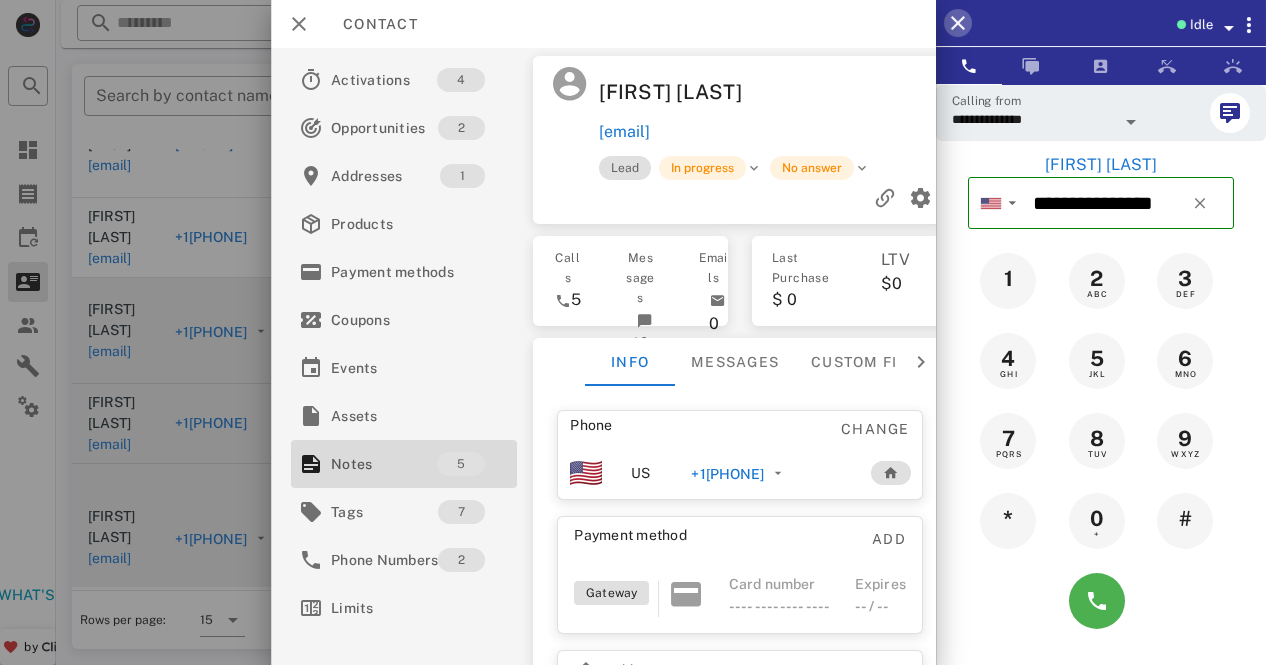 click at bounding box center (958, 23) 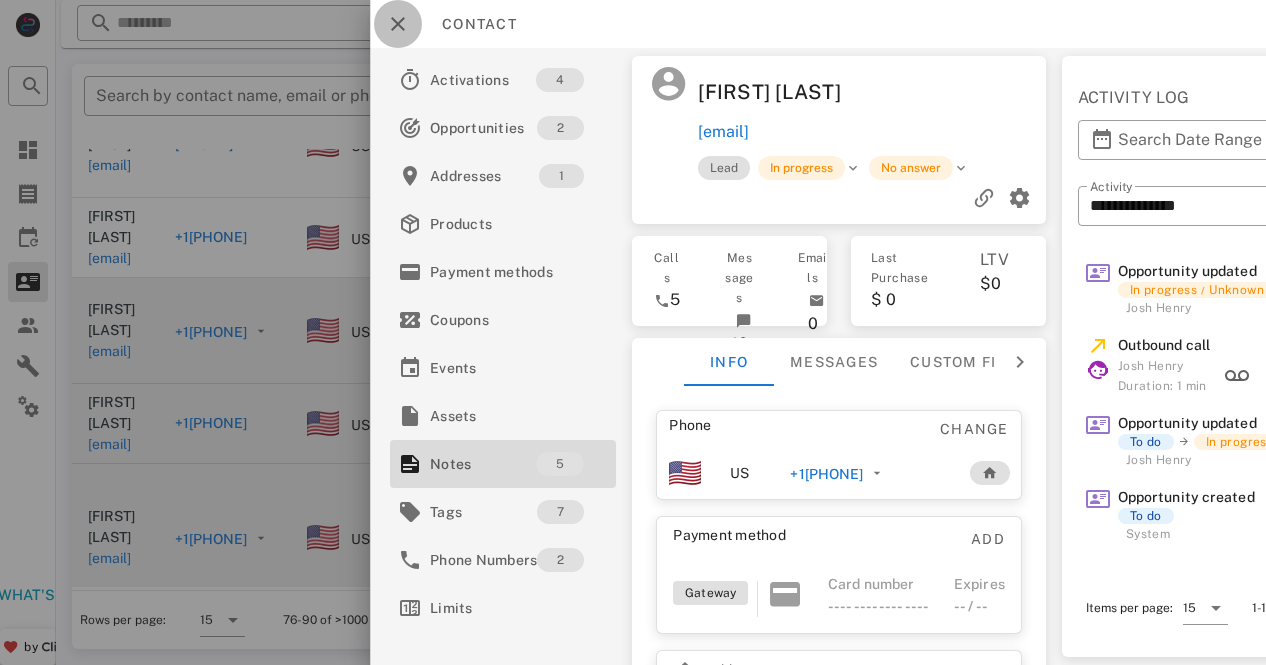 click at bounding box center (398, 24) 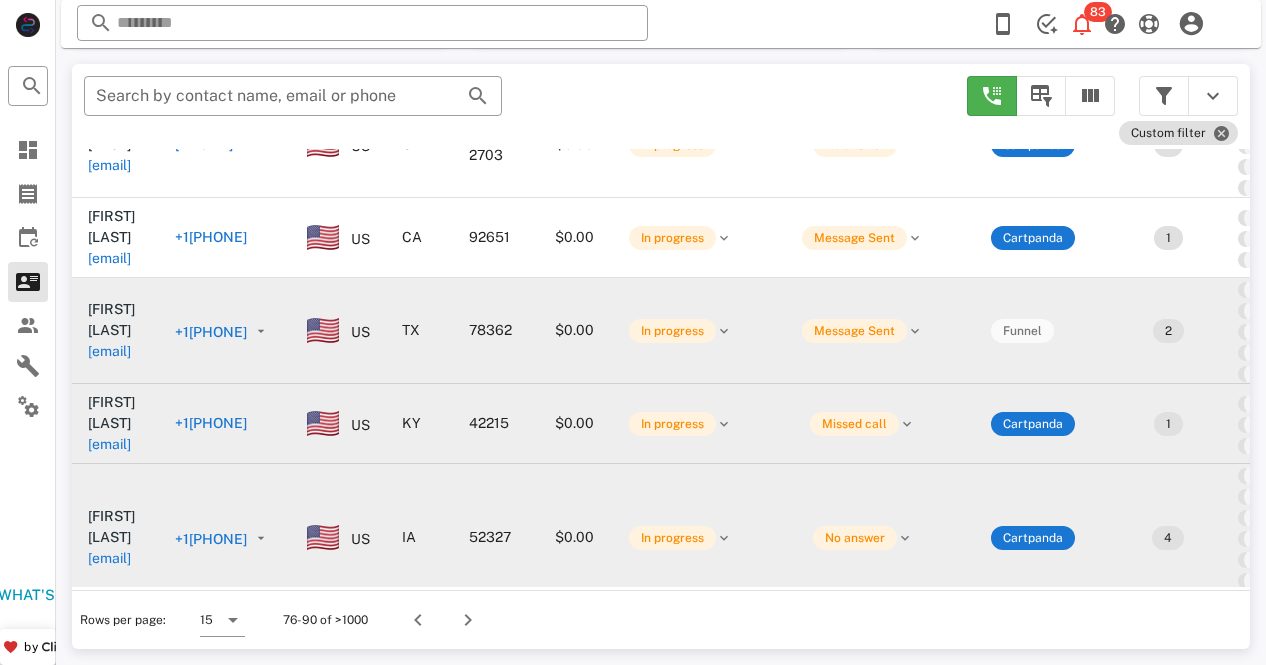 scroll, scrollTop: 320, scrollLeft: 0, axis: vertical 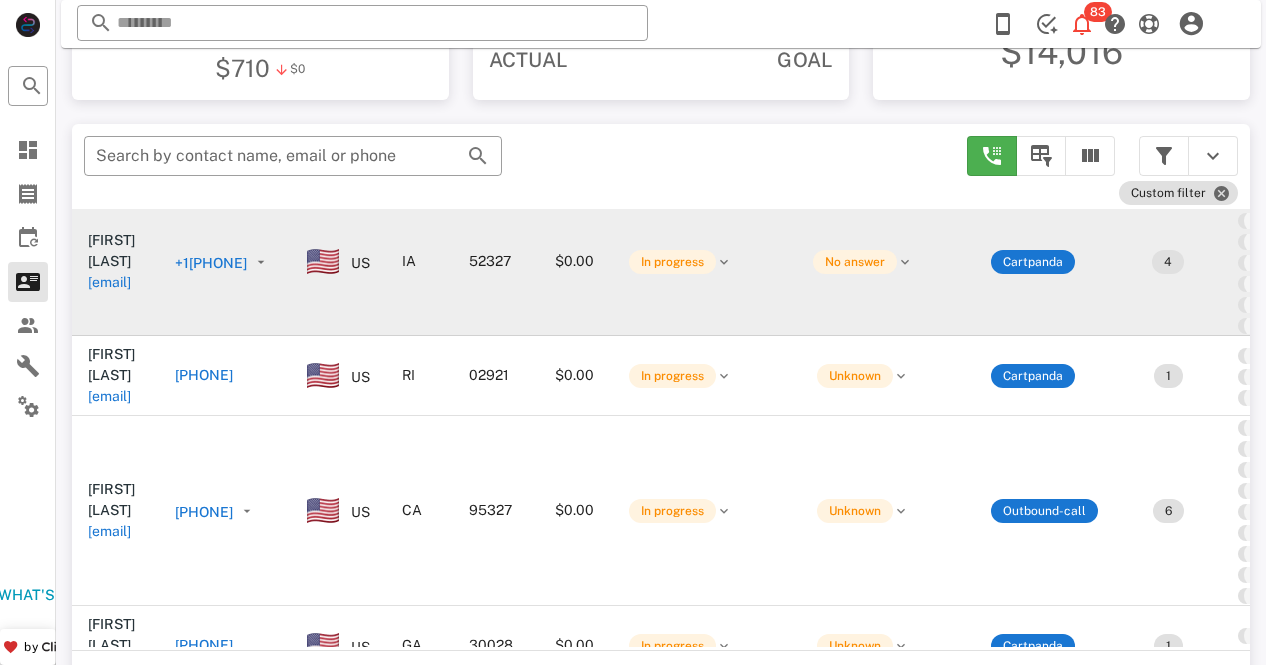 drag, startPoint x: 1250, startPoint y: 460, endPoint x: 1244, endPoint y: 477, distance: 18.027756 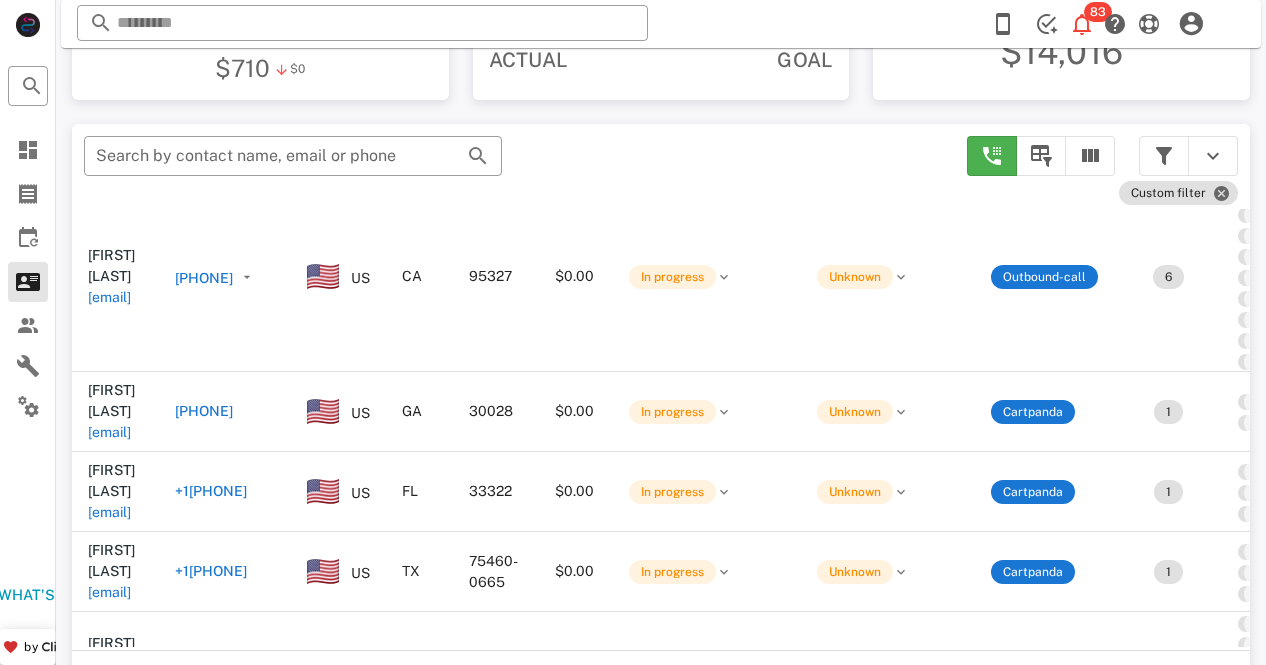 scroll, scrollTop: 863, scrollLeft: 0, axis: vertical 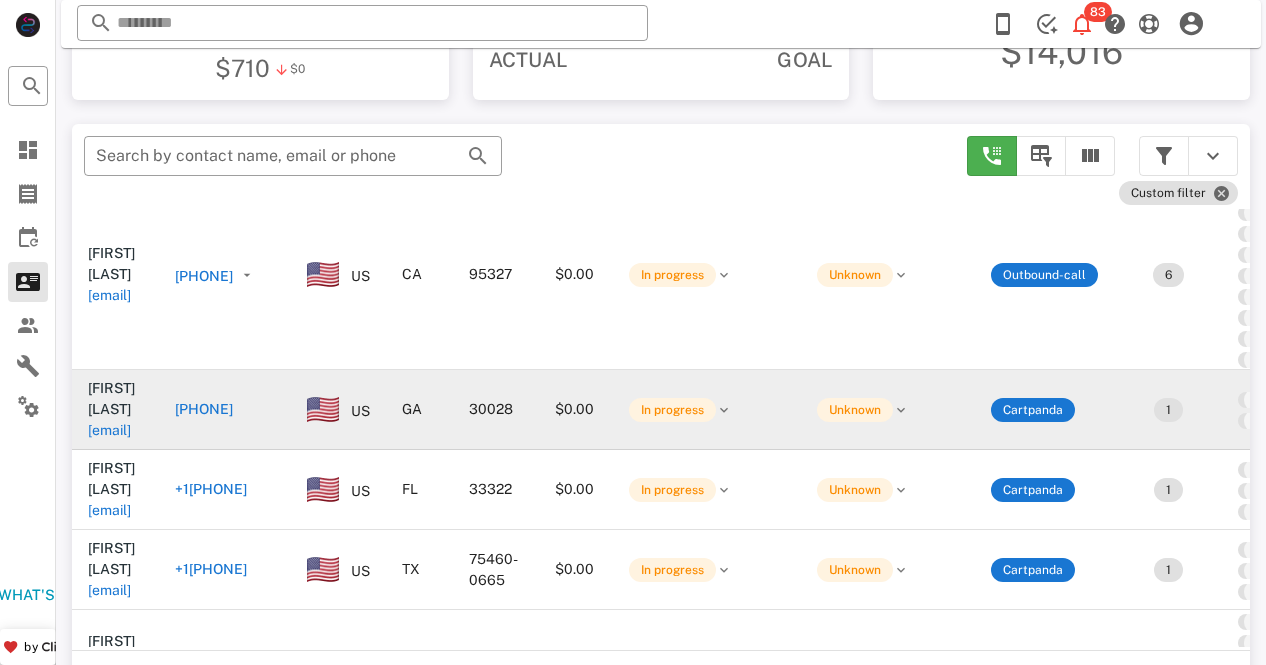 click on "[PHONE]" at bounding box center [204, 409] 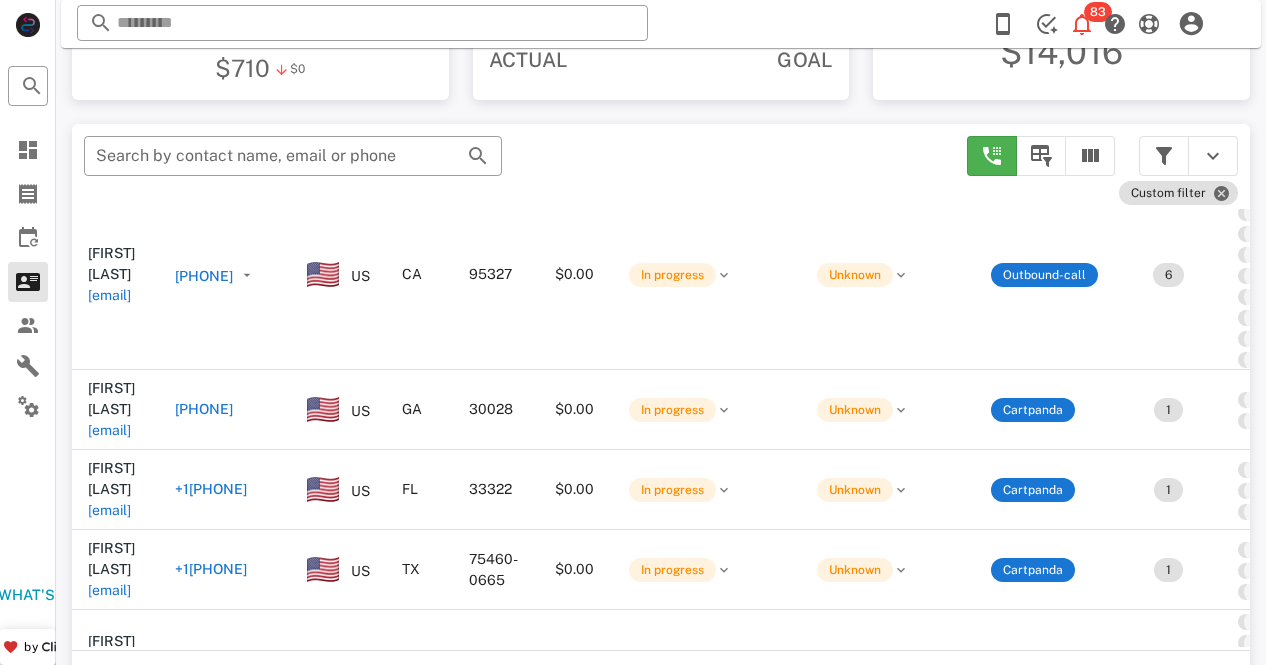 type on "**********" 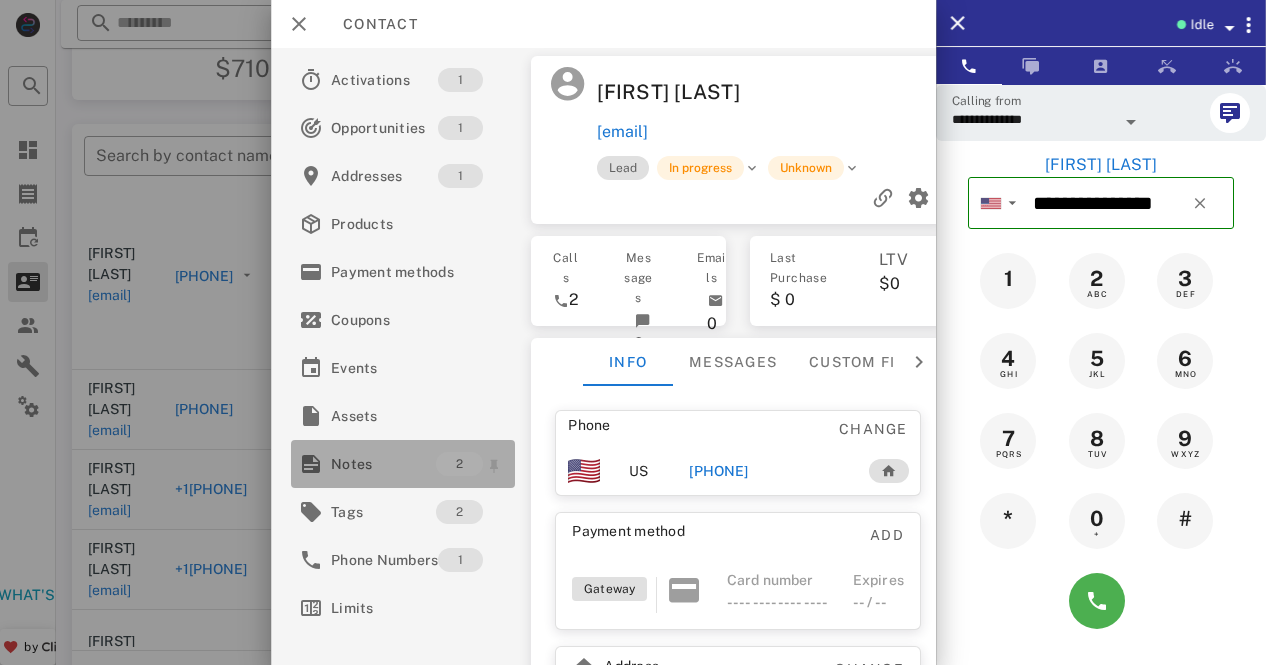 click on "Notes" at bounding box center (383, 464) 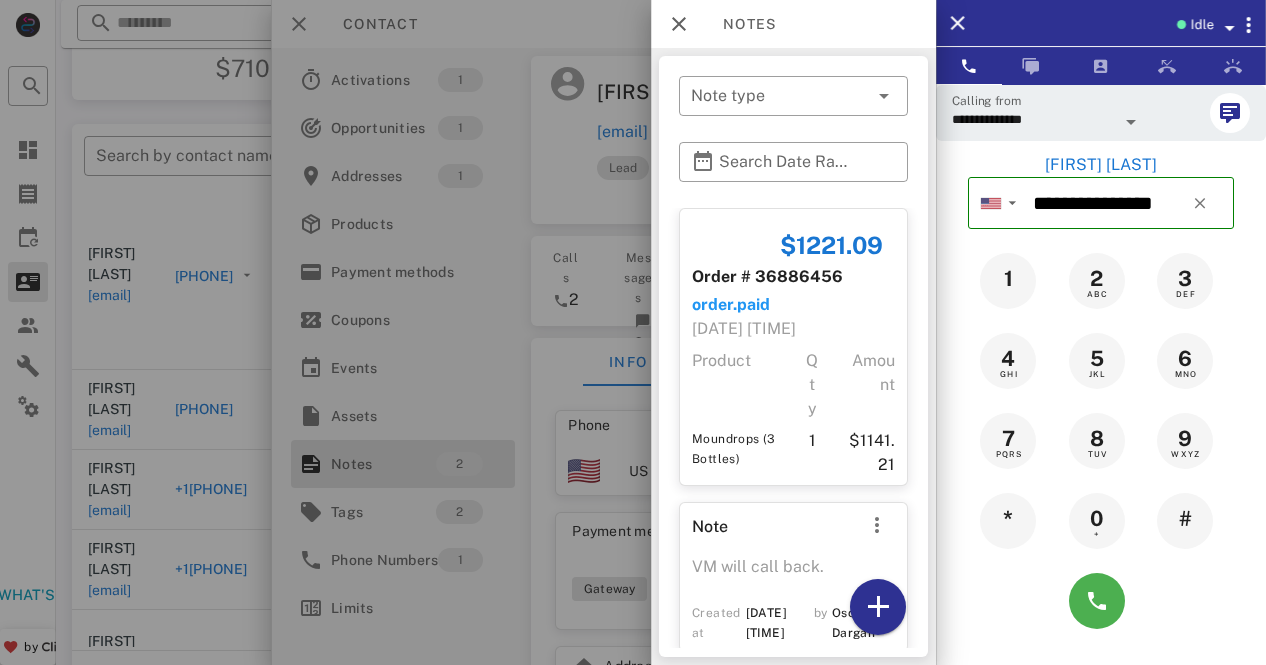 scroll, scrollTop: 30, scrollLeft: 0, axis: vertical 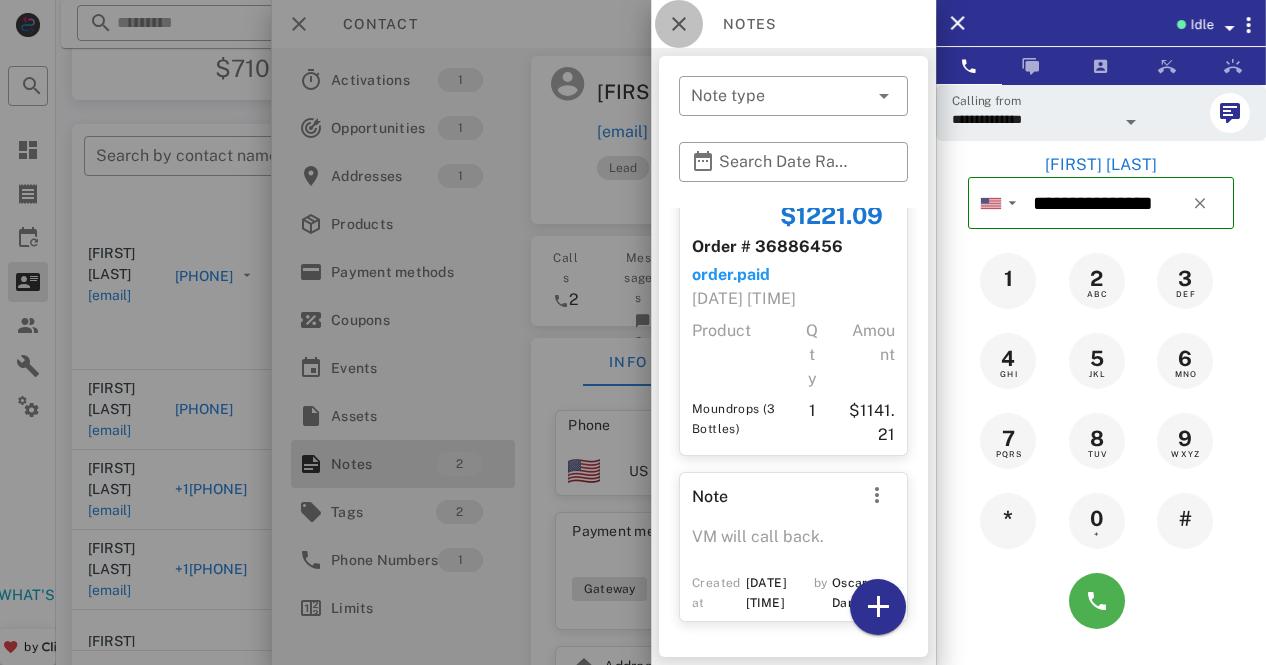 click at bounding box center (679, 24) 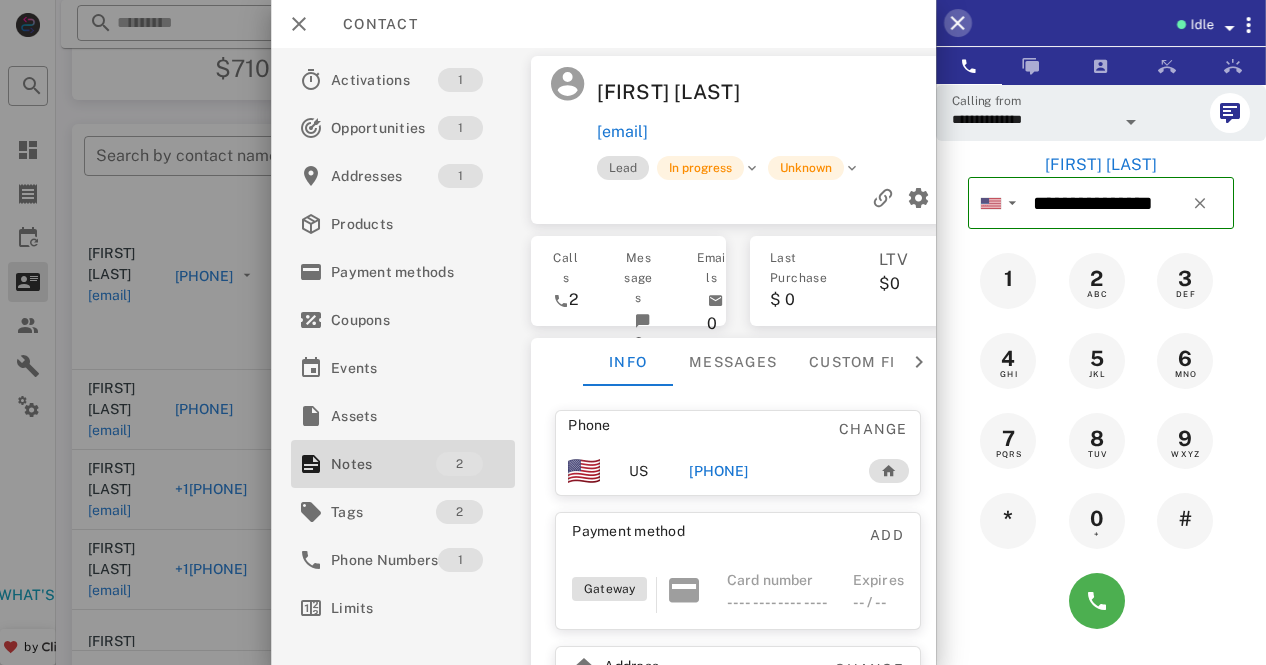 click at bounding box center (958, 23) 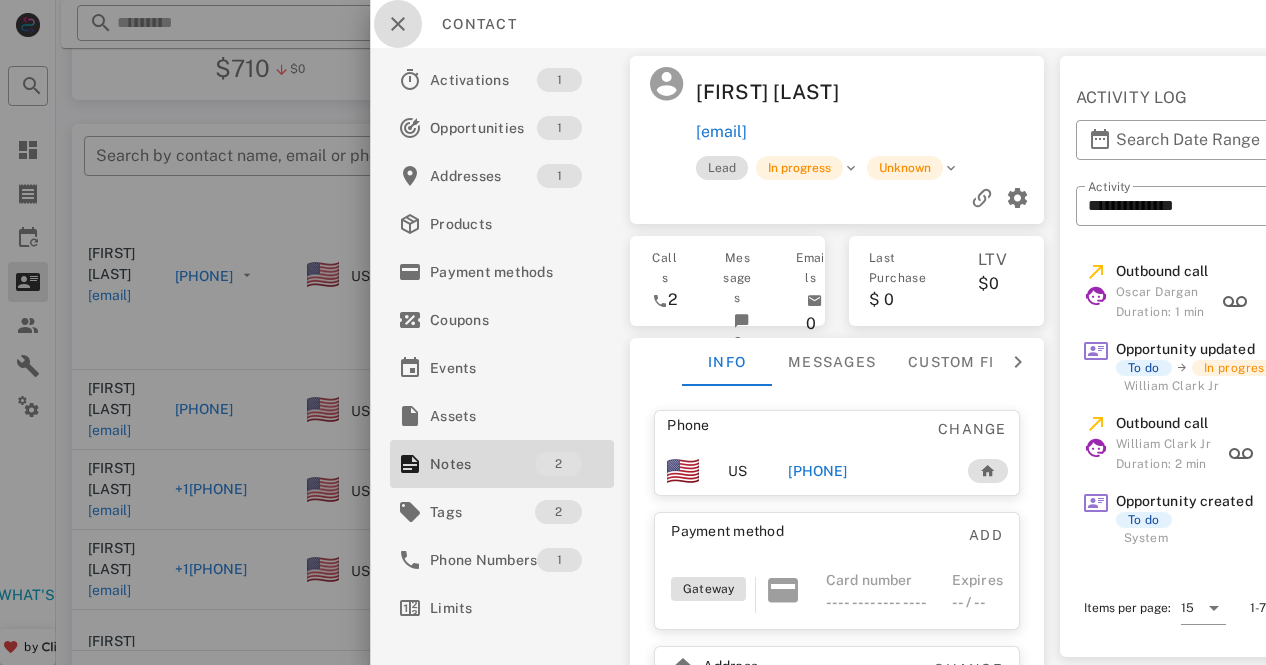 click at bounding box center [398, 24] 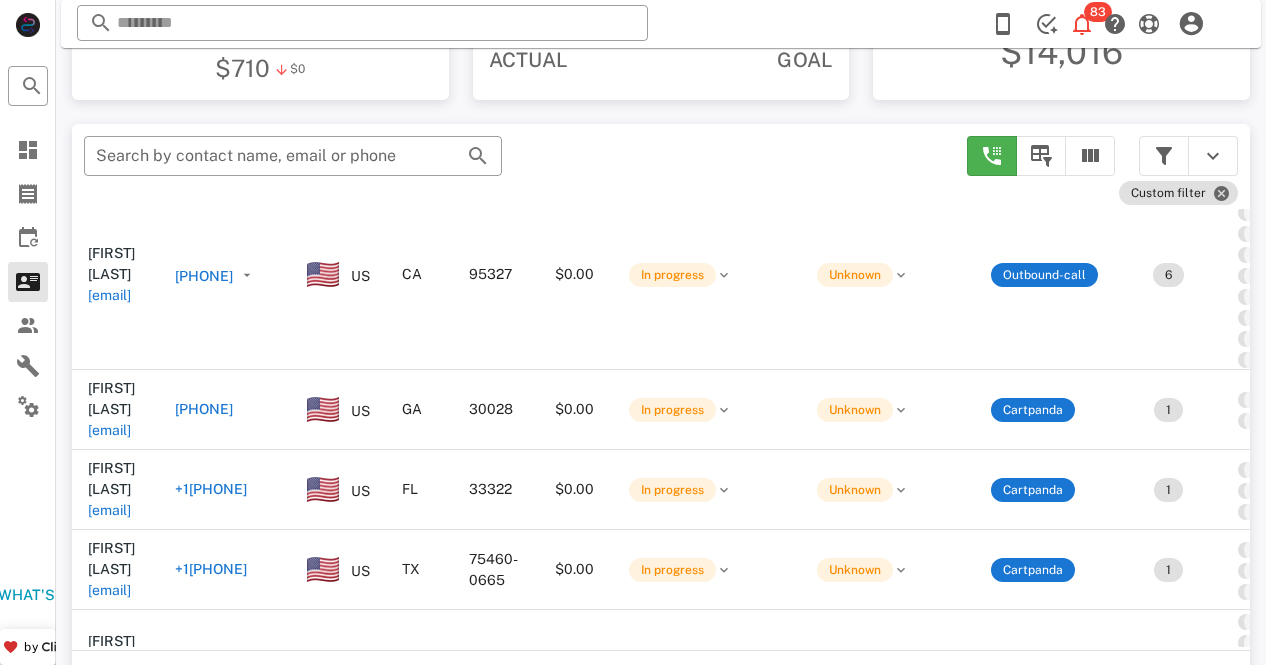 scroll, scrollTop: 963, scrollLeft: 0, axis: vertical 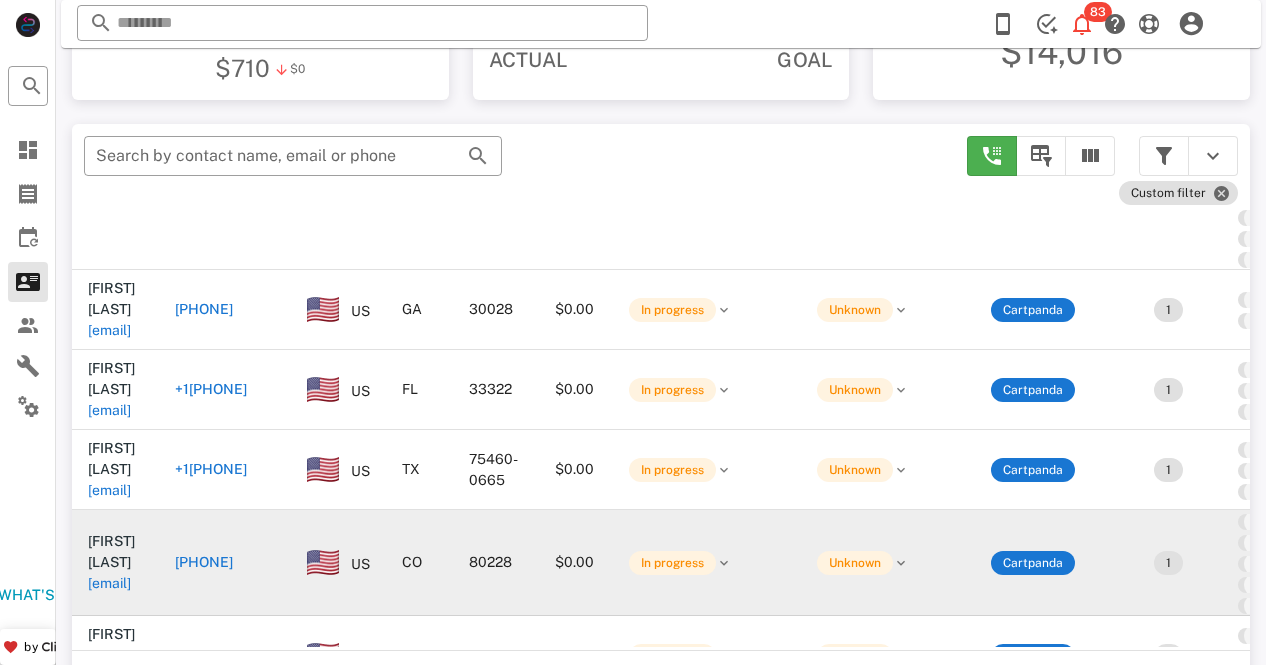 click on "[PHONE]" at bounding box center [204, 562] 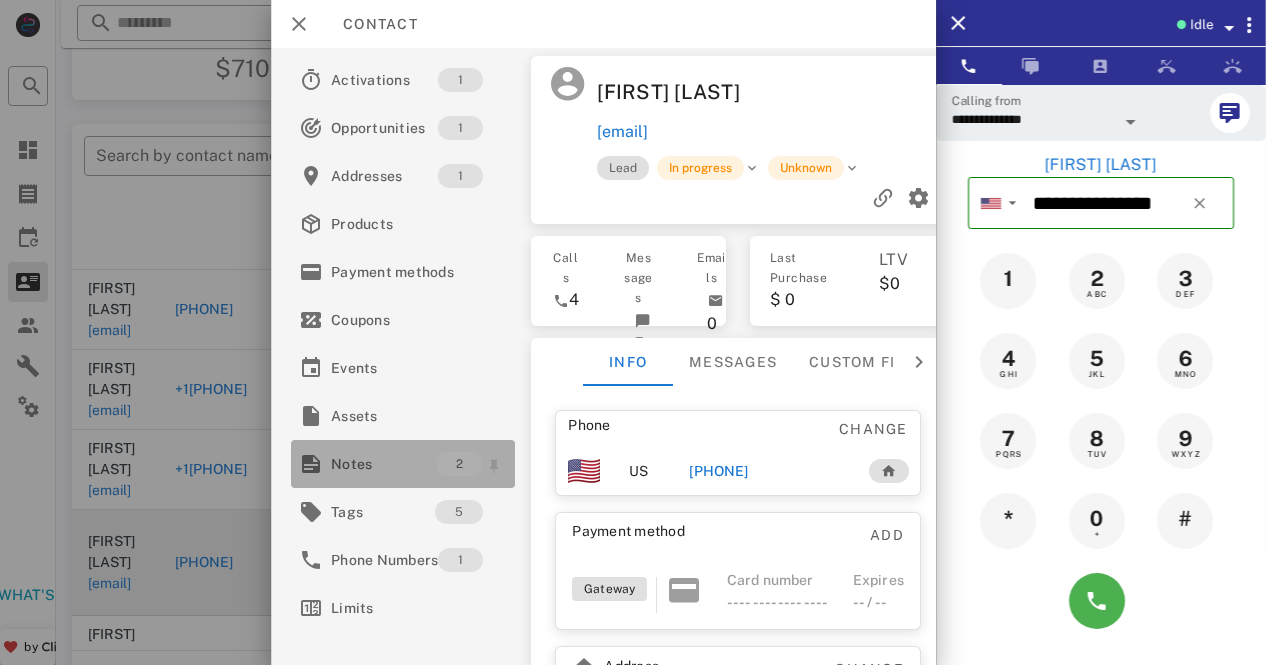 click on "Notes" at bounding box center (383, 464) 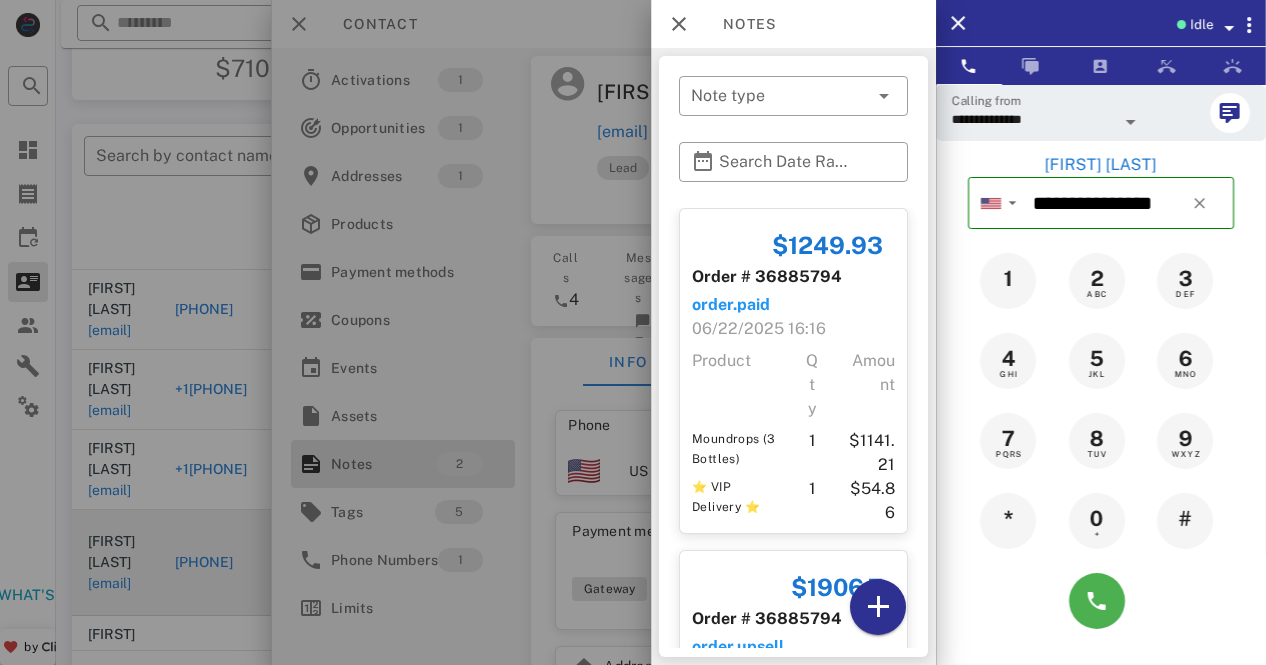 drag, startPoint x: 923, startPoint y: 255, endPoint x: 933, endPoint y: 360, distance: 105.47511 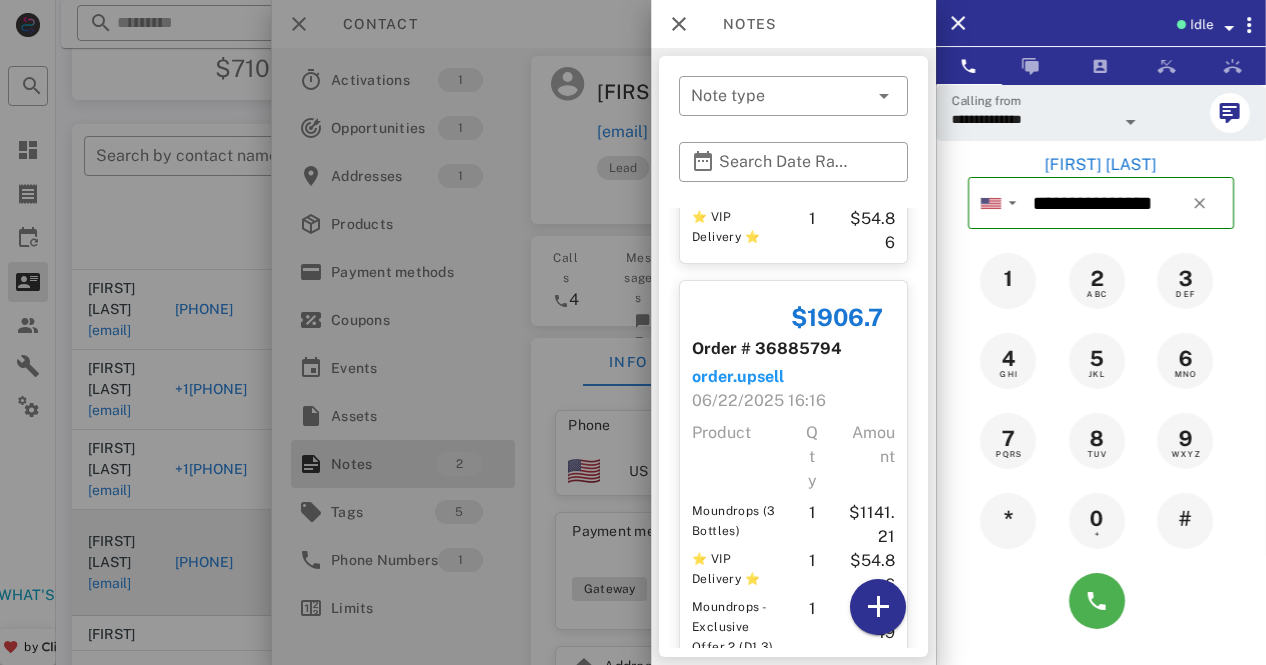 scroll, scrollTop: 314, scrollLeft: 0, axis: vertical 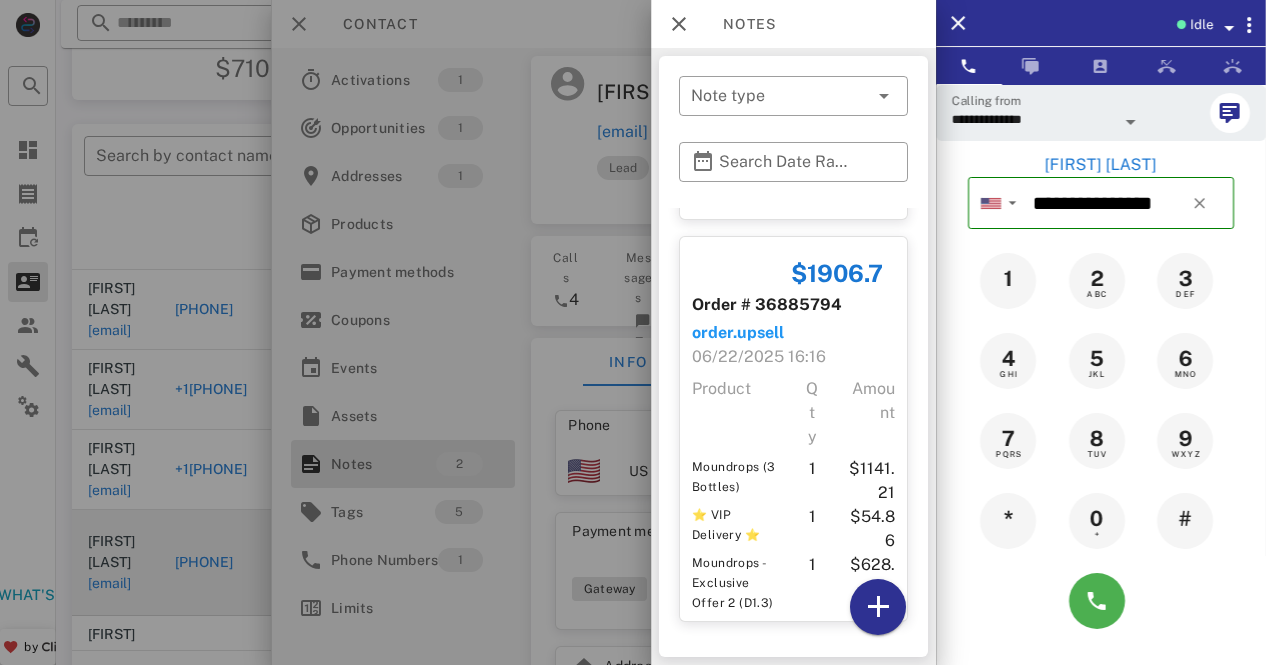 click on "$1249.93   Order # 36885794   order.paid   [DATE] [TIME]   Product Qty Amount  Moundrops (3 Bottles)  1 $1141.21  ⭐ VIP Delivery ⭐  1 $54.86  $1906.7   Order # 36885794   order.upsell   [DATE] [TIME]   Product Qty Amount  Moundrops (3 Bottles)  1 $1141.21  ⭐ VIP Delivery ⭐  1 $54.86  Moundrops - Exclusive Offer 2 (D1.3)  1 $628.49" at bounding box center (793, 272) 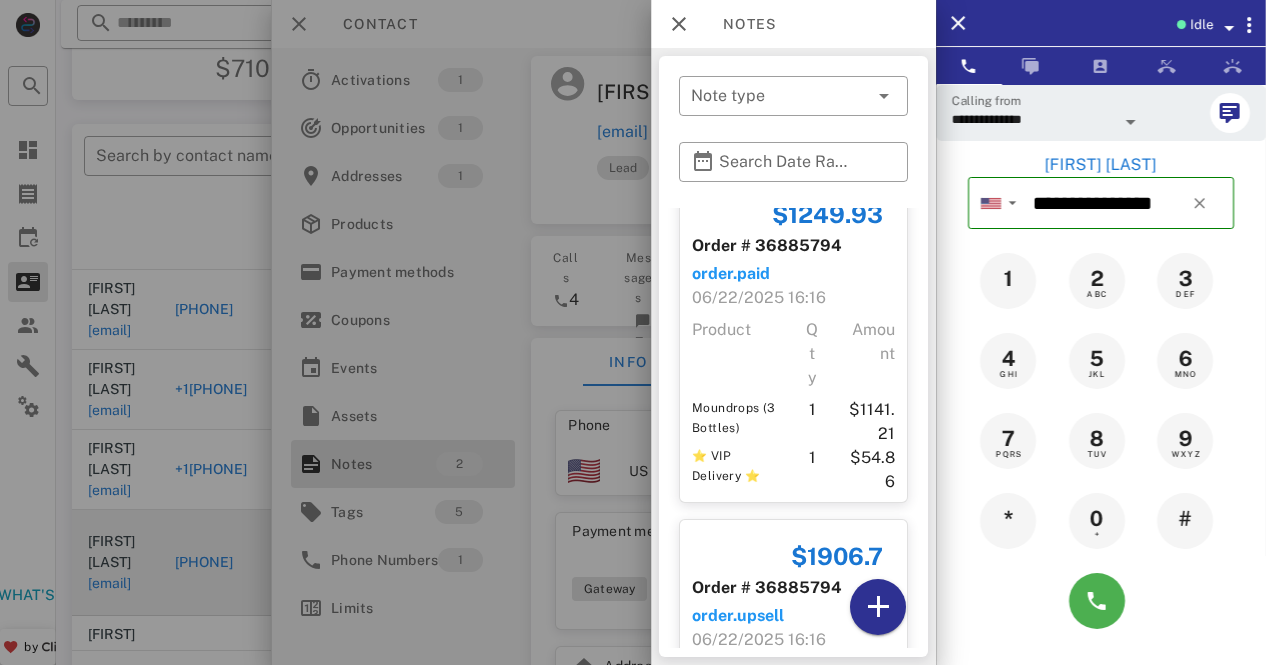scroll, scrollTop: 0, scrollLeft: 0, axis: both 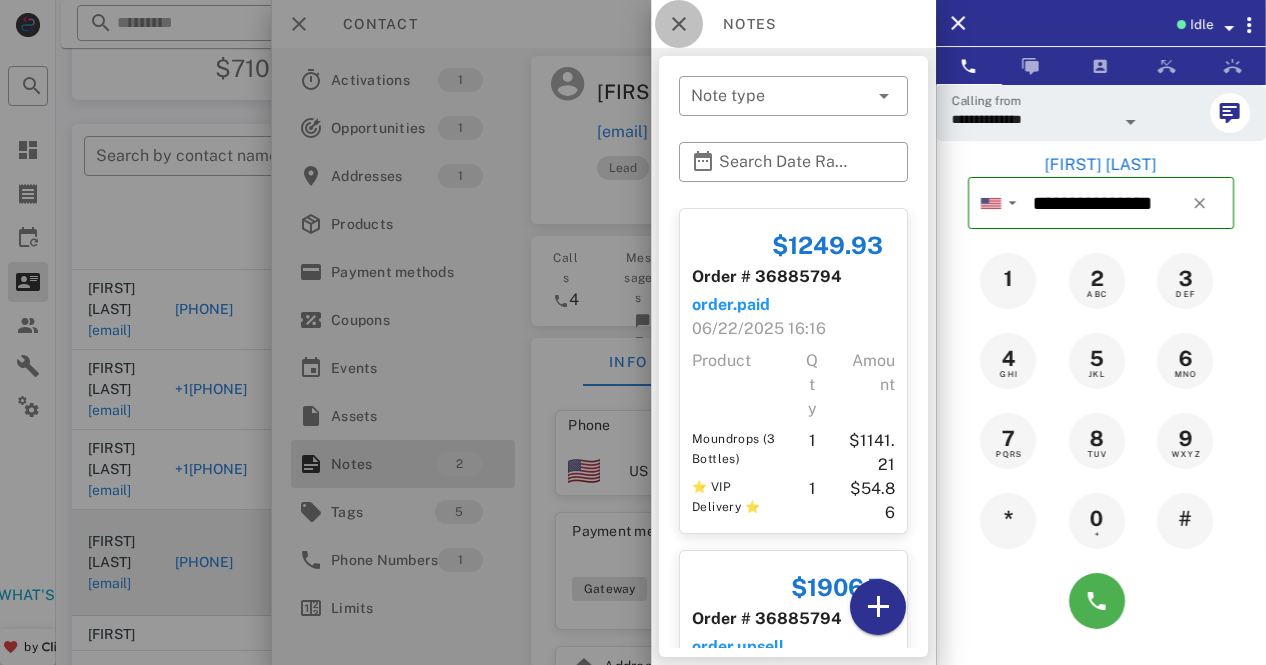 click at bounding box center [679, 24] 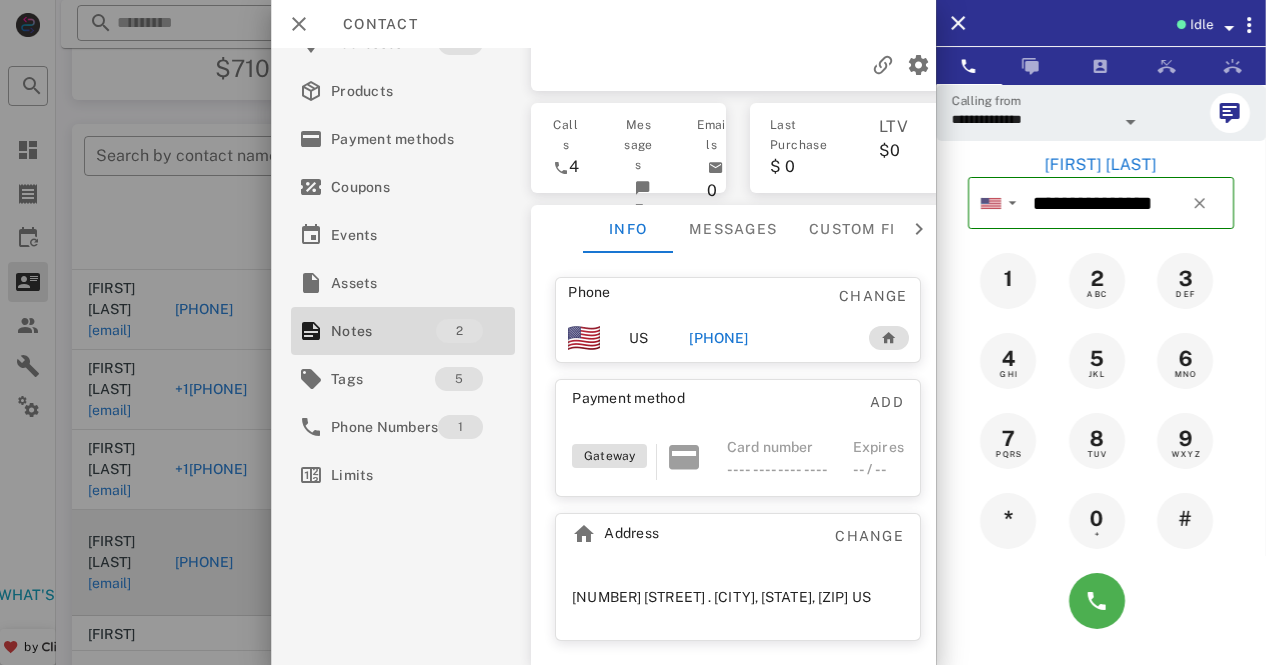scroll, scrollTop: 168, scrollLeft: 0, axis: vertical 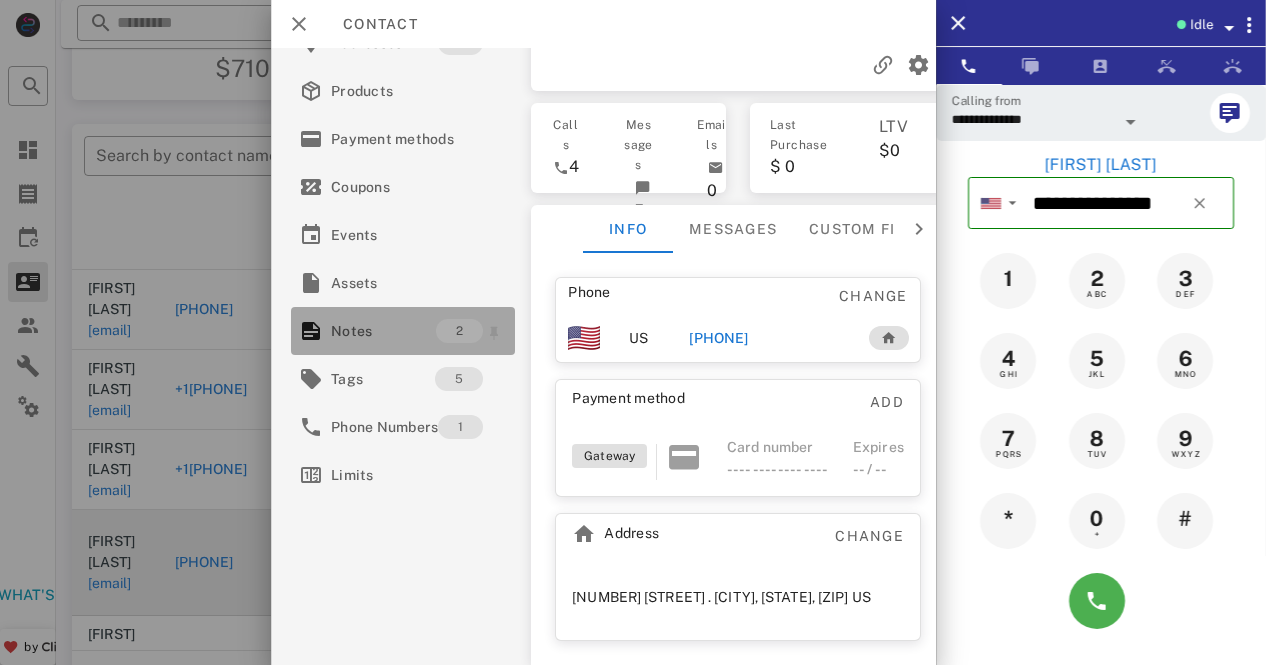 click on "Notes" at bounding box center [383, 331] 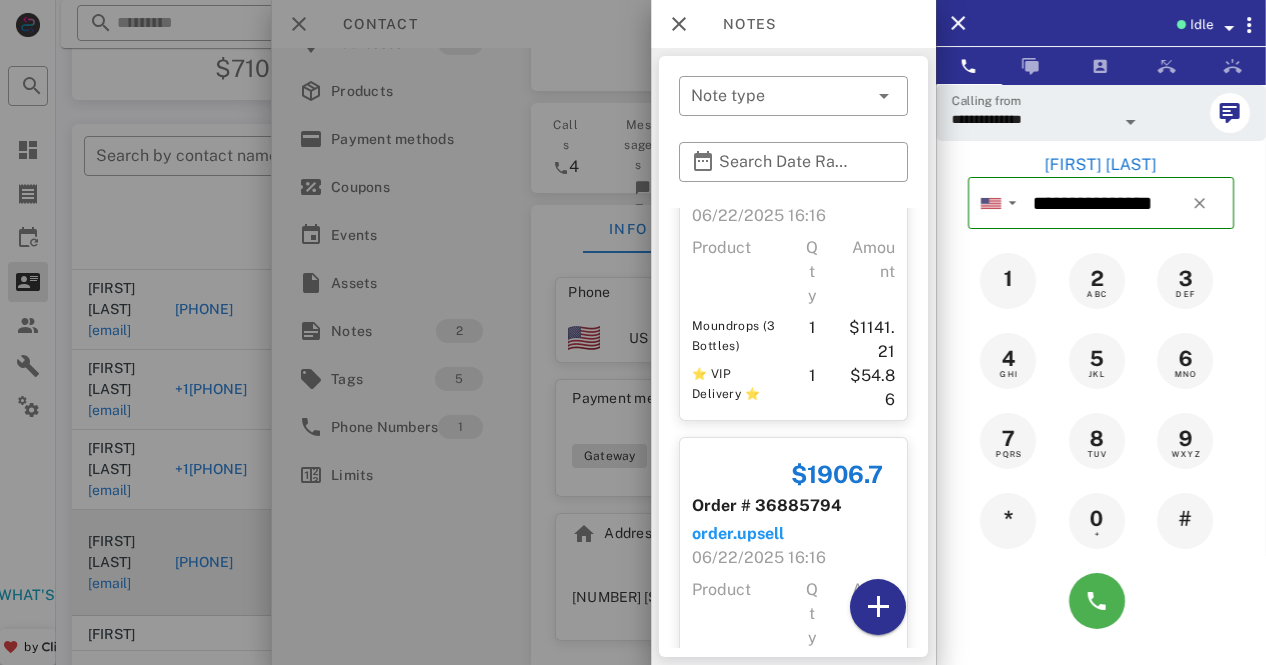 scroll, scrollTop: 130, scrollLeft: 0, axis: vertical 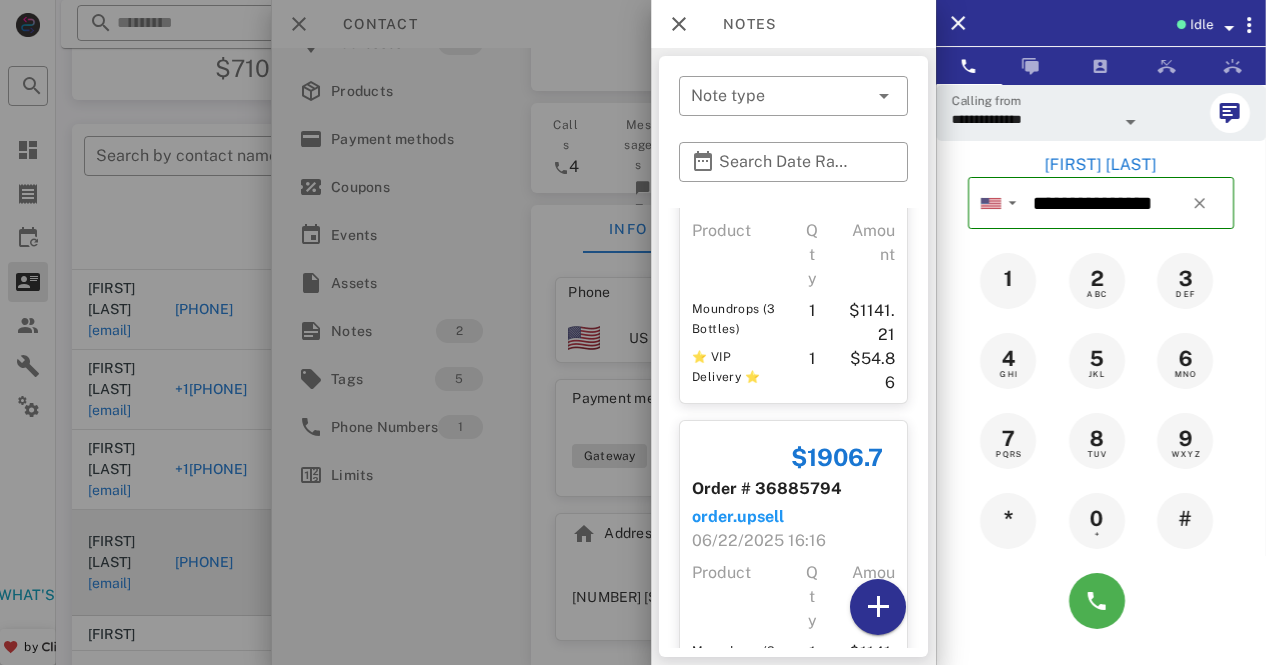 drag, startPoint x: 930, startPoint y: 345, endPoint x: 934, endPoint y: 425, distance: 80.09994 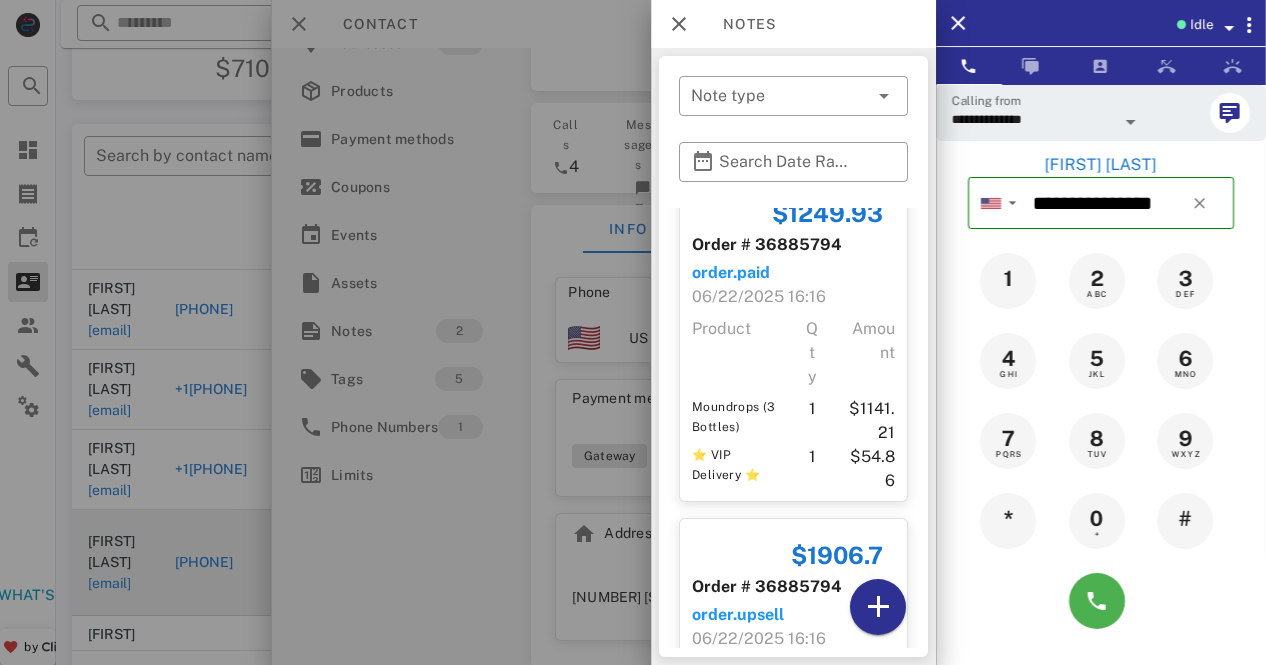 scroll, scrollTop: 0, scrollLeft: 0, axis: both 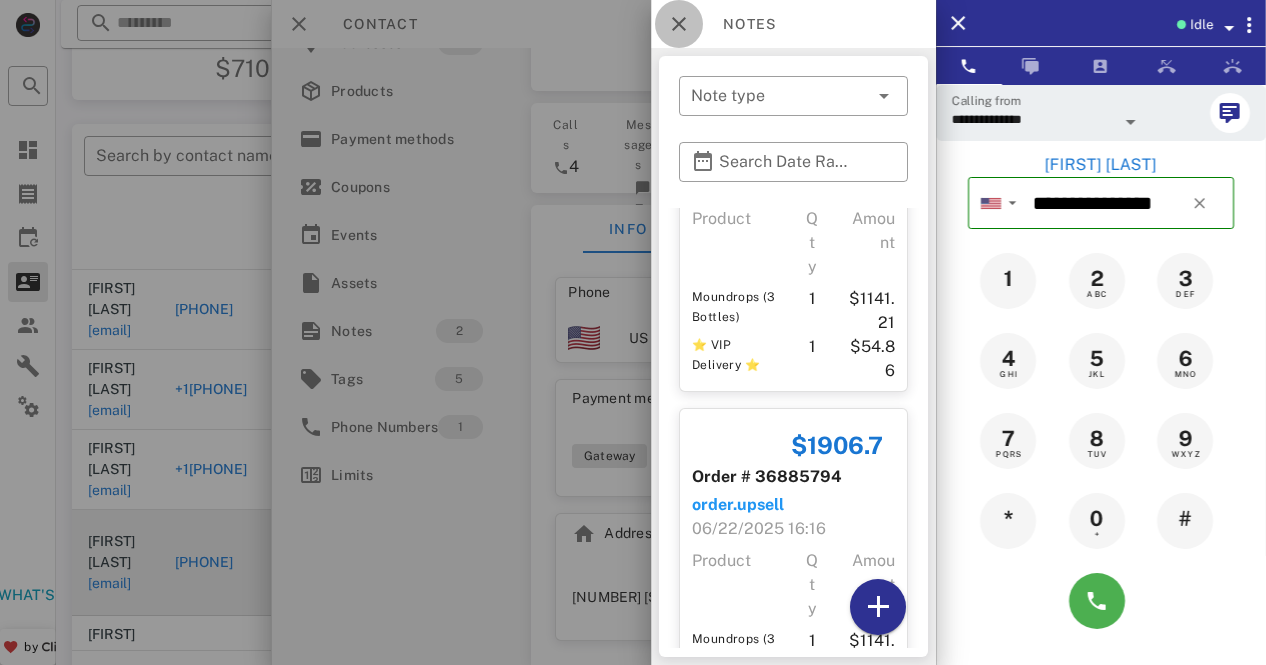 click at bounding box center (679, 24) 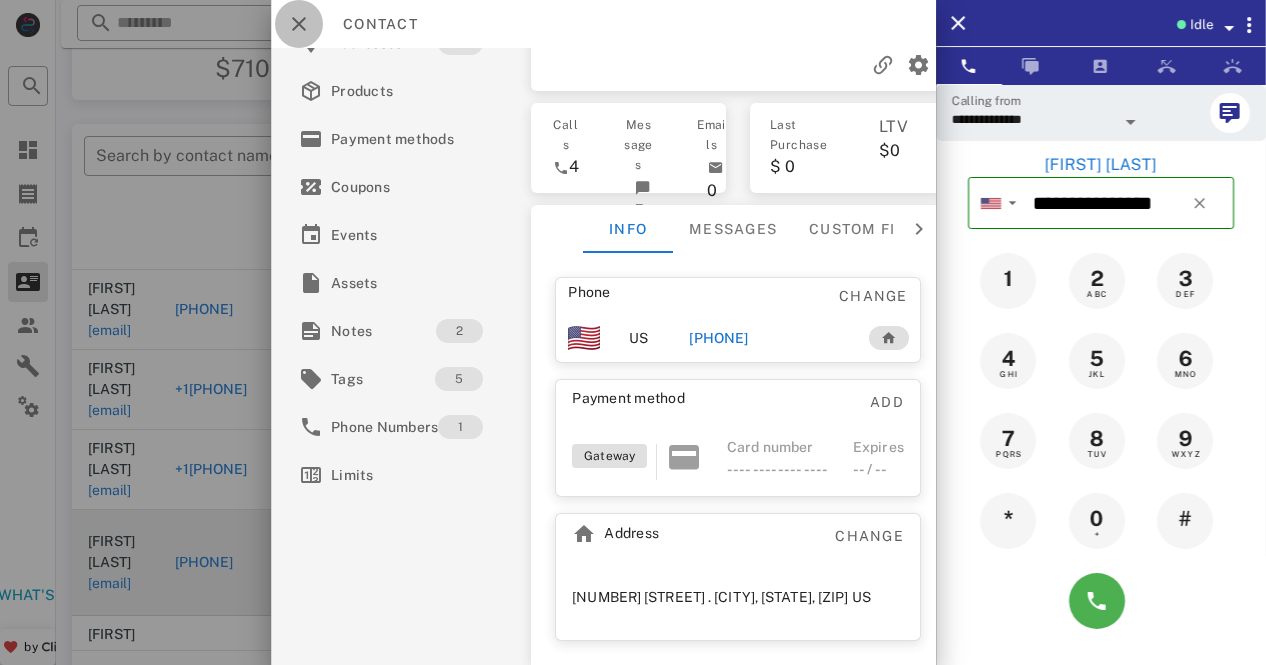 click at bounding box center [299, 24] 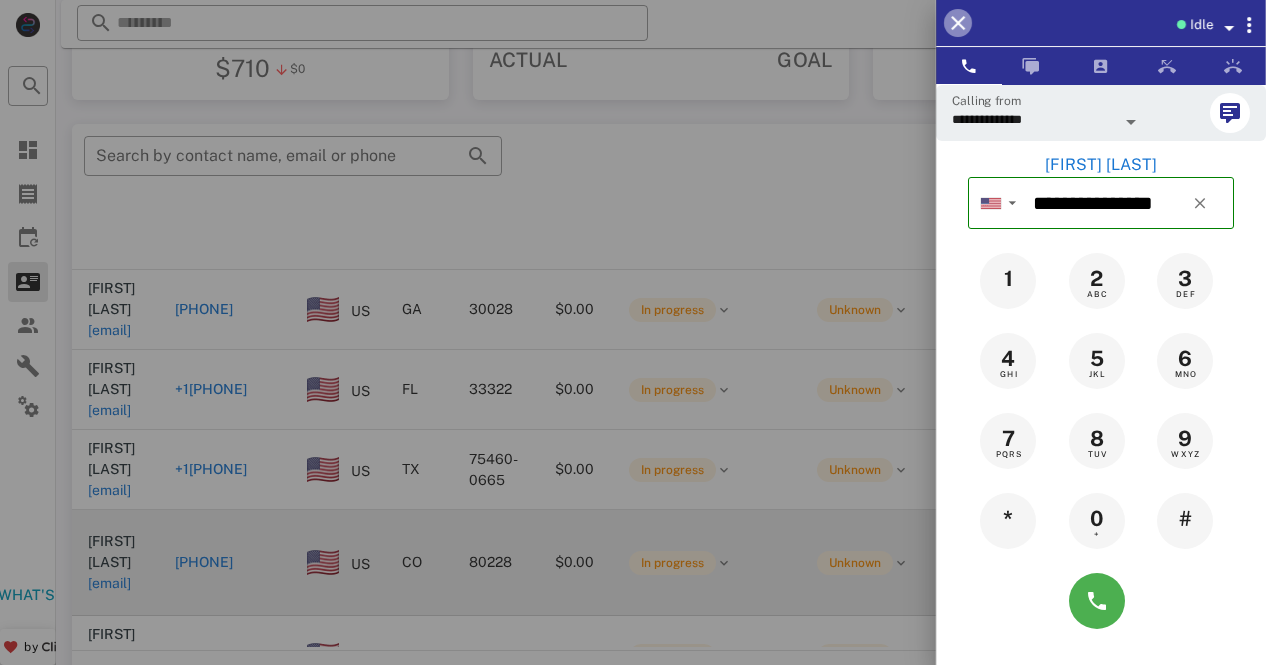 click at bounding box center [958, 23] 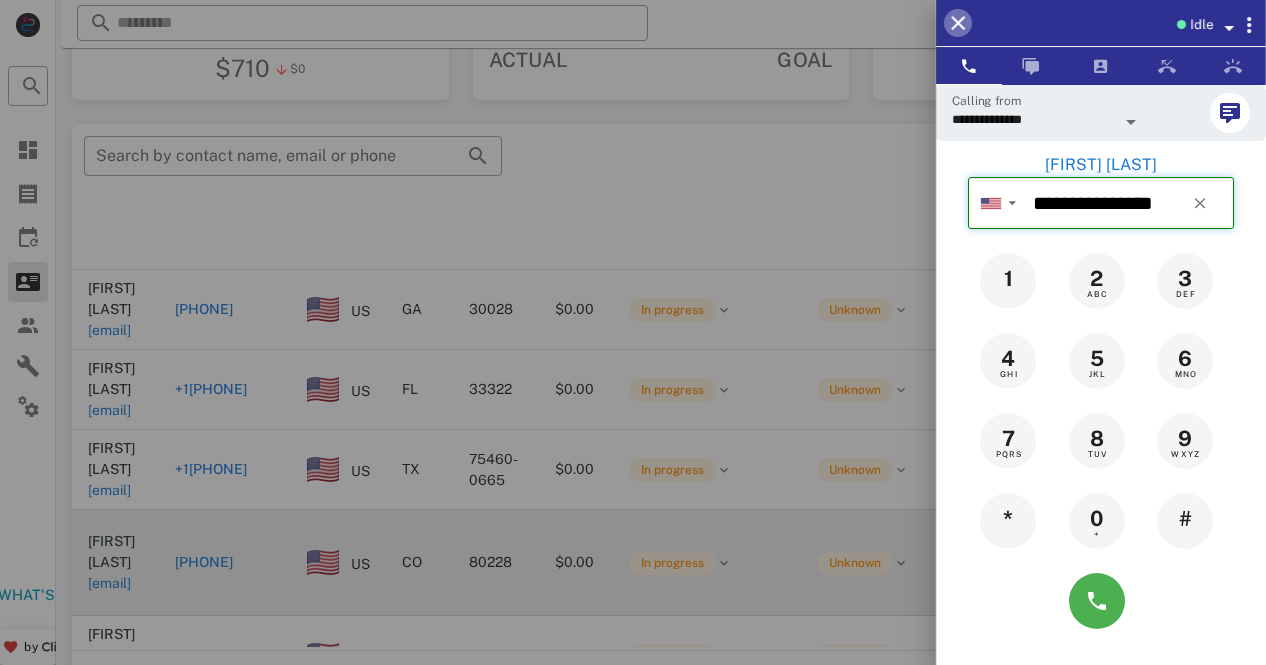 type 